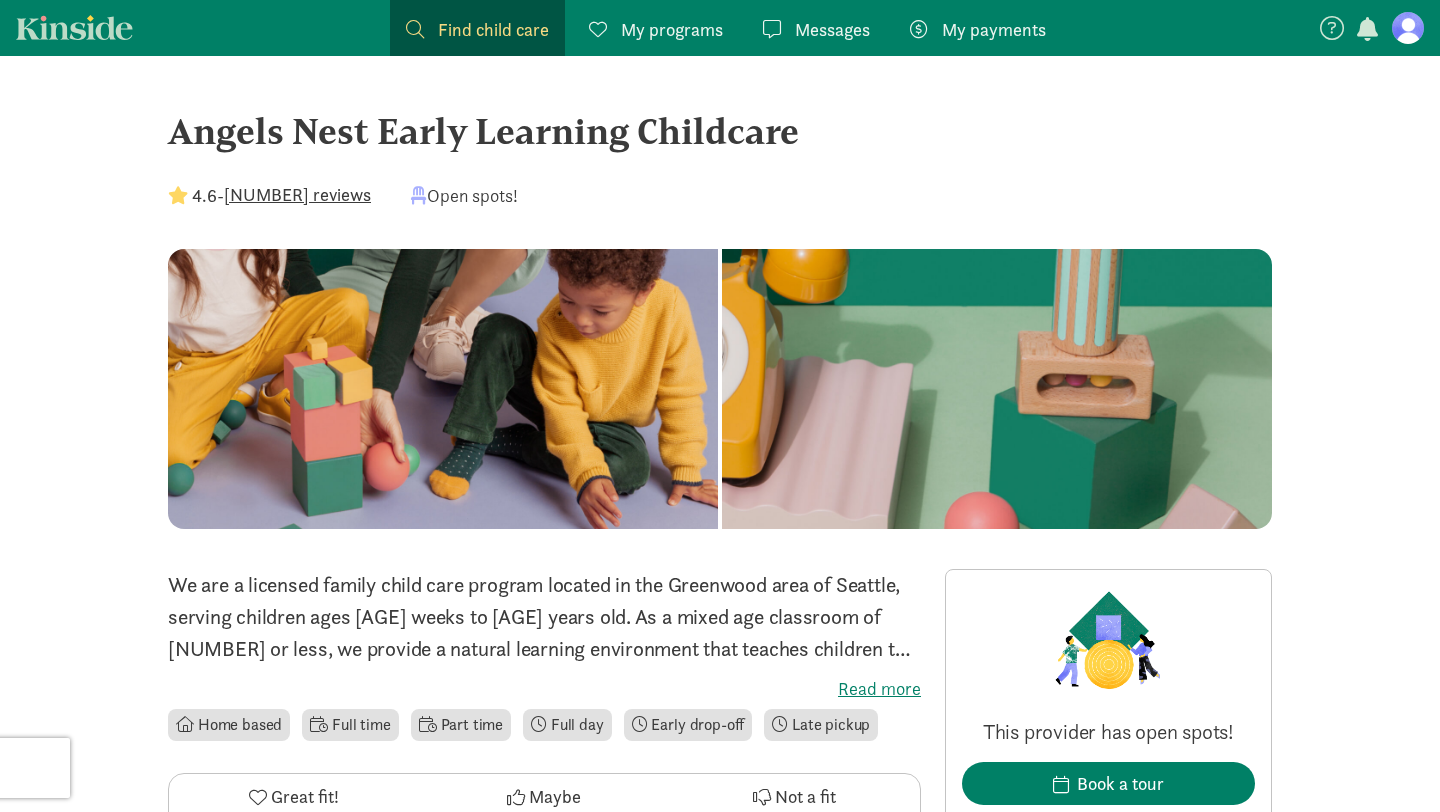 scroll, scrollTop: 0, scrollLeft: 0, axis: both 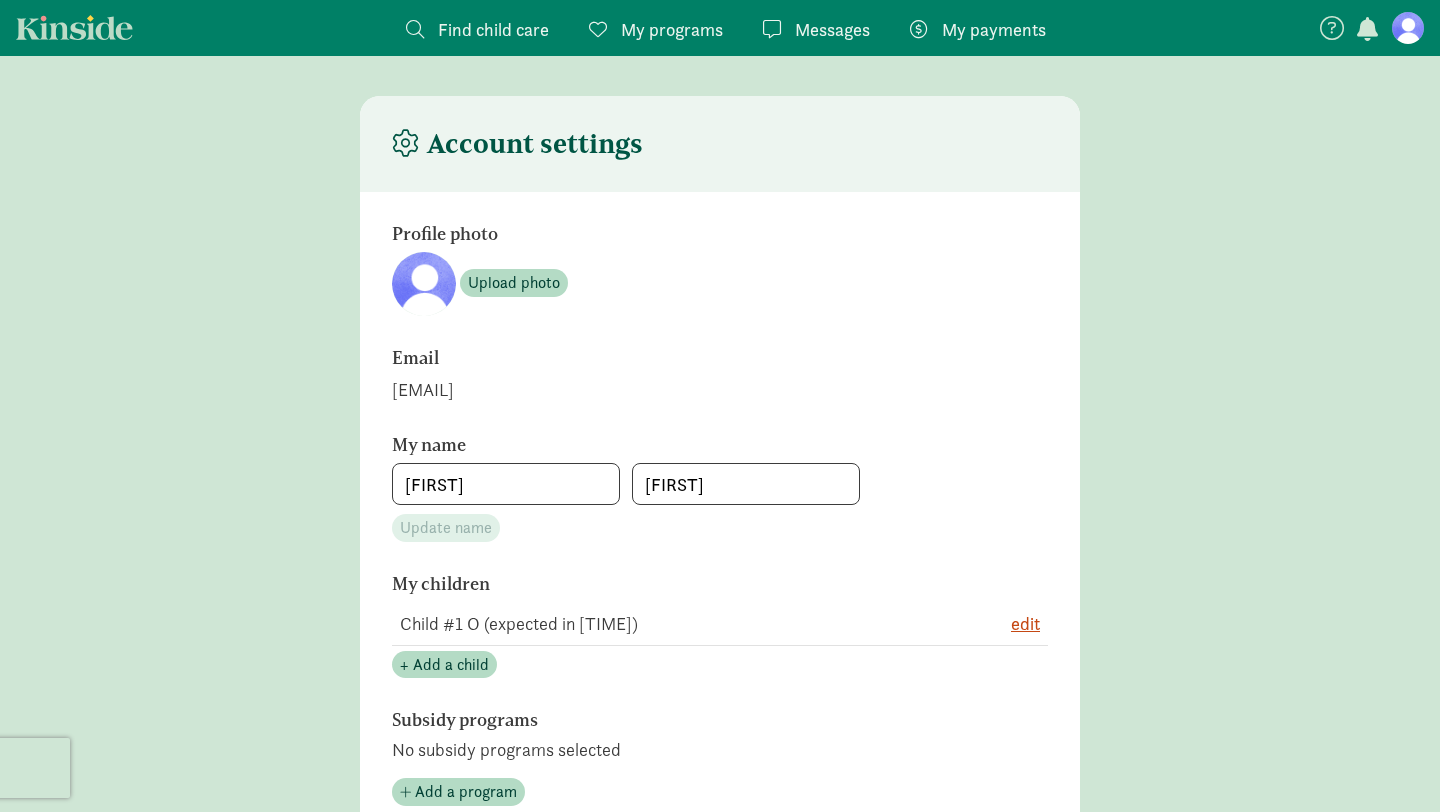 click at bounding box center (1408, 28) 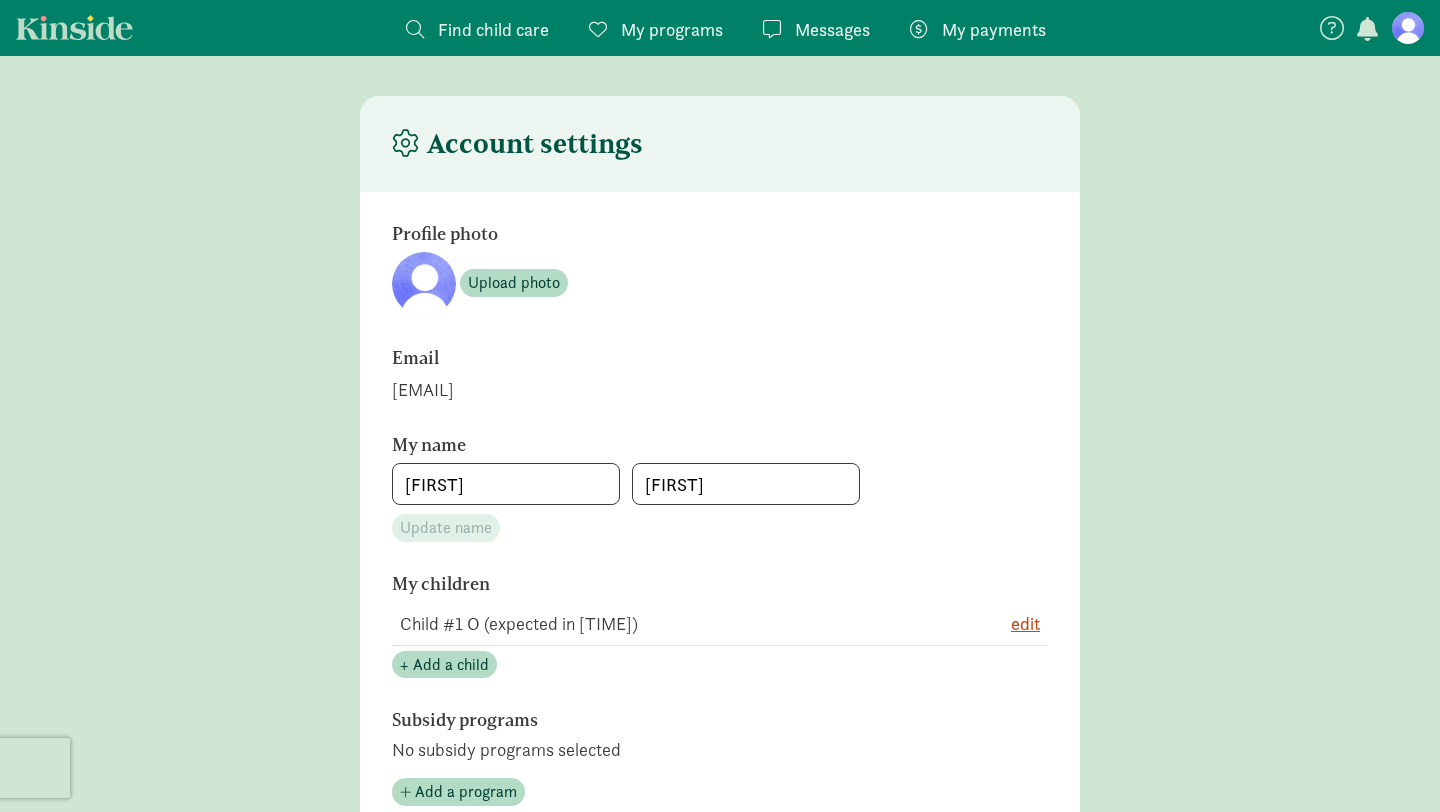 click on "Find child care" at bounding box center [493, 29] 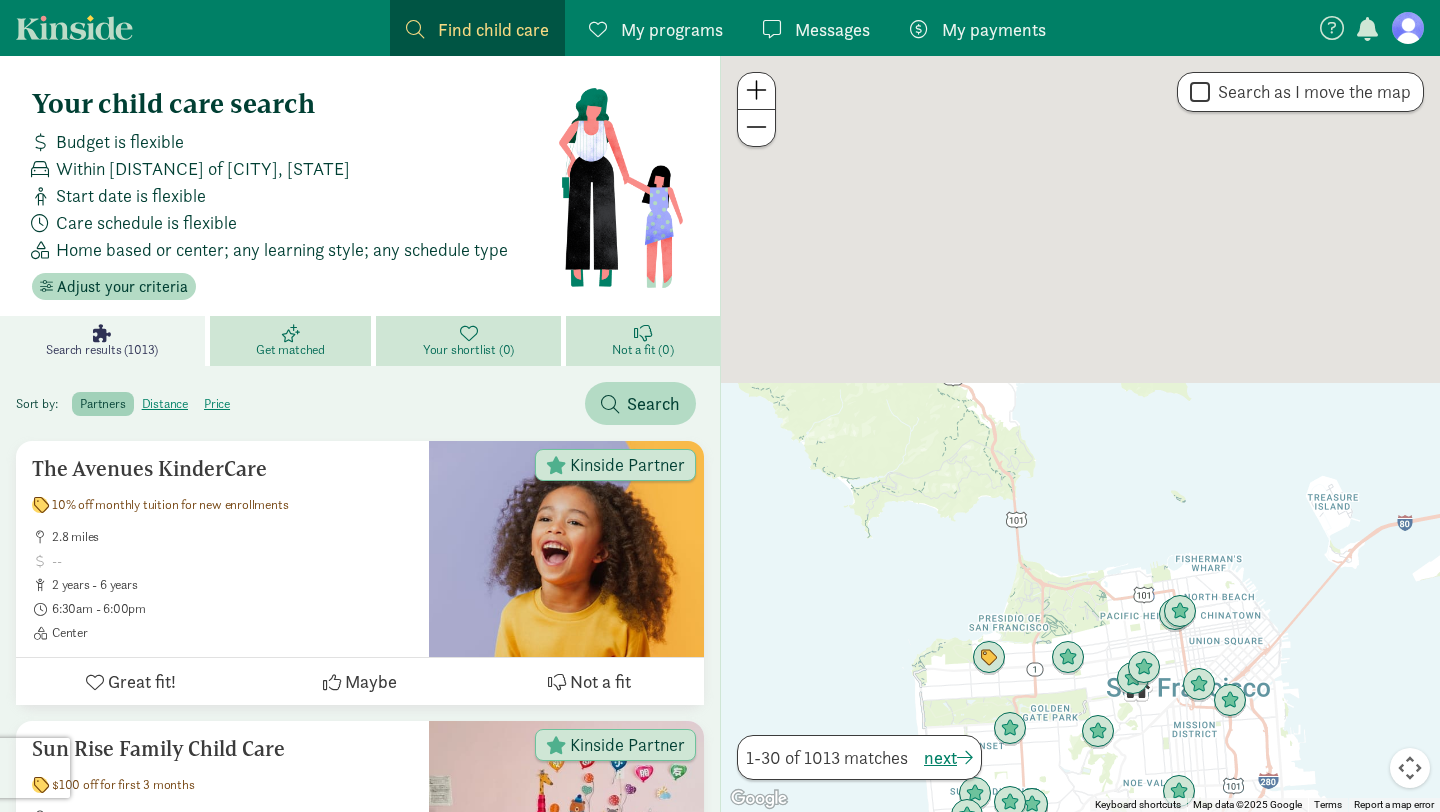 drag, startPoint x: 892, startPoint y: 279, endPoint x: 914, endPoint y: 730, distance: 451.53625 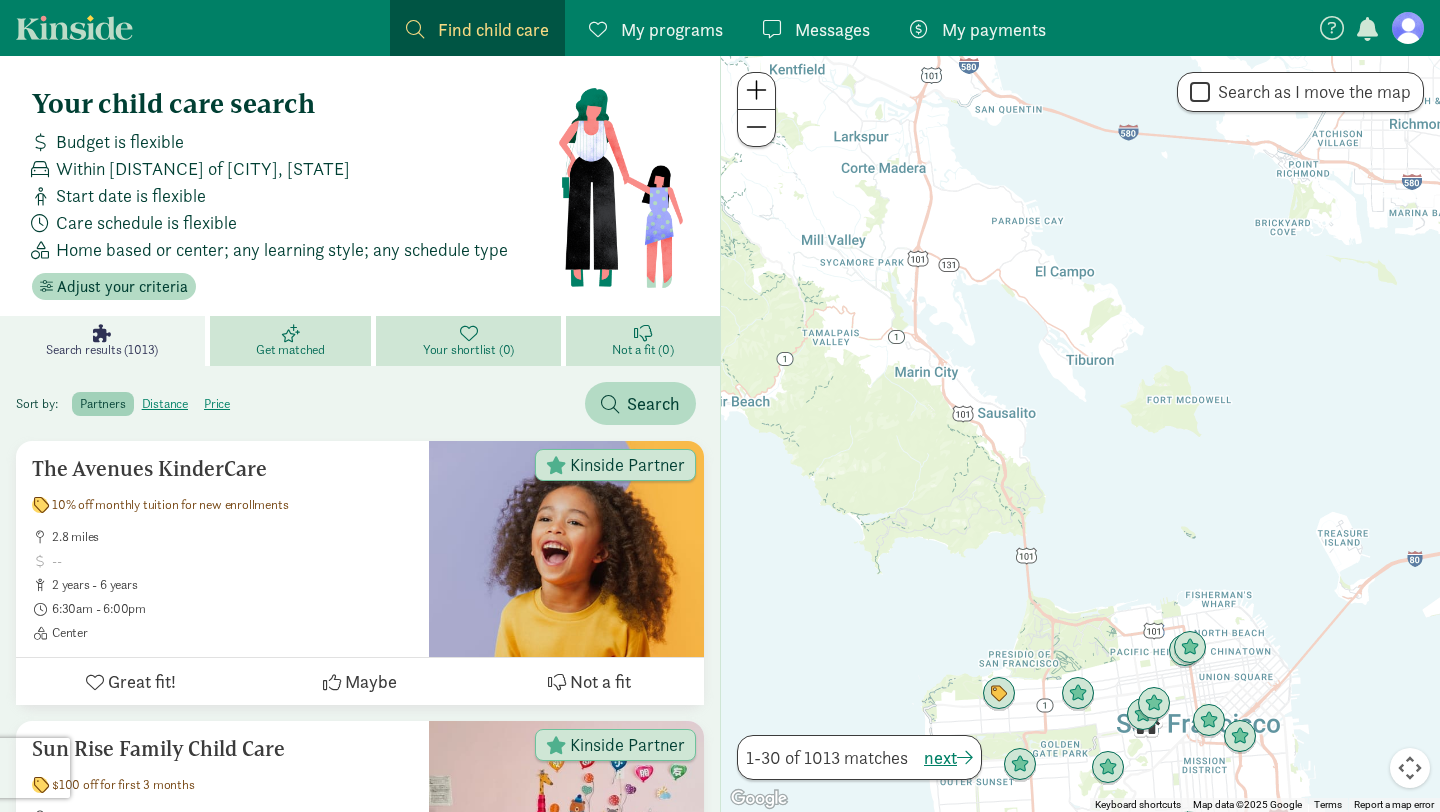 click on "Find child care" at bounding box center [493, 29] 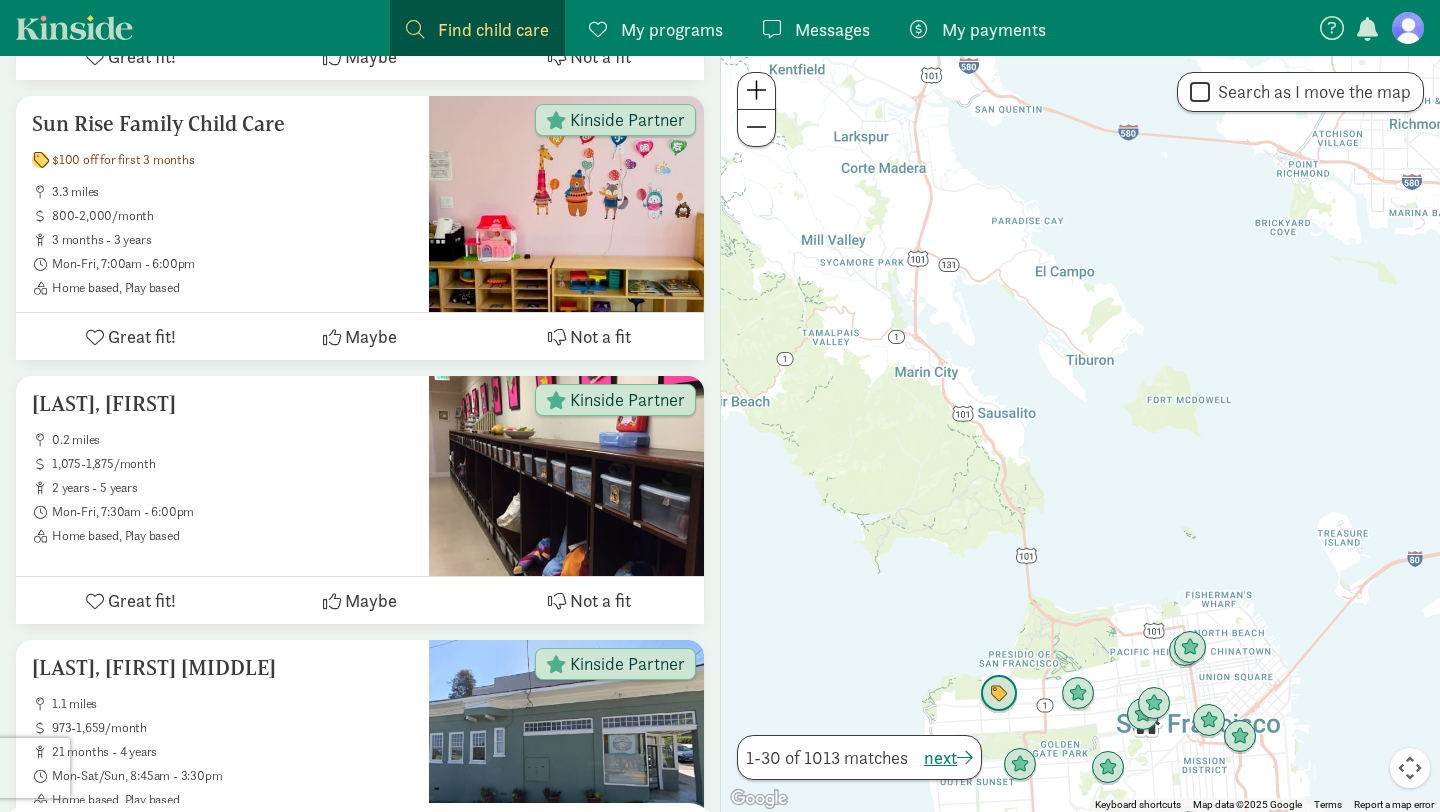 scroll, scrollTop: 0, scrollLeft: 0, axis: both 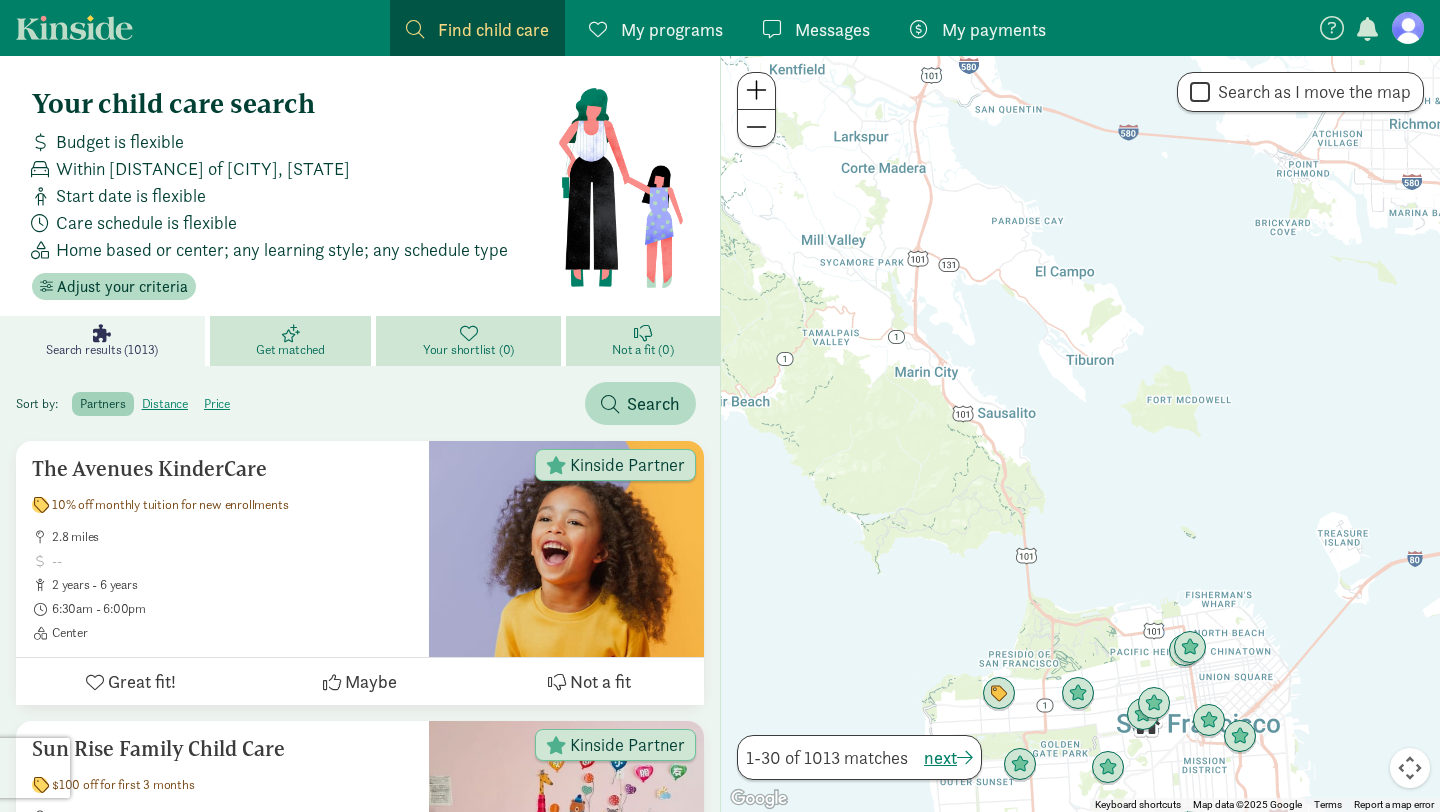 click on "Find child care
Find" 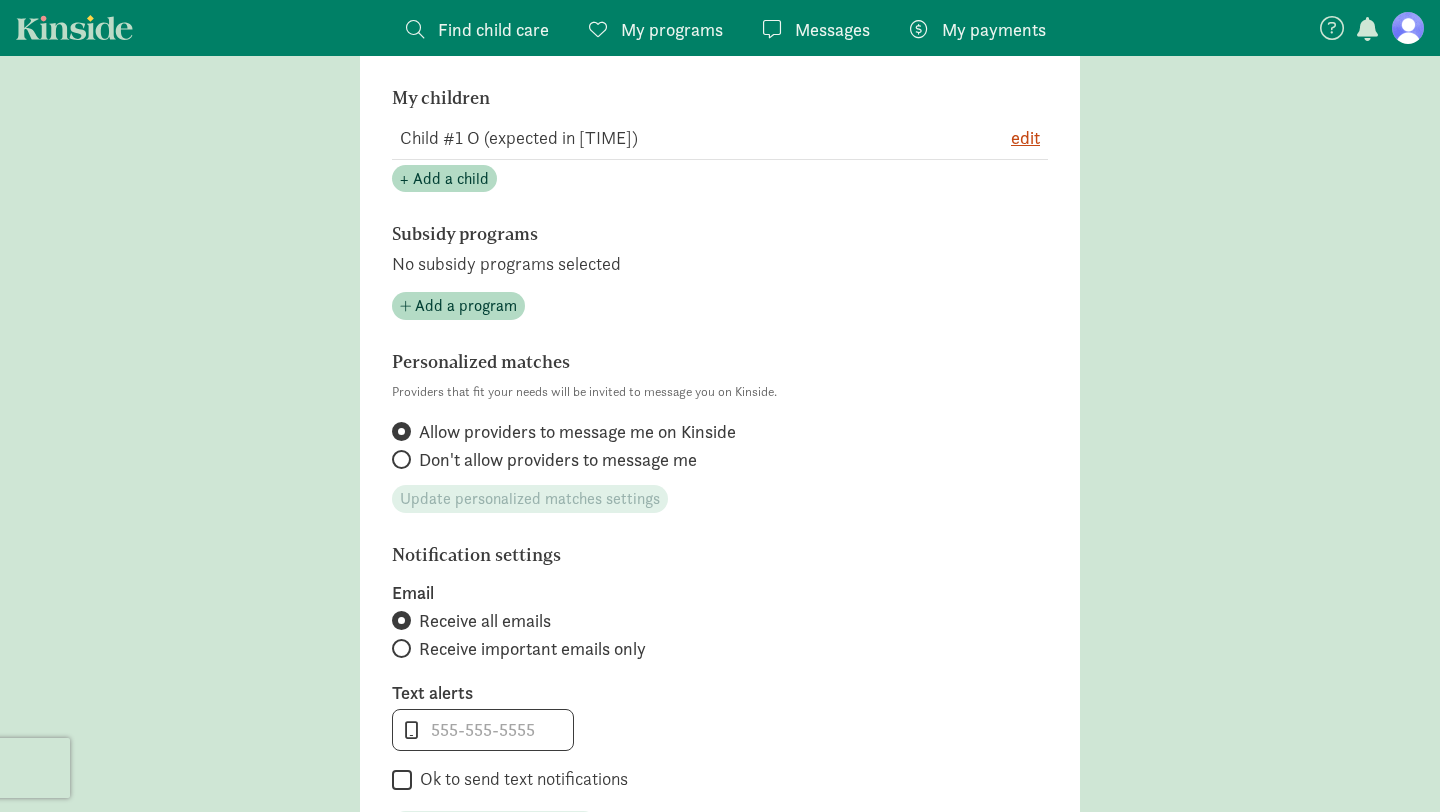 scroll, scrollTop: 0, scrollLeft: 0, axis: both 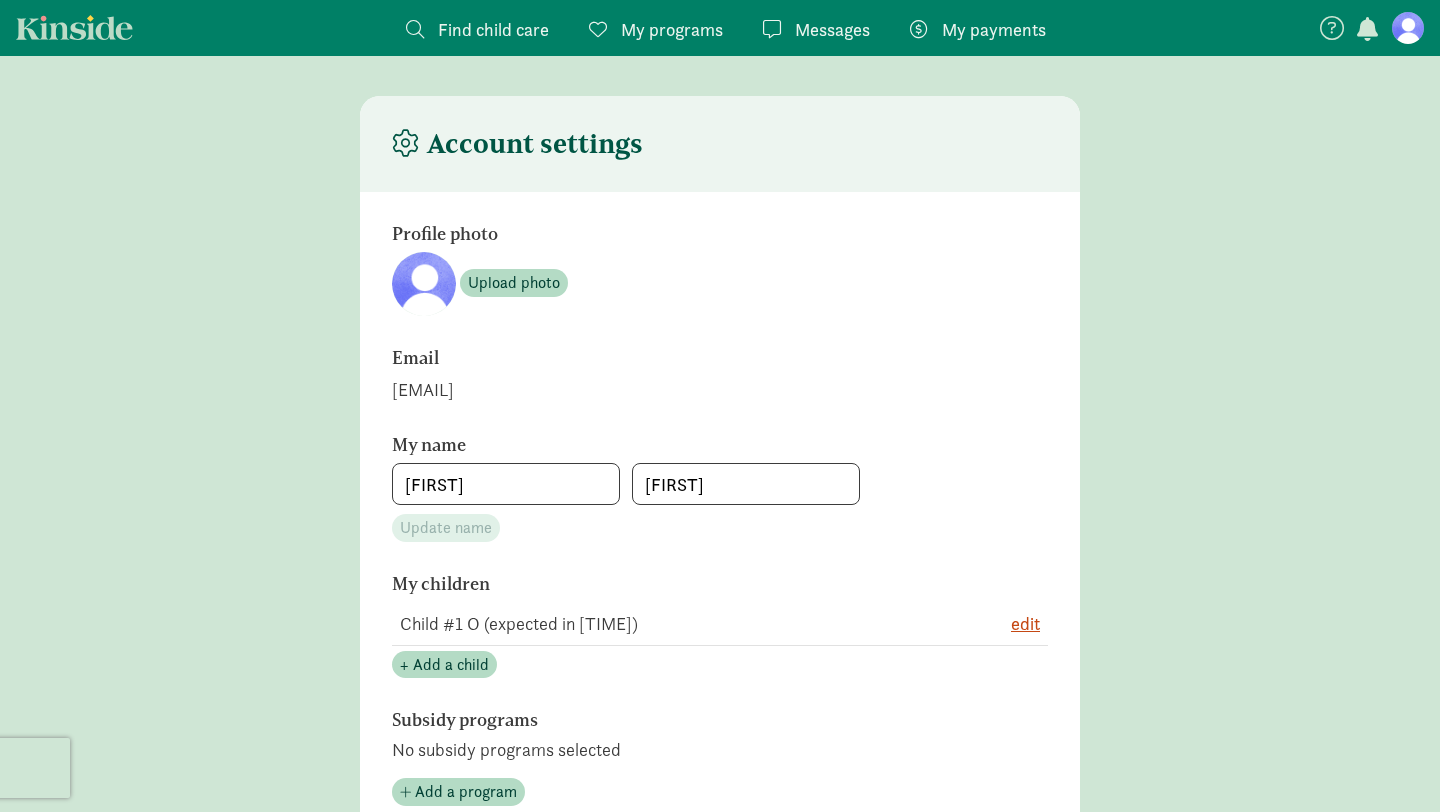 click at bounding box center (1408, 28) 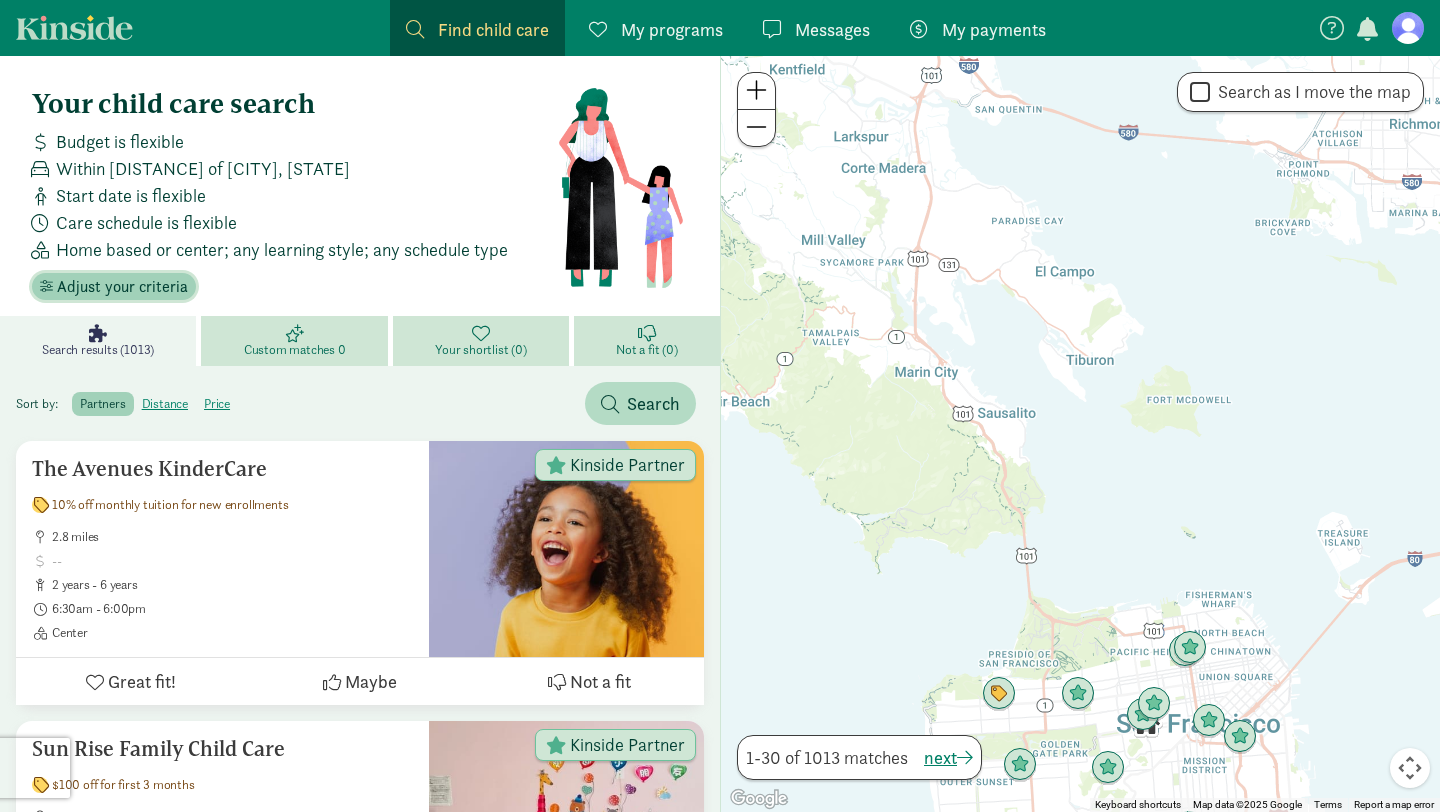 click on "Adjust your criteria" at bounding box center (122, 287) 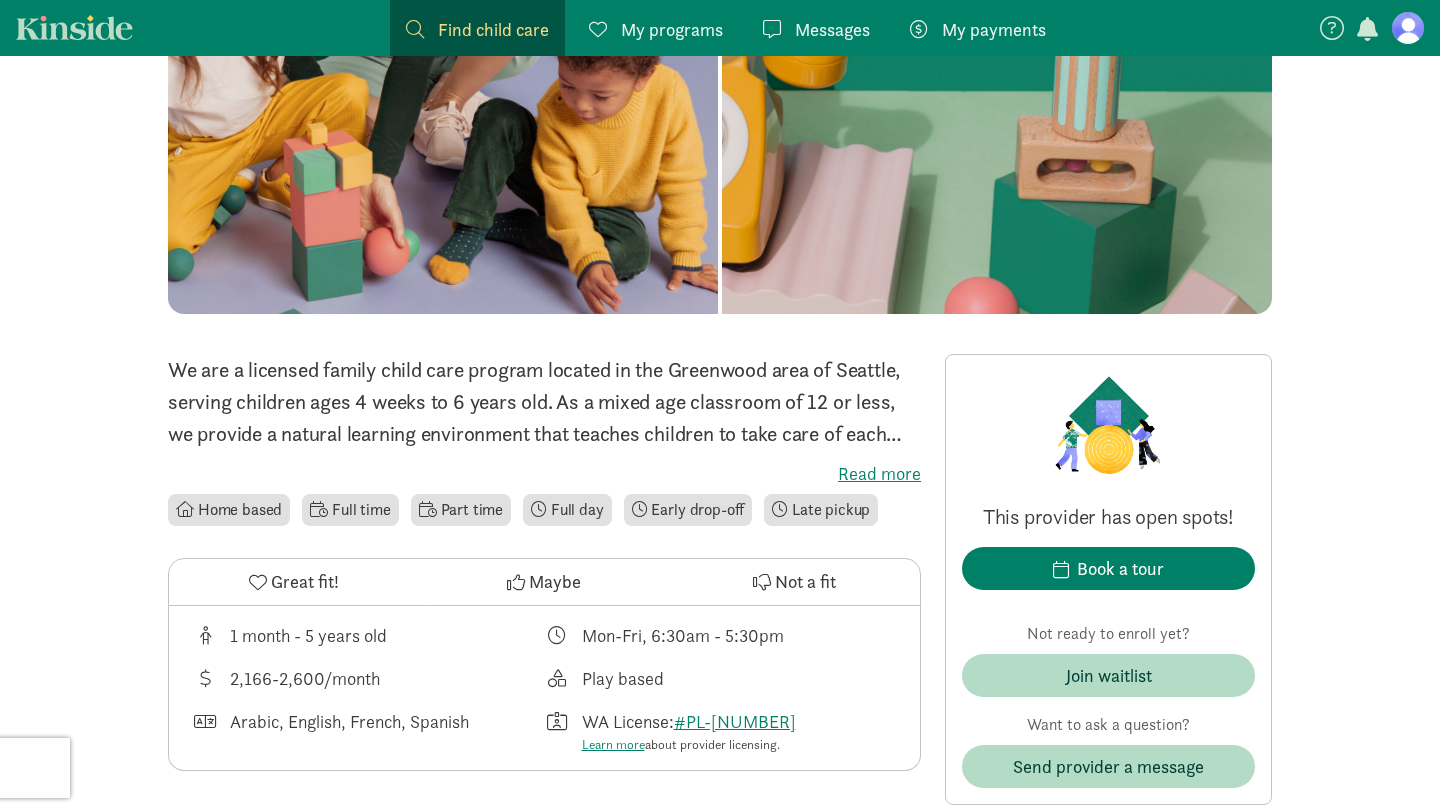 scroll, scrollTop: 271, scrollLeft: 0, axis: vertical 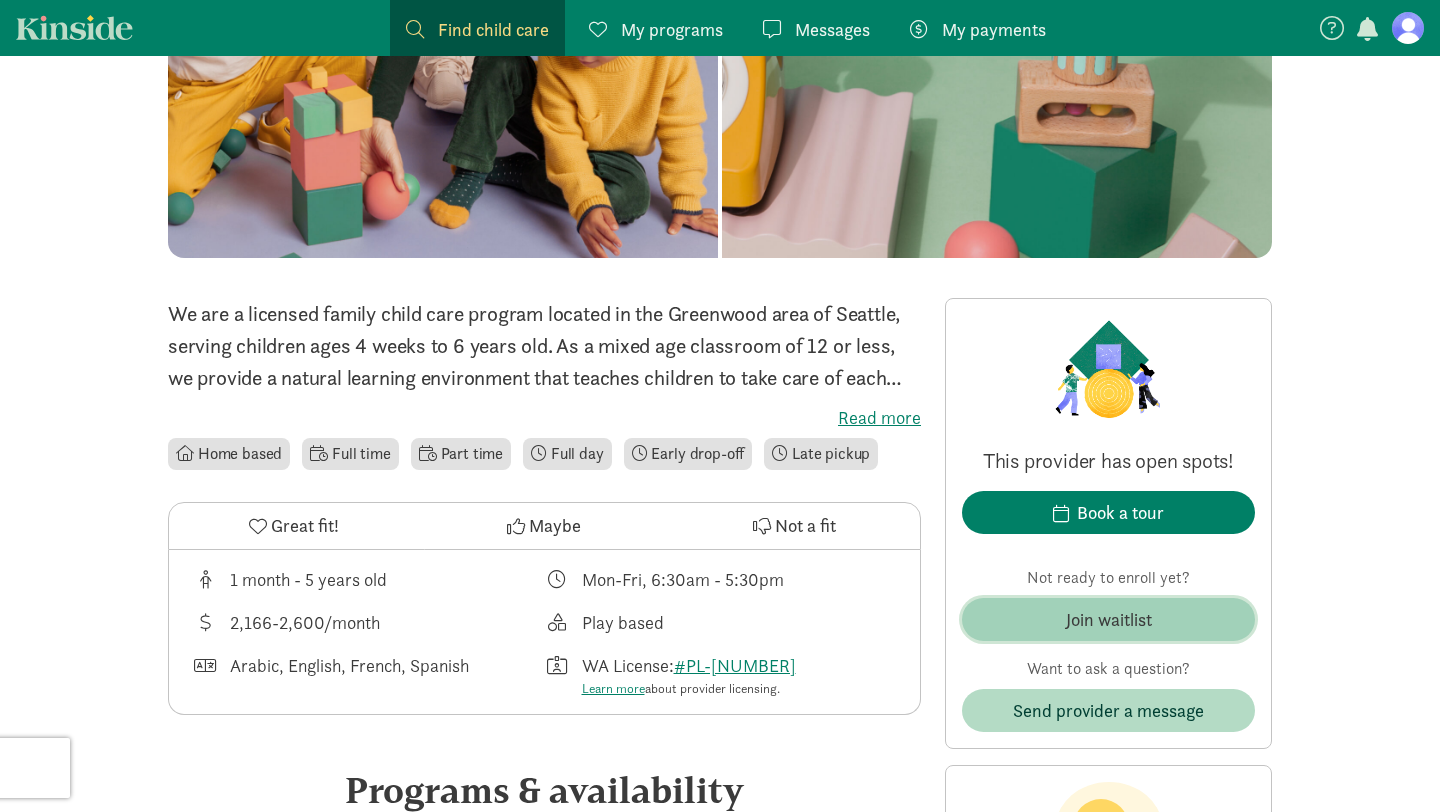 click on "Join waitlist" 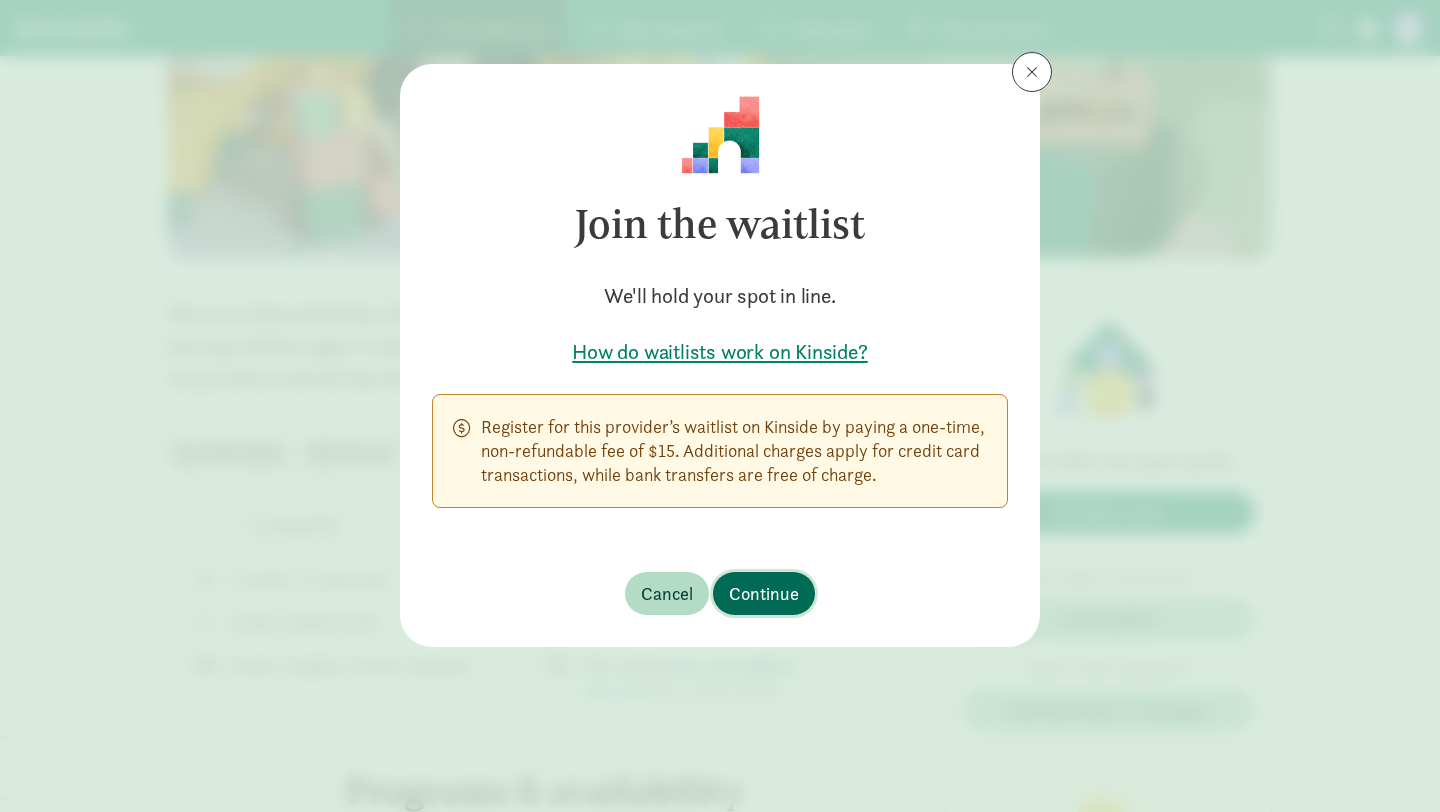 click on "Continue" at bounding box center [764, 593] 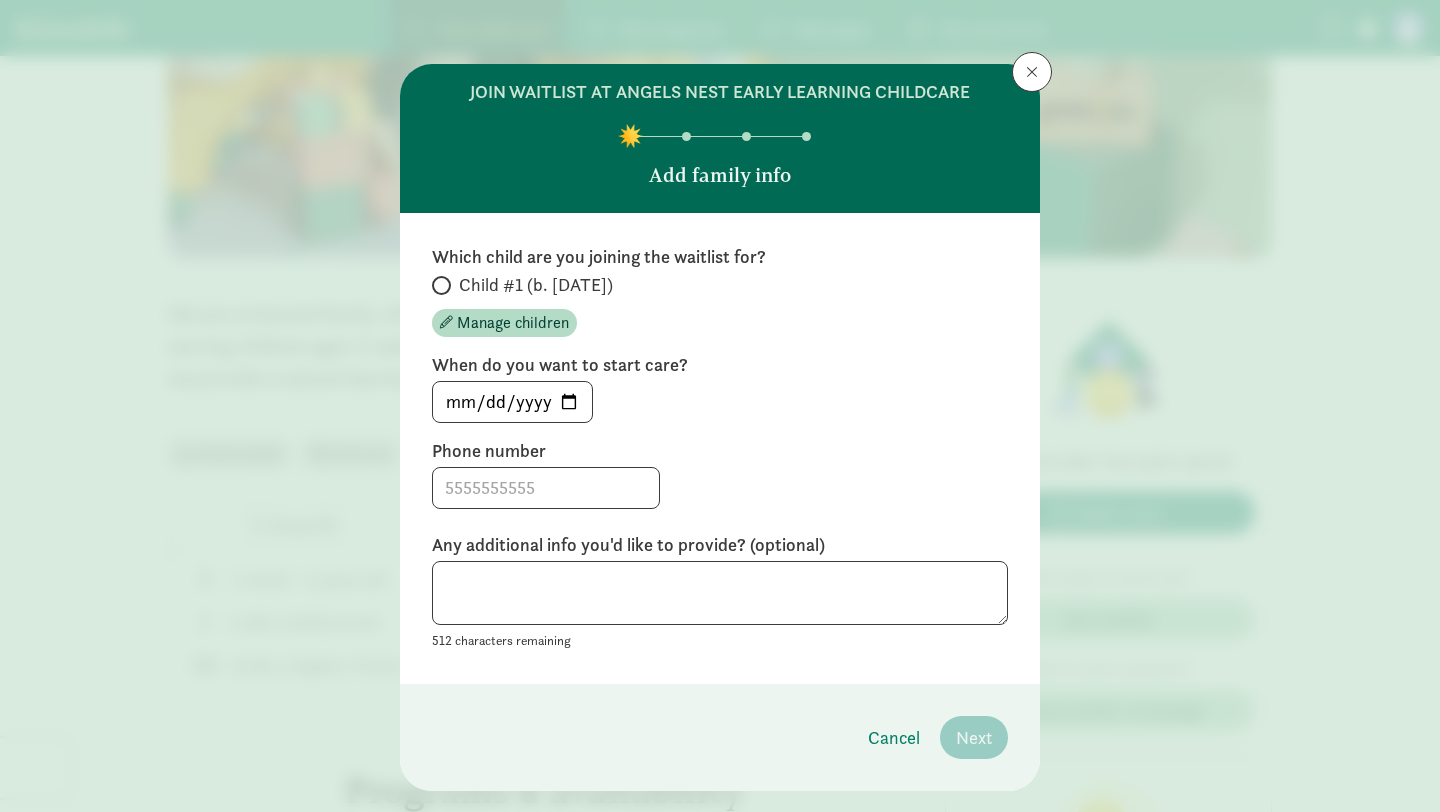 click on "Child #1 (b. January 2026)" at bounding box center [536, 285] 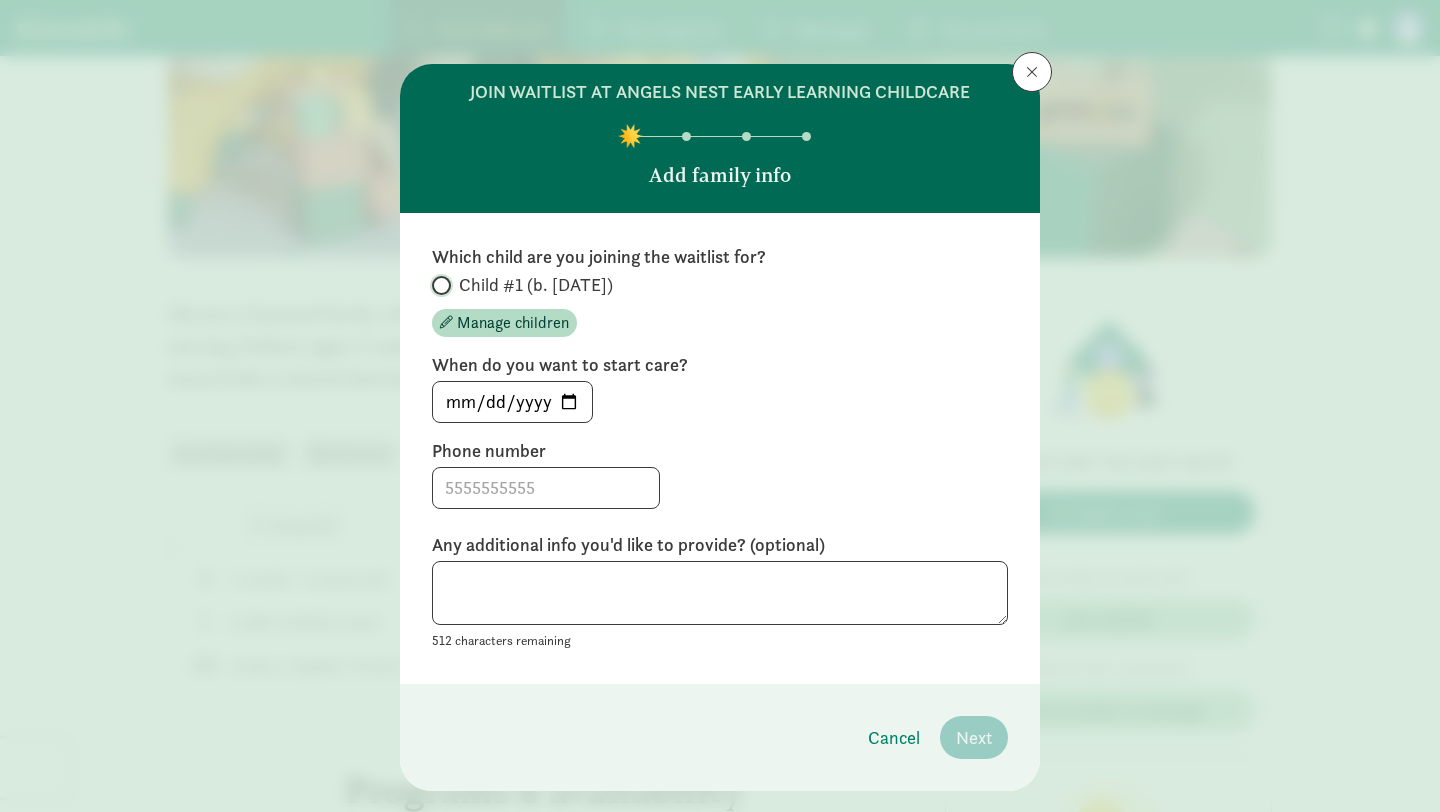click on "Child #1 (b. January 2026)" at bounding box center [438, 285] 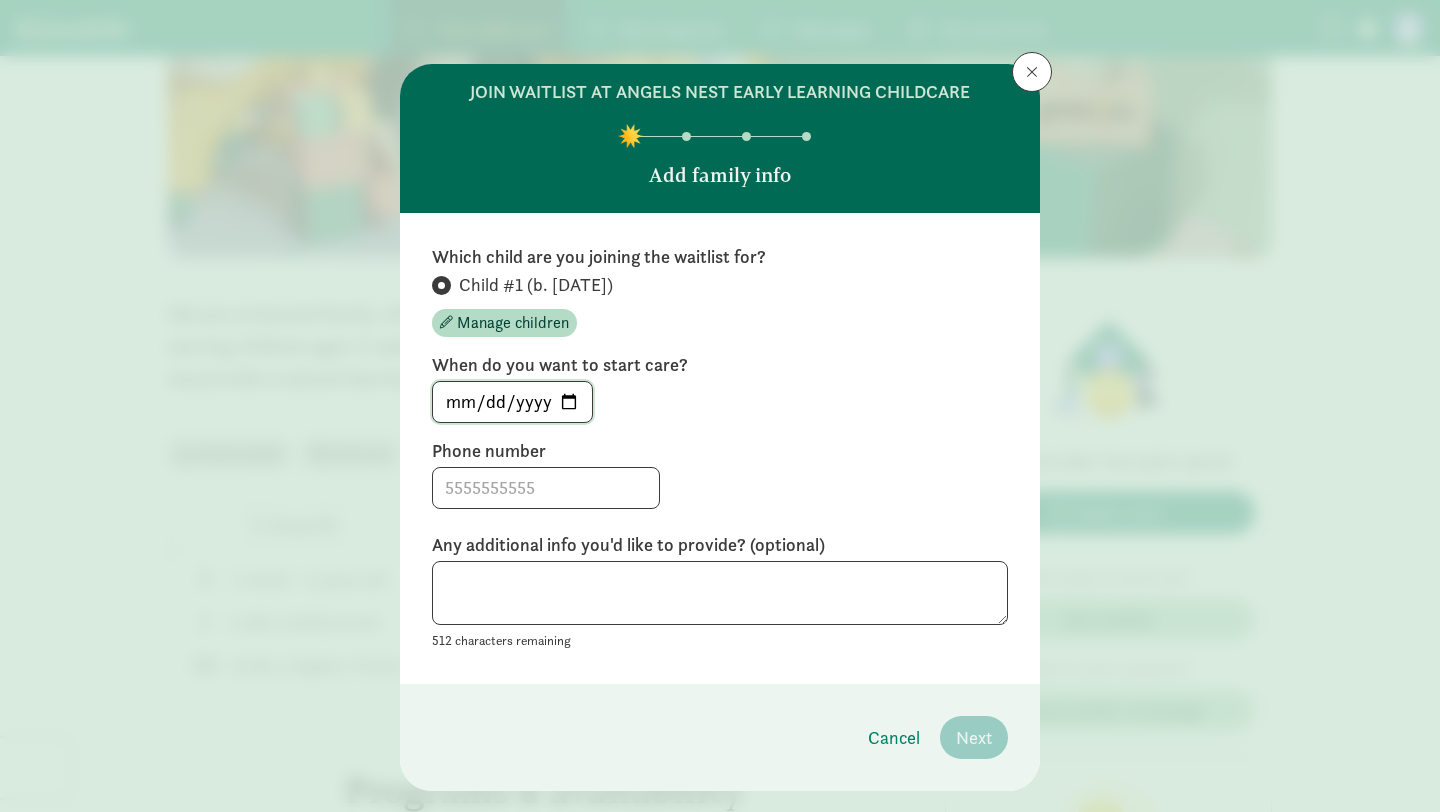 click on "2025-08-05" 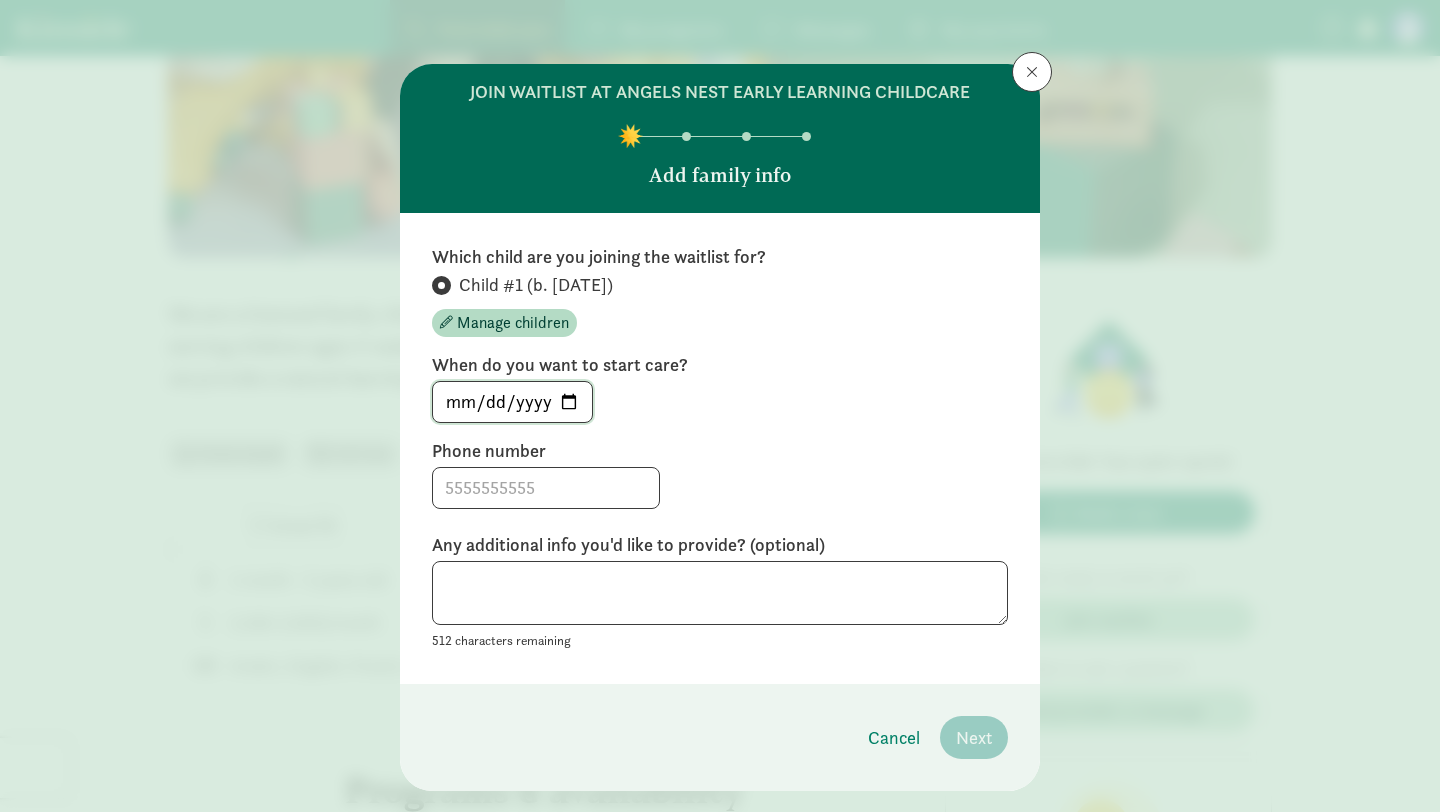 type on "2026-05-01" 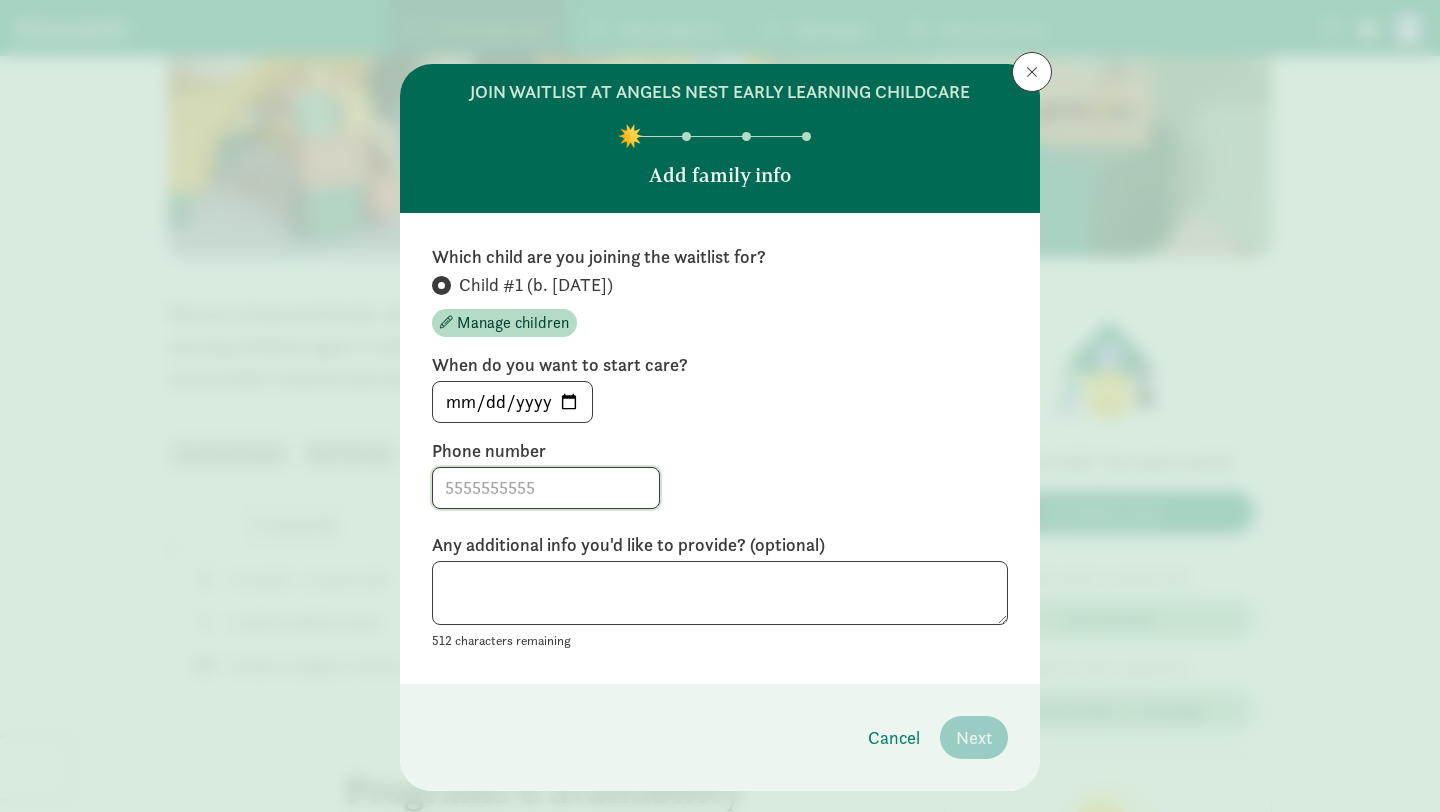 click 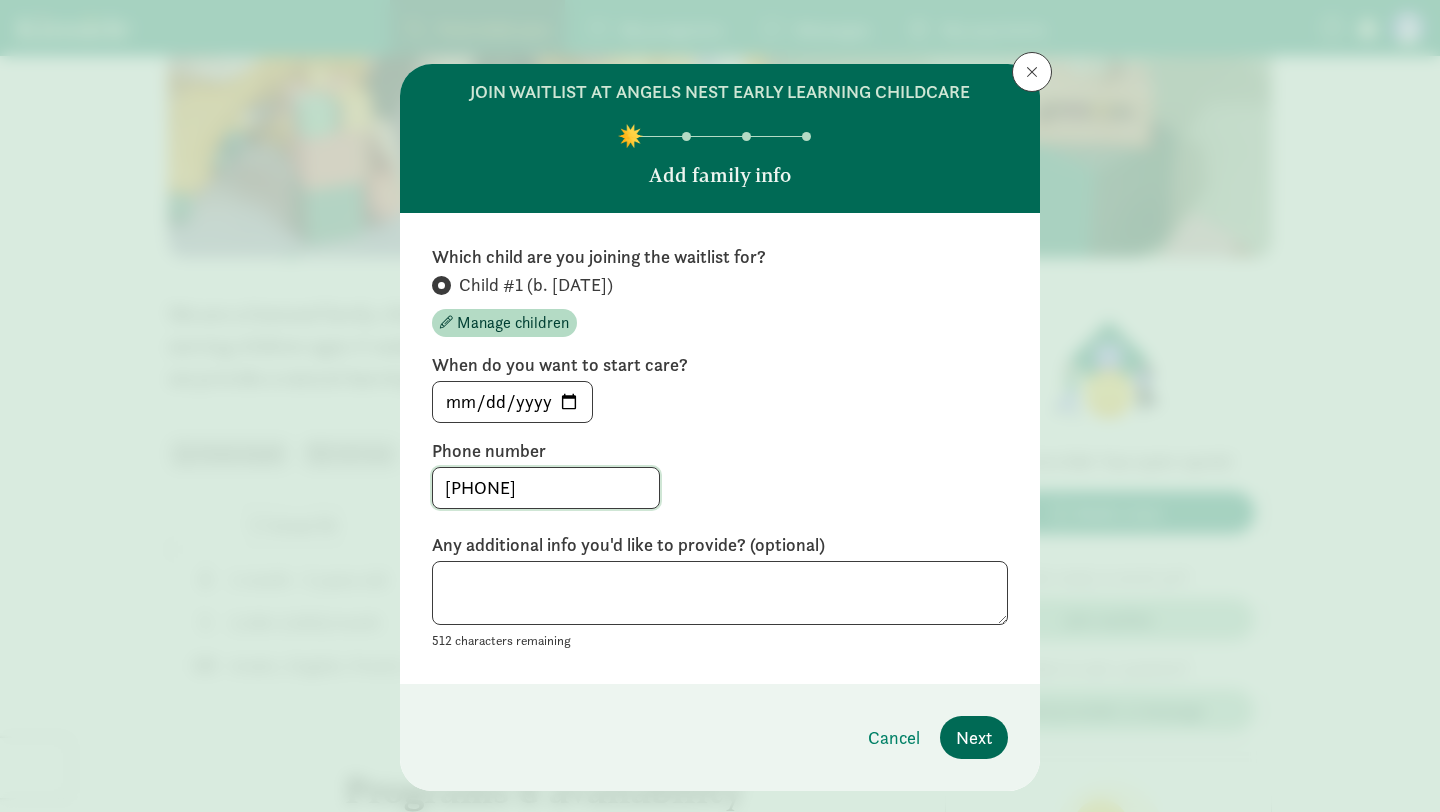 type on "7812498807" 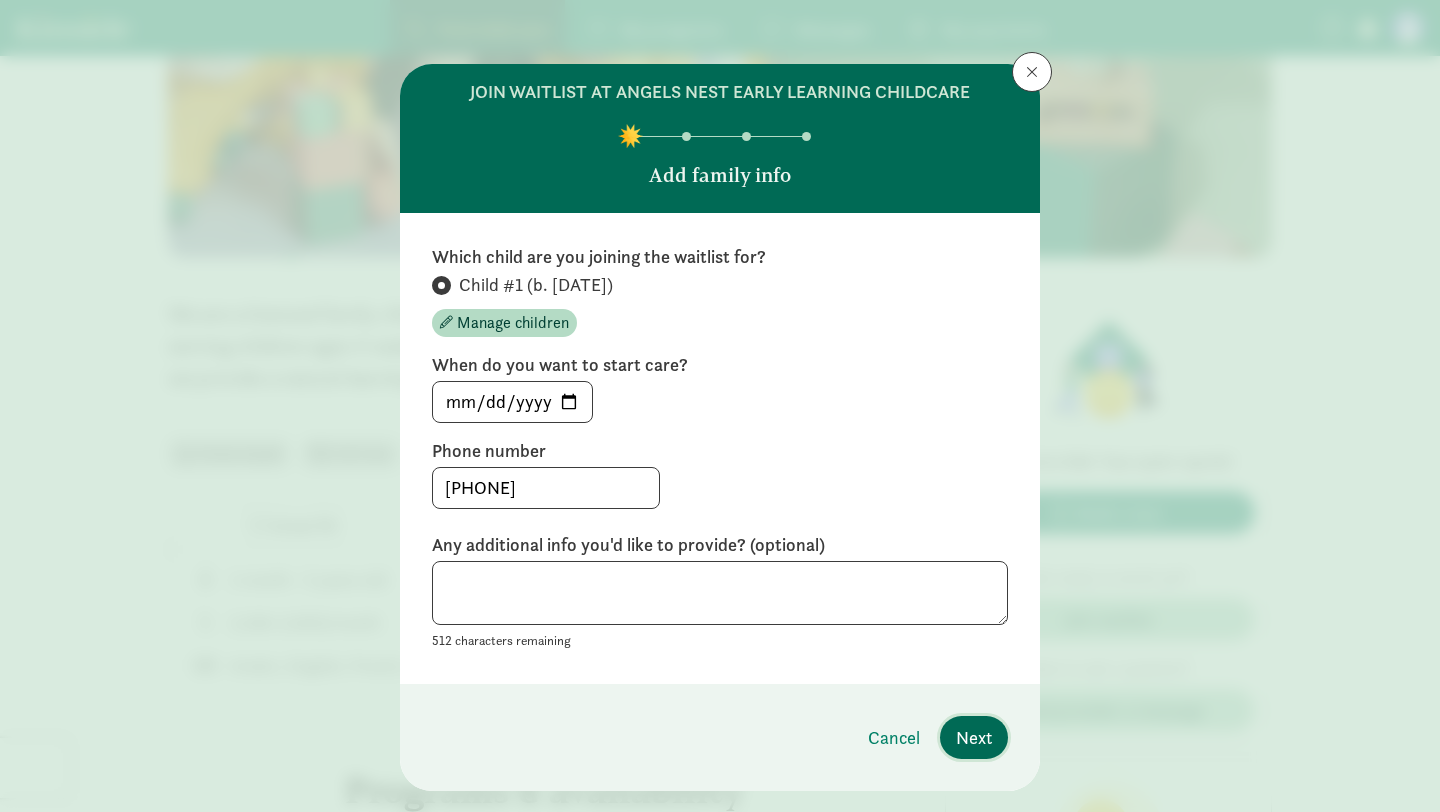 click on "Next" at bounding box center [974, 737] 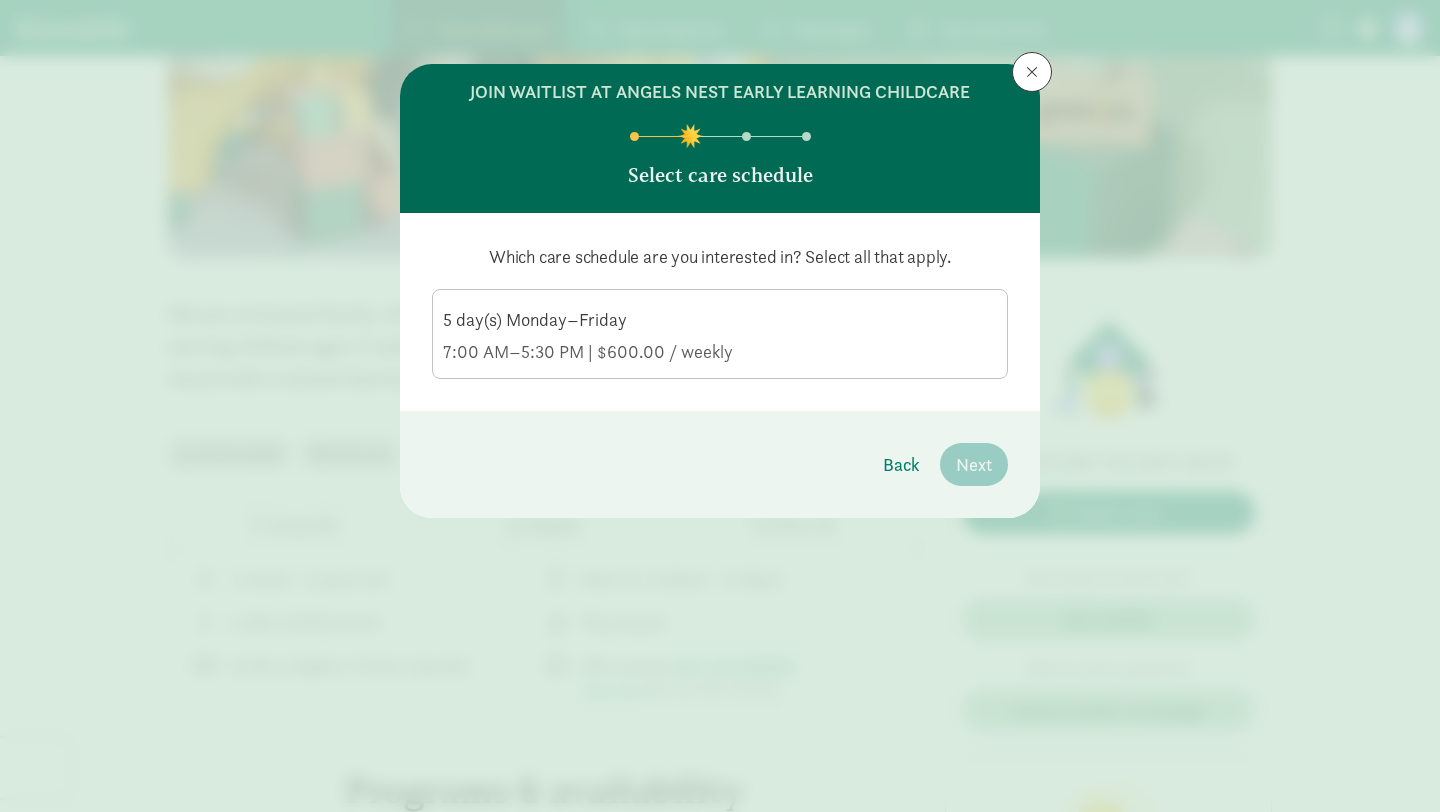 click on "7:00 AM–5:30 PM | $600.00 / weekly" 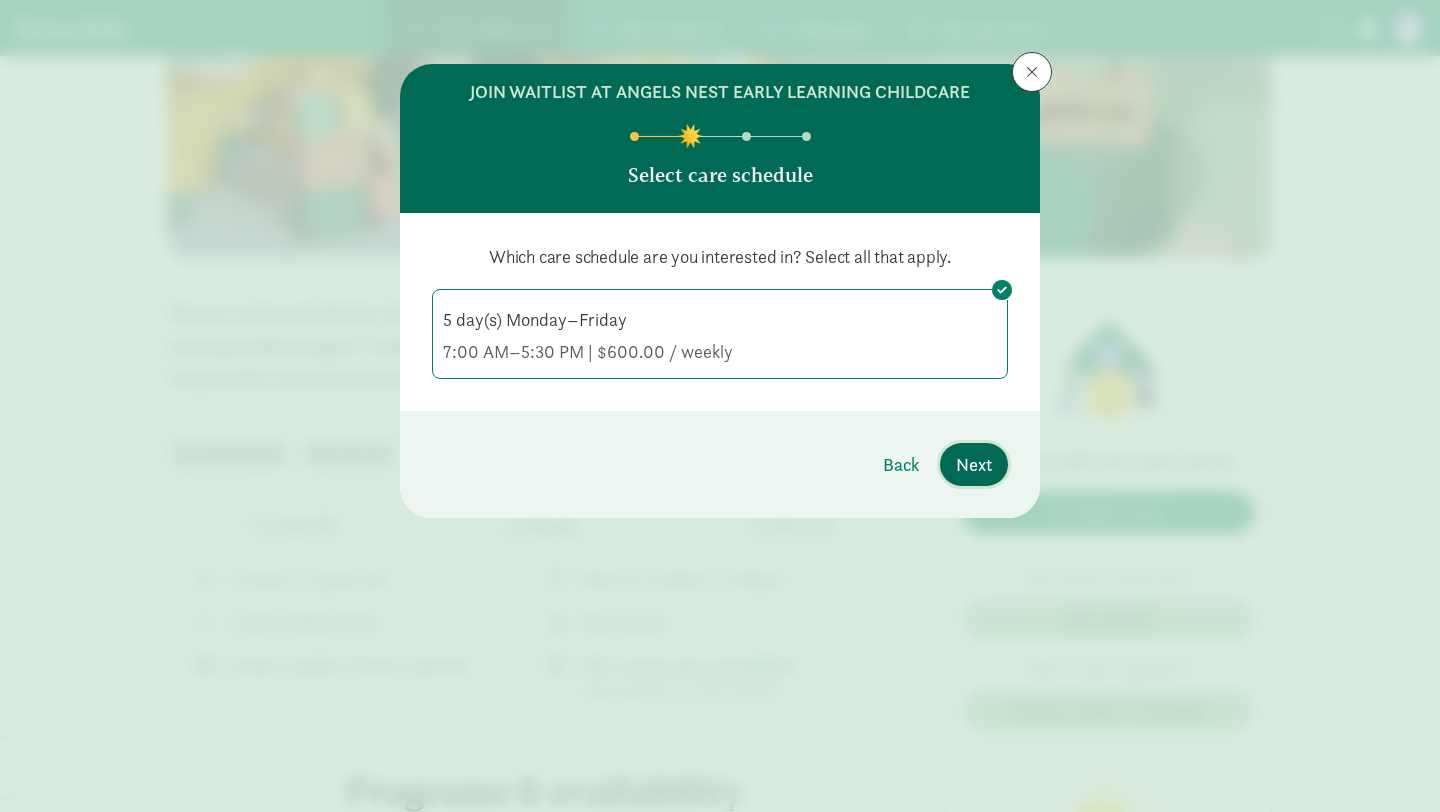 click on "Next" at bounding box center [974, 464] 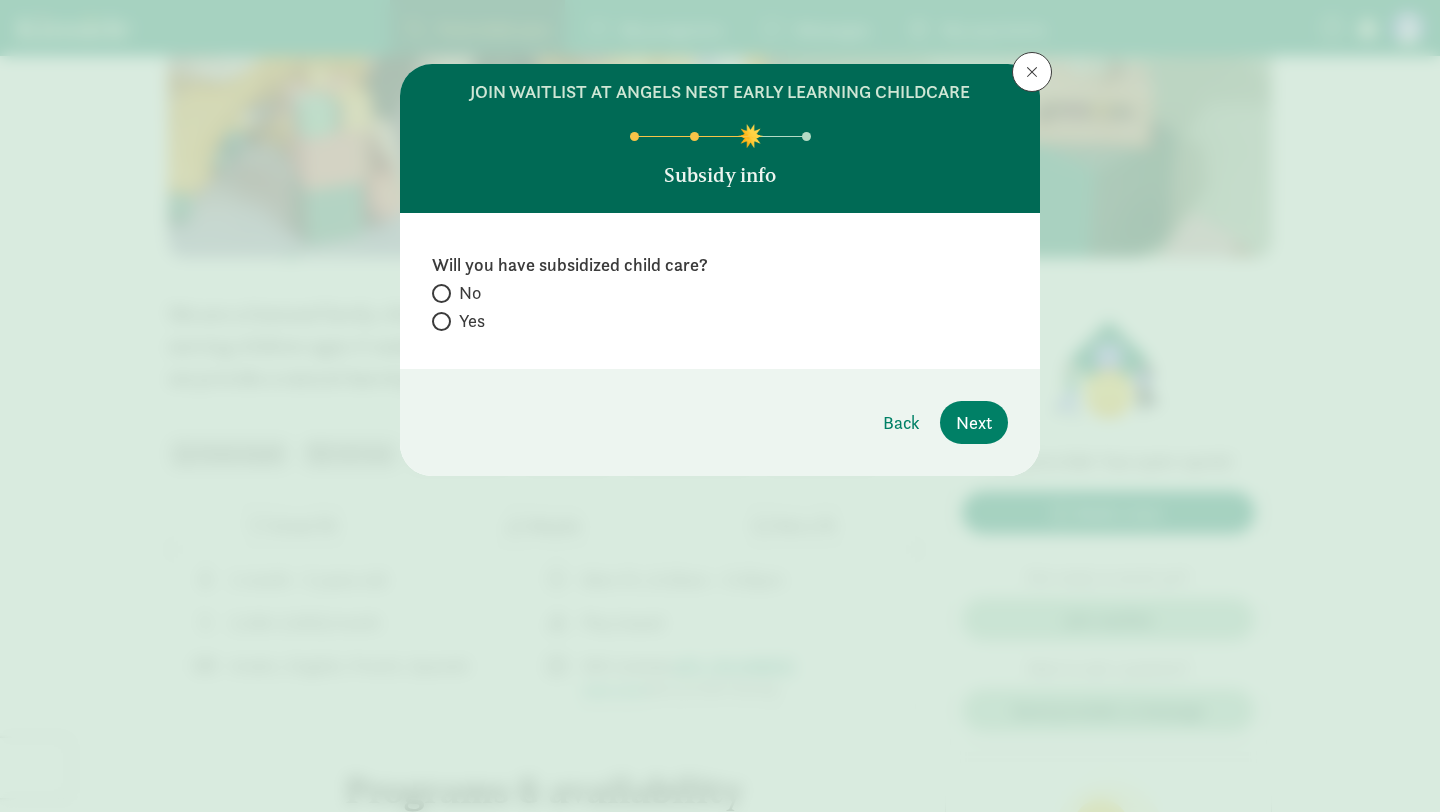 click on "No" at bounding box center [470, 293] 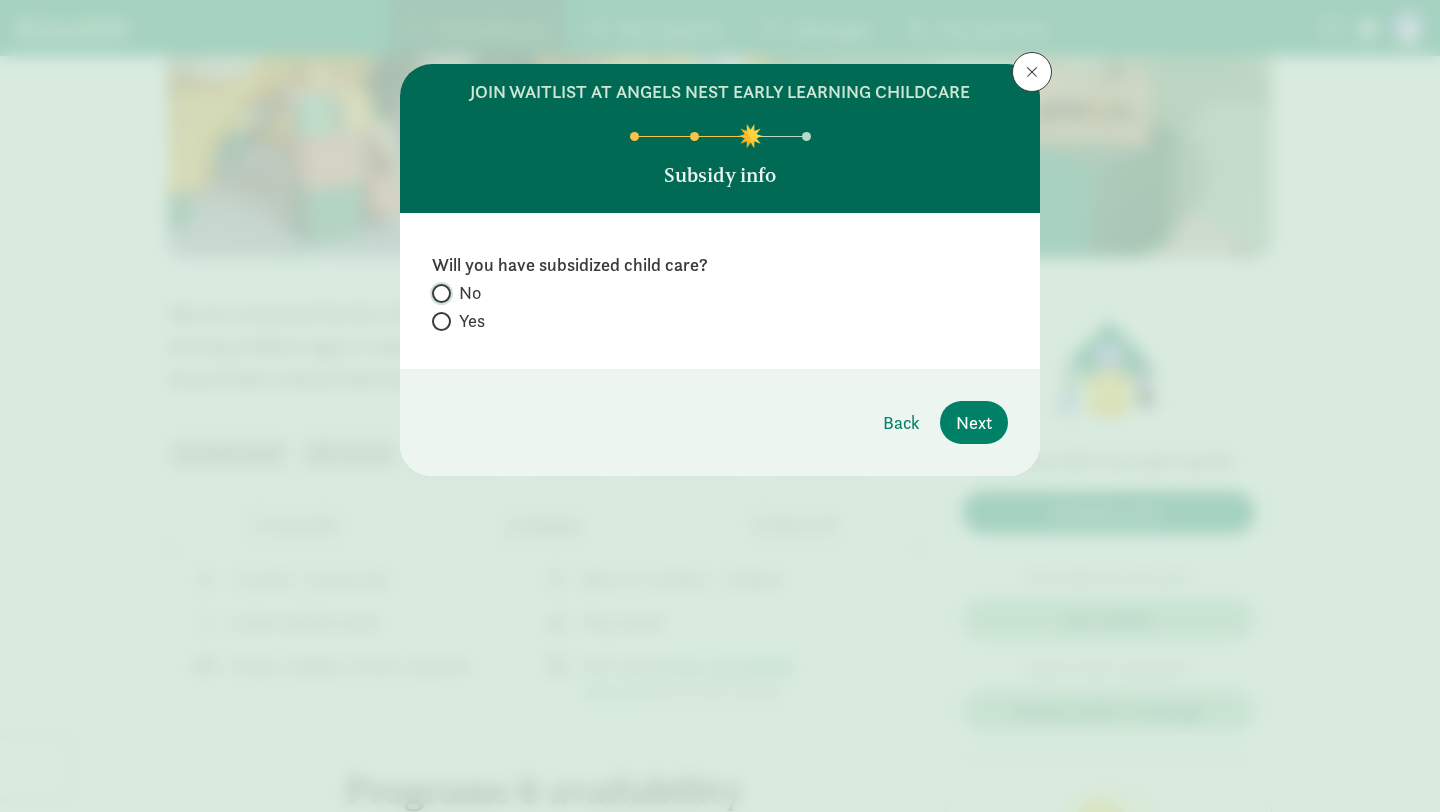 click on "No" at bounding box center [438, 293] 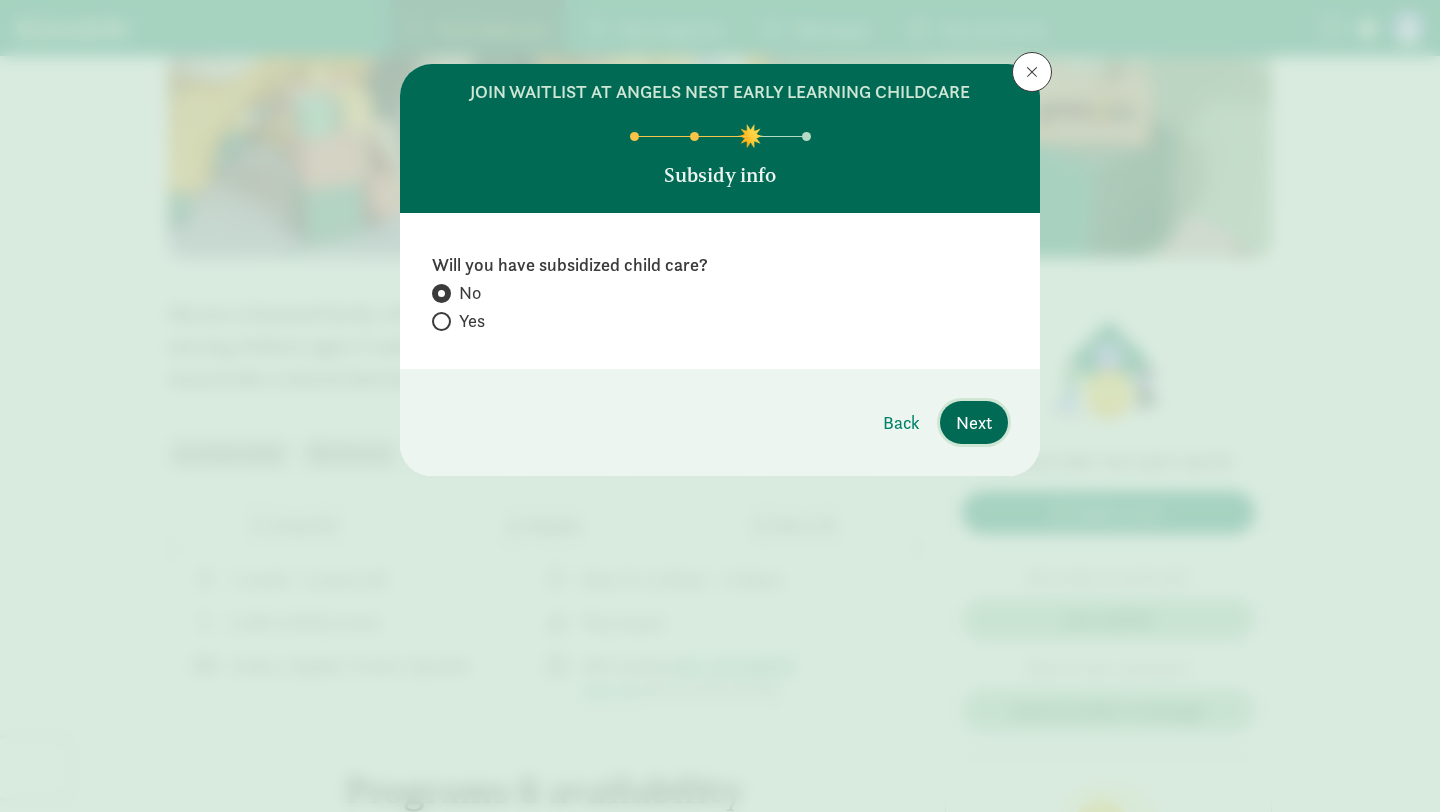 click on "Next" at bounding box center (974, 422) 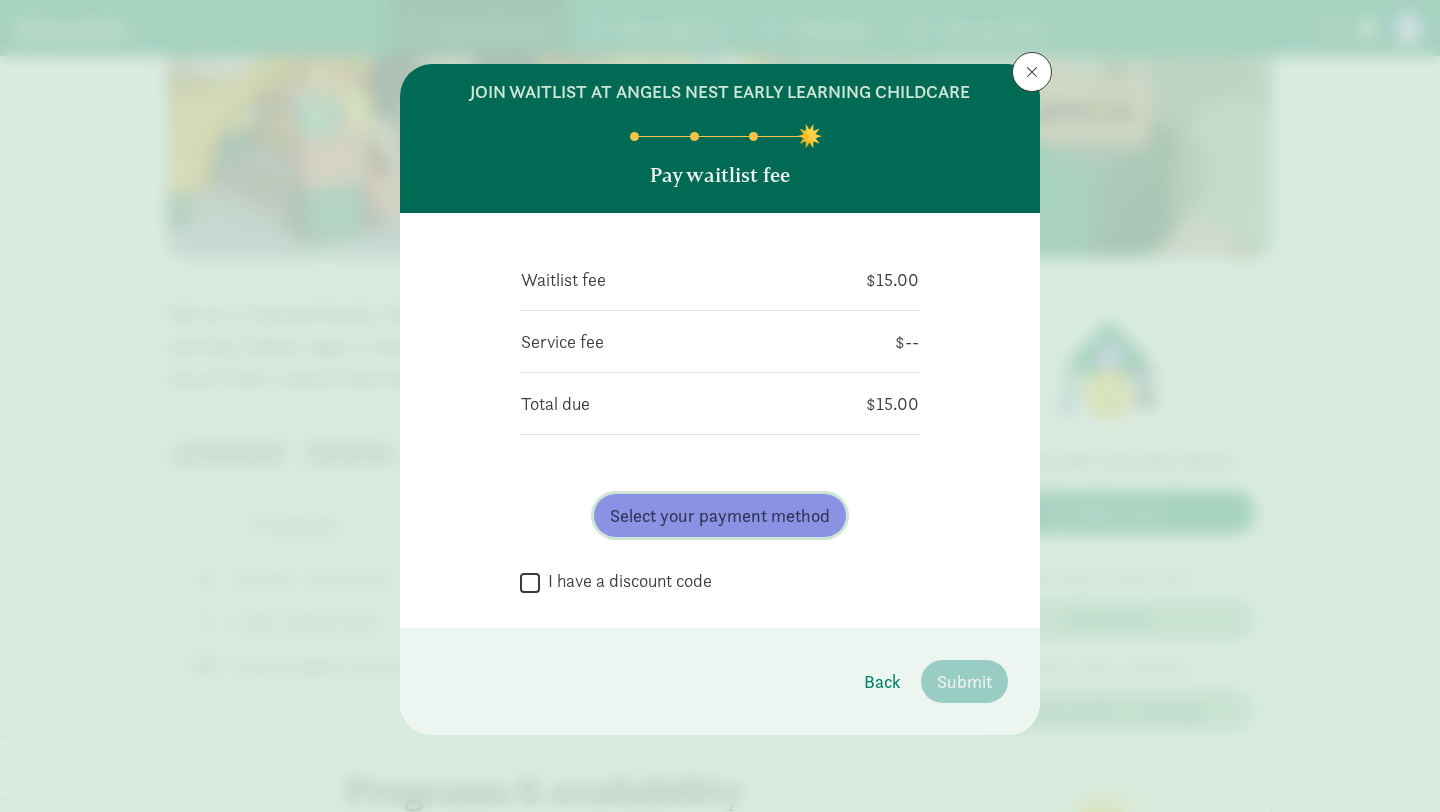 click on "Select your payment method" at bounding box center [720, 515] 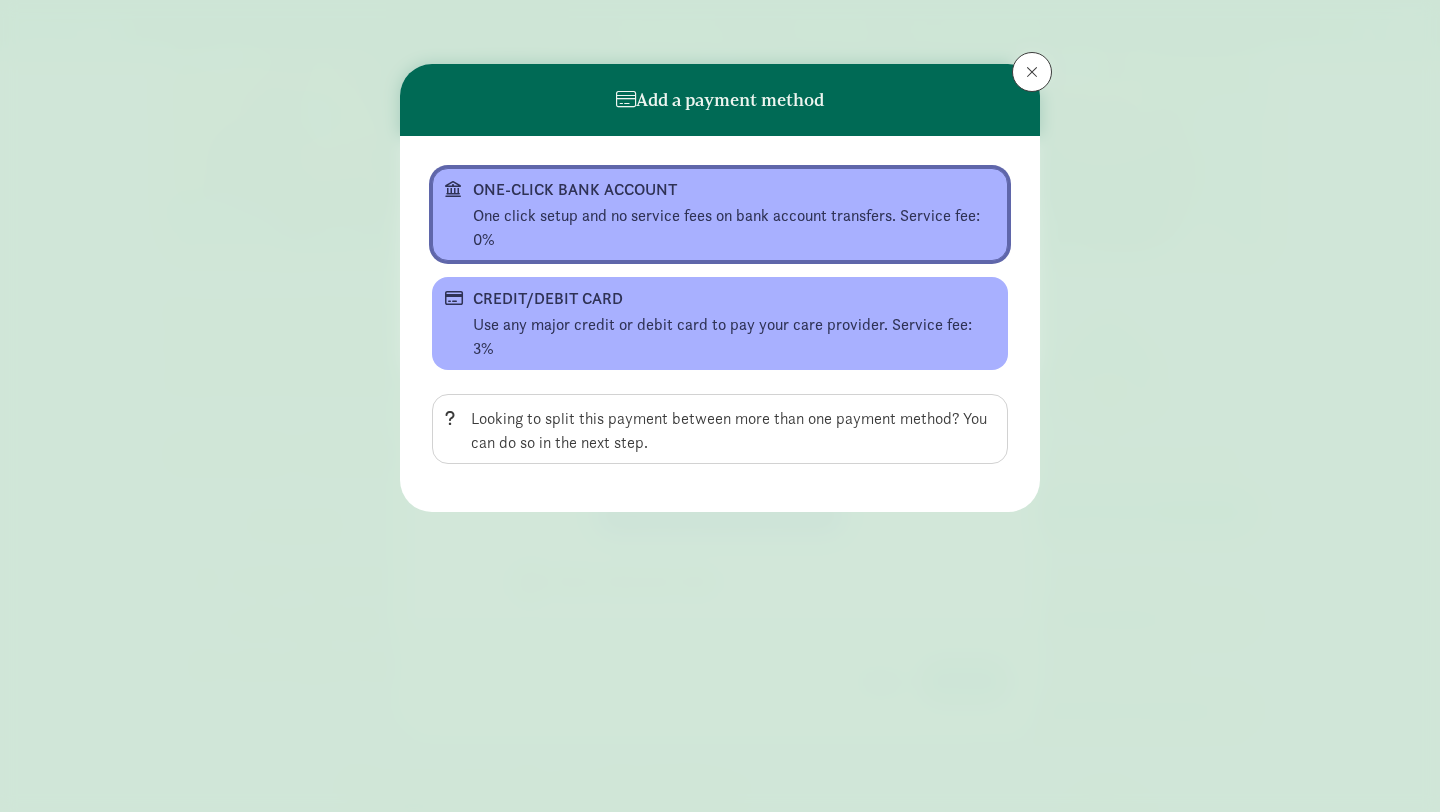 click on "One click setup and no service fees on bank account transfers. Service fee: 0%" at bounding box center [734, 228] 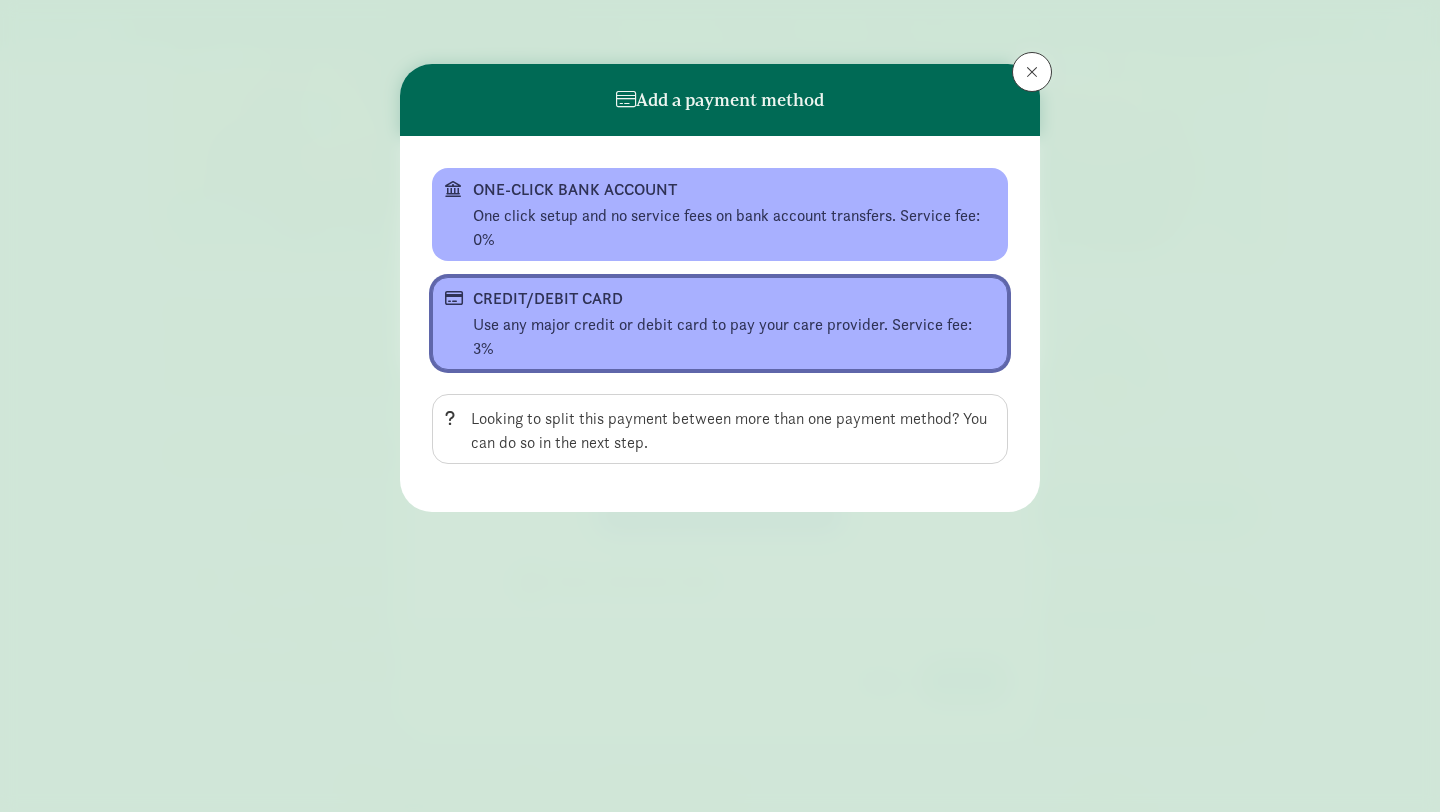 click on "Use any major credit or debit card to pay your care provider. Service fee: 3%" at bounding box center (734, 337) 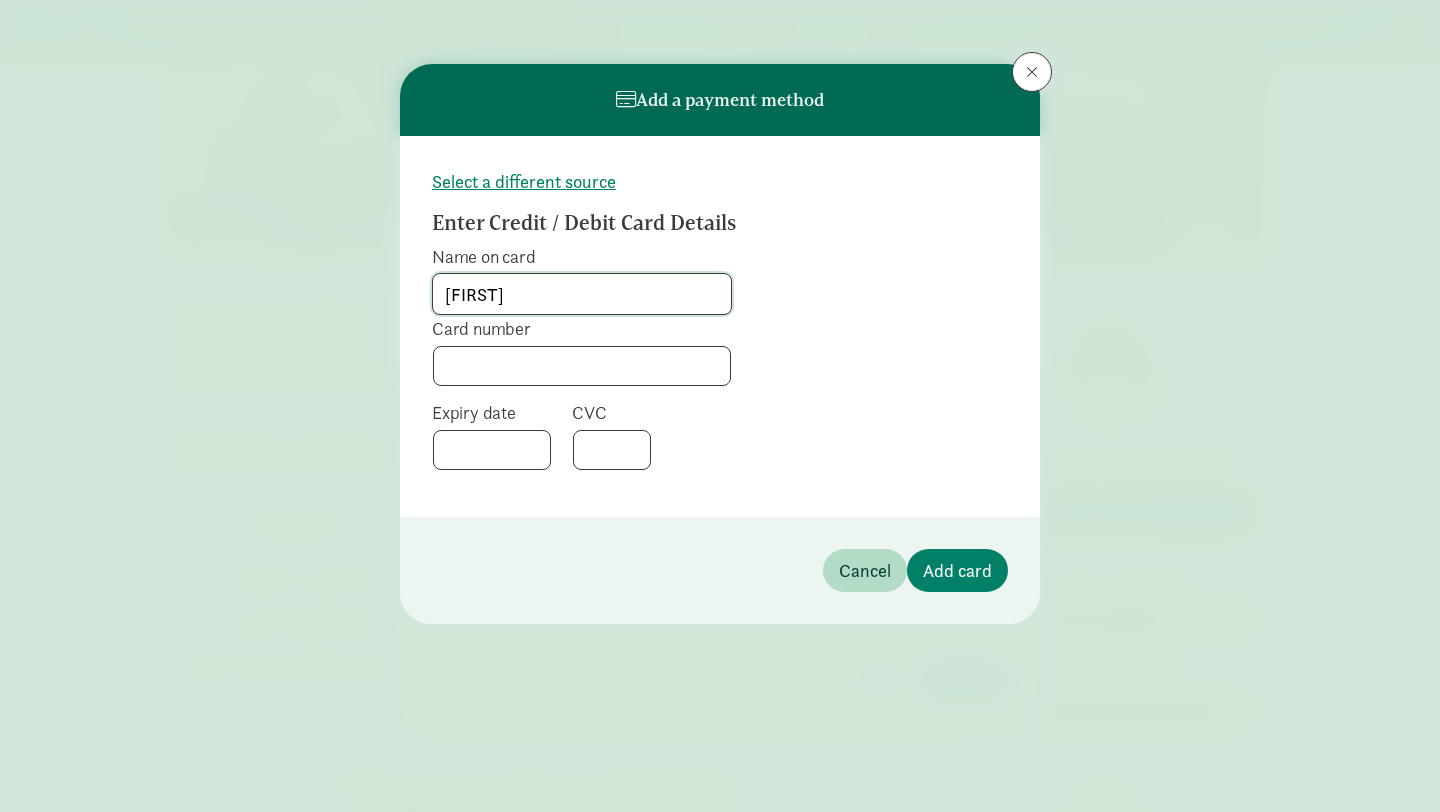 type on "Brianna Foley" 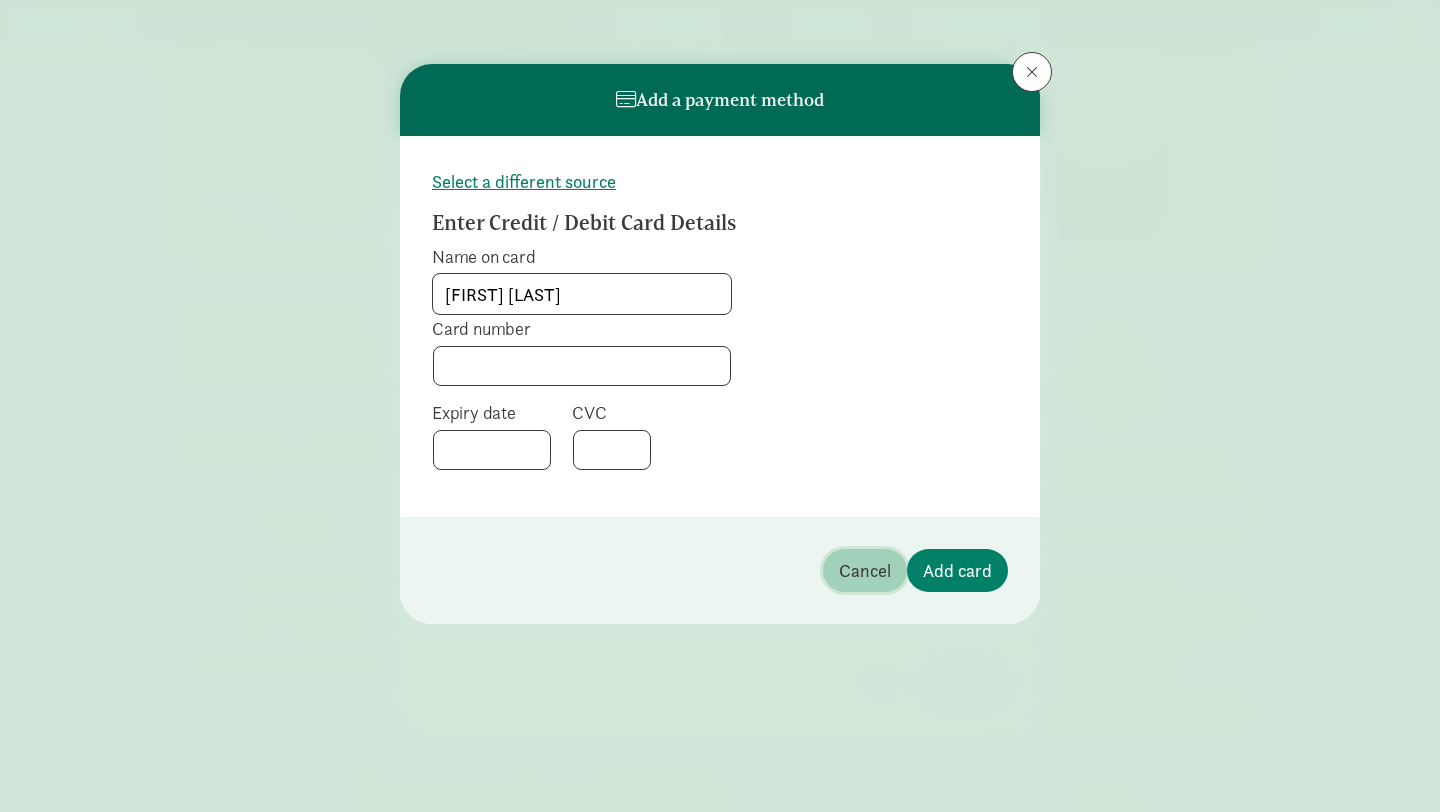 click on "Cancel" at bounding box center (865, 570) 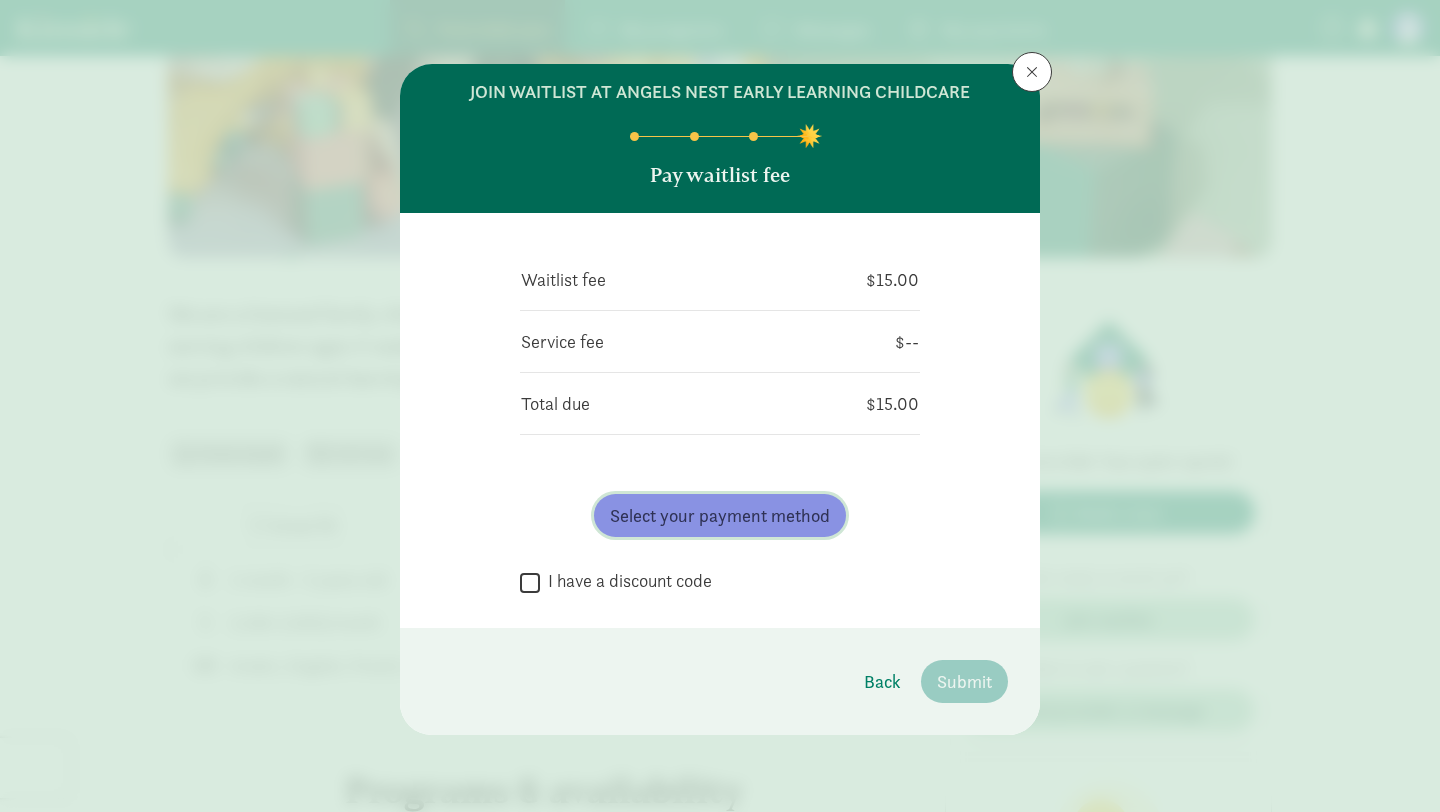 click on "Select your payment method" at bounding box center [720, 515] 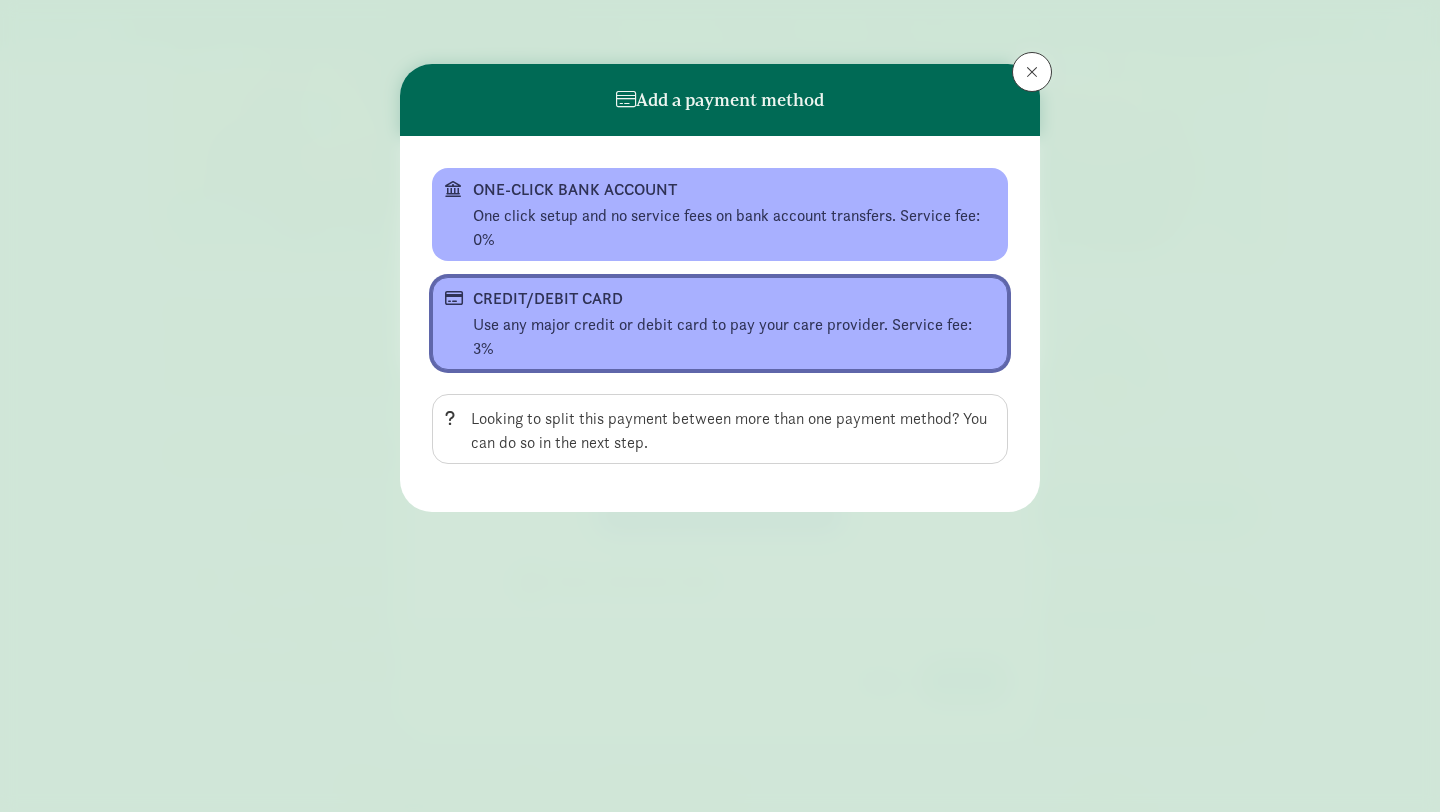 click on "CREDIT/DEBIT CARD" at bounding box center (718, 299) 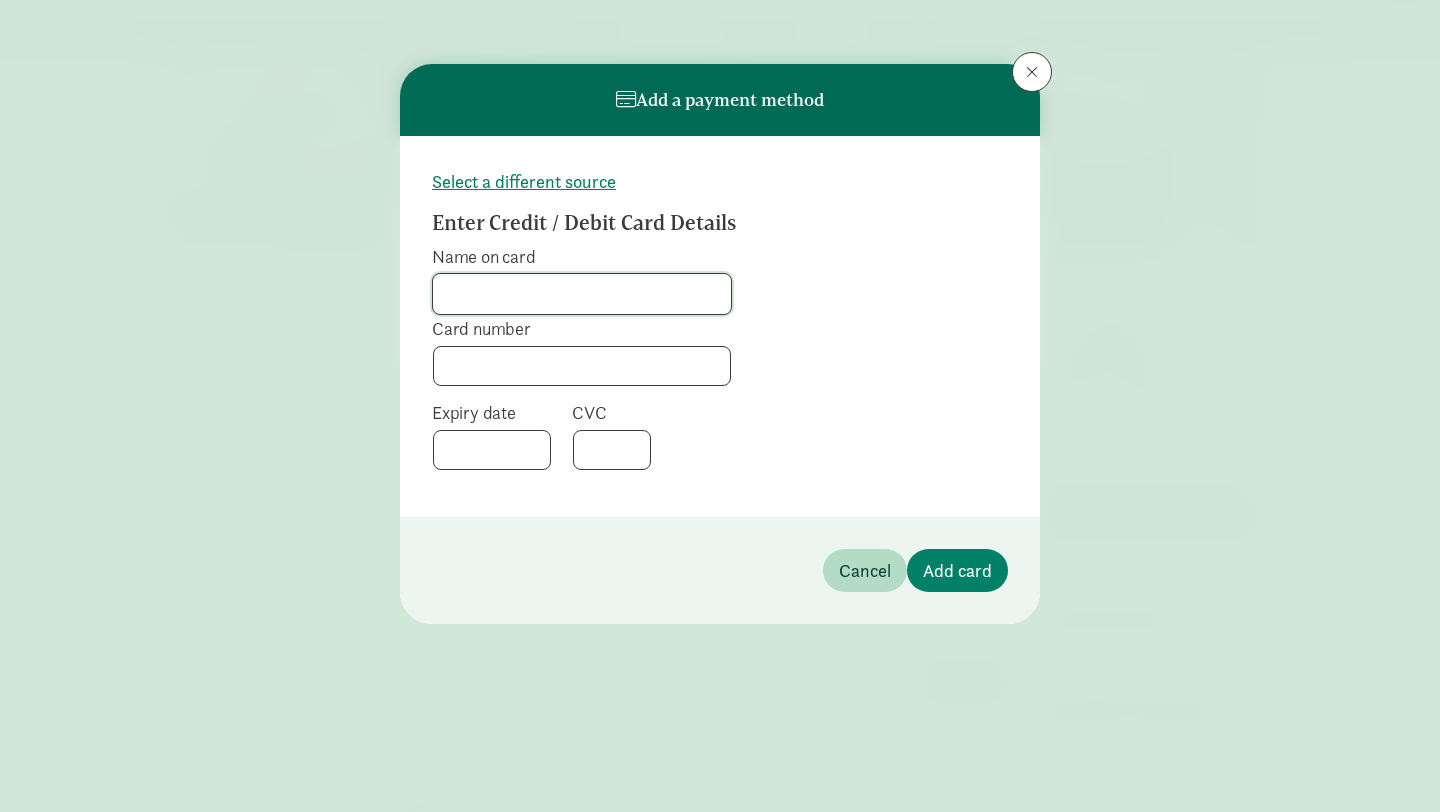click on "Name on card" 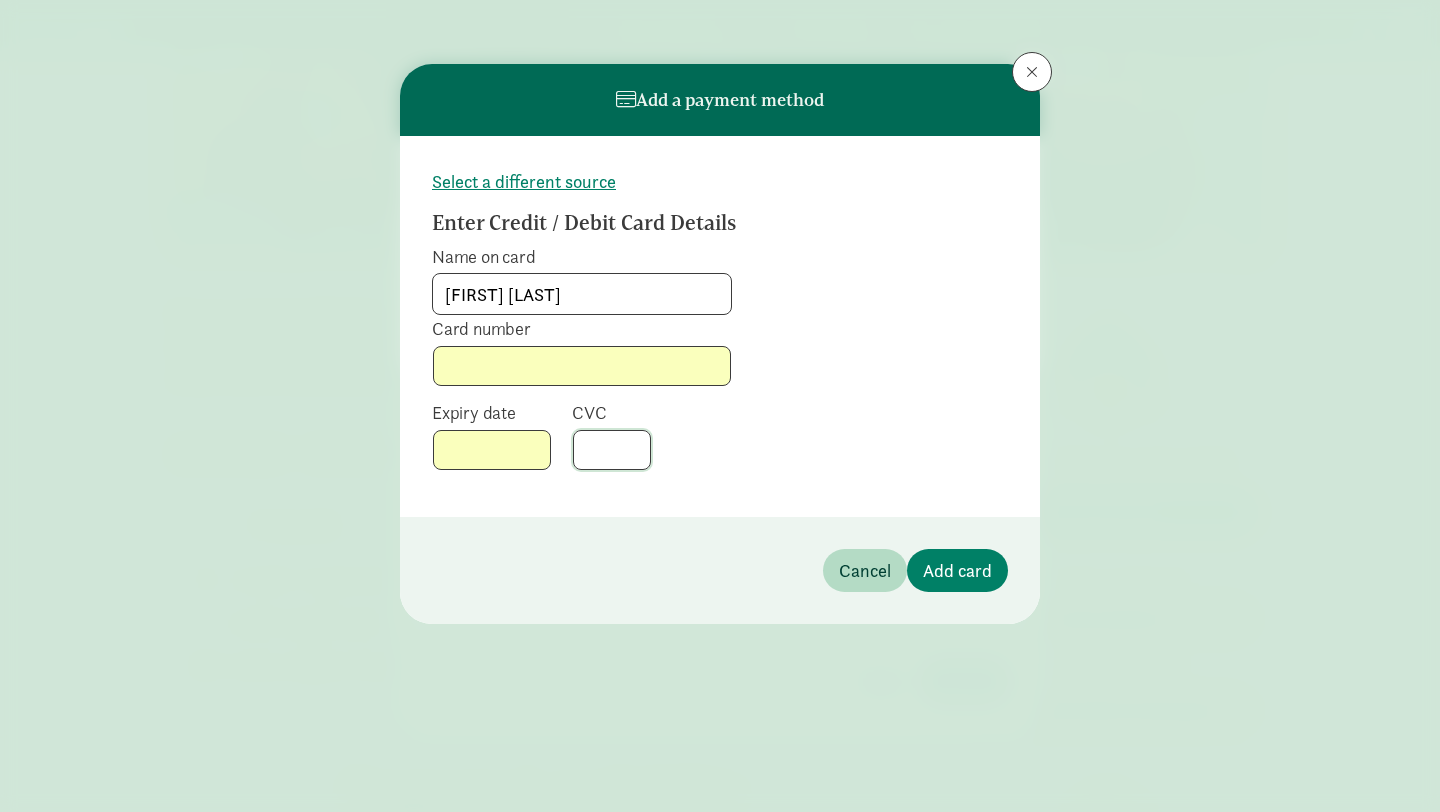 click on "Select a different source
Enter Credit / Debit Card Details
Name on card       Brianna Foley       Card number           Expiry date           CVC" 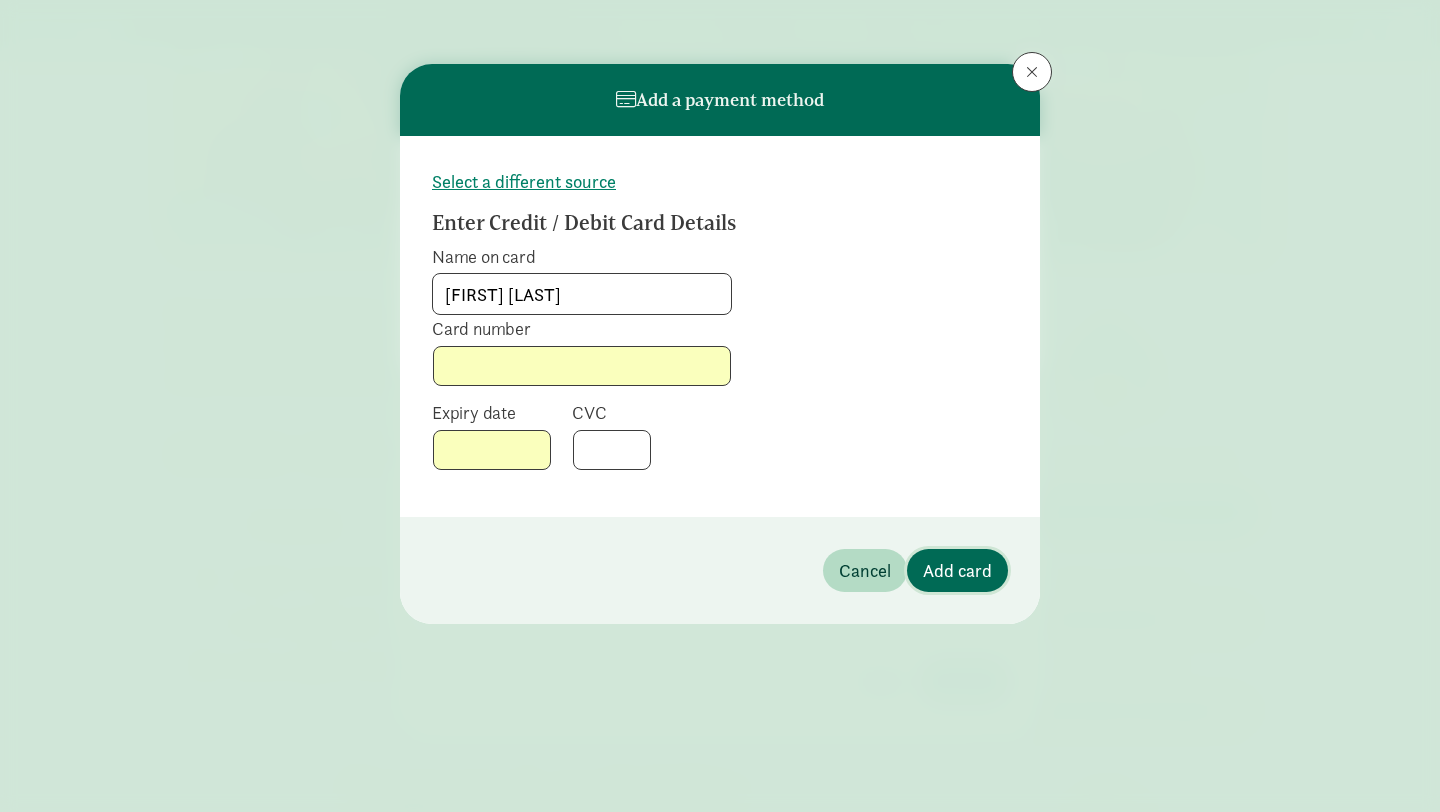 click on "Add card" at bounding box center [957, 570] 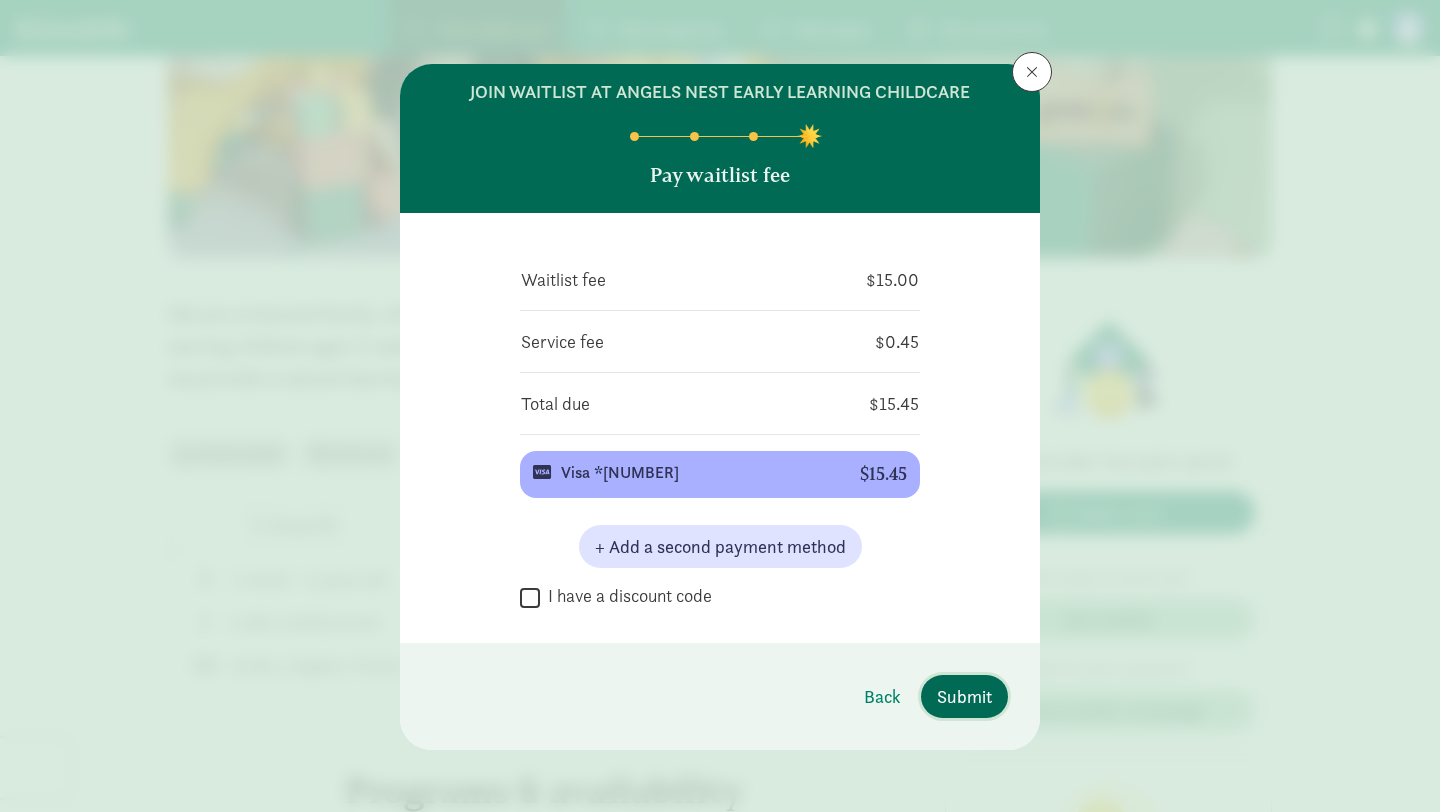 click on "Submit" at bounding box center (964, 696) 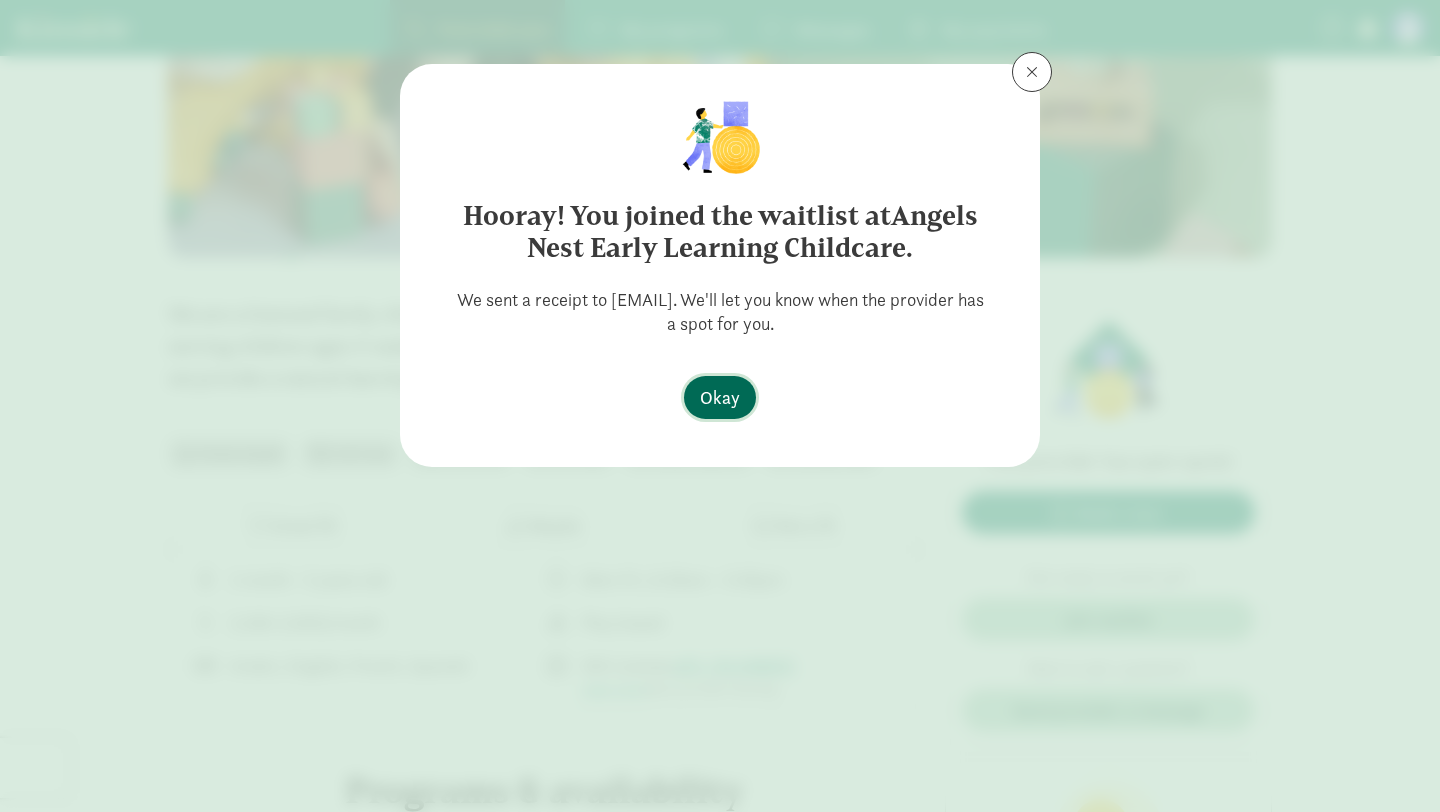 click on "Okay" at bounding box center [720, 397] 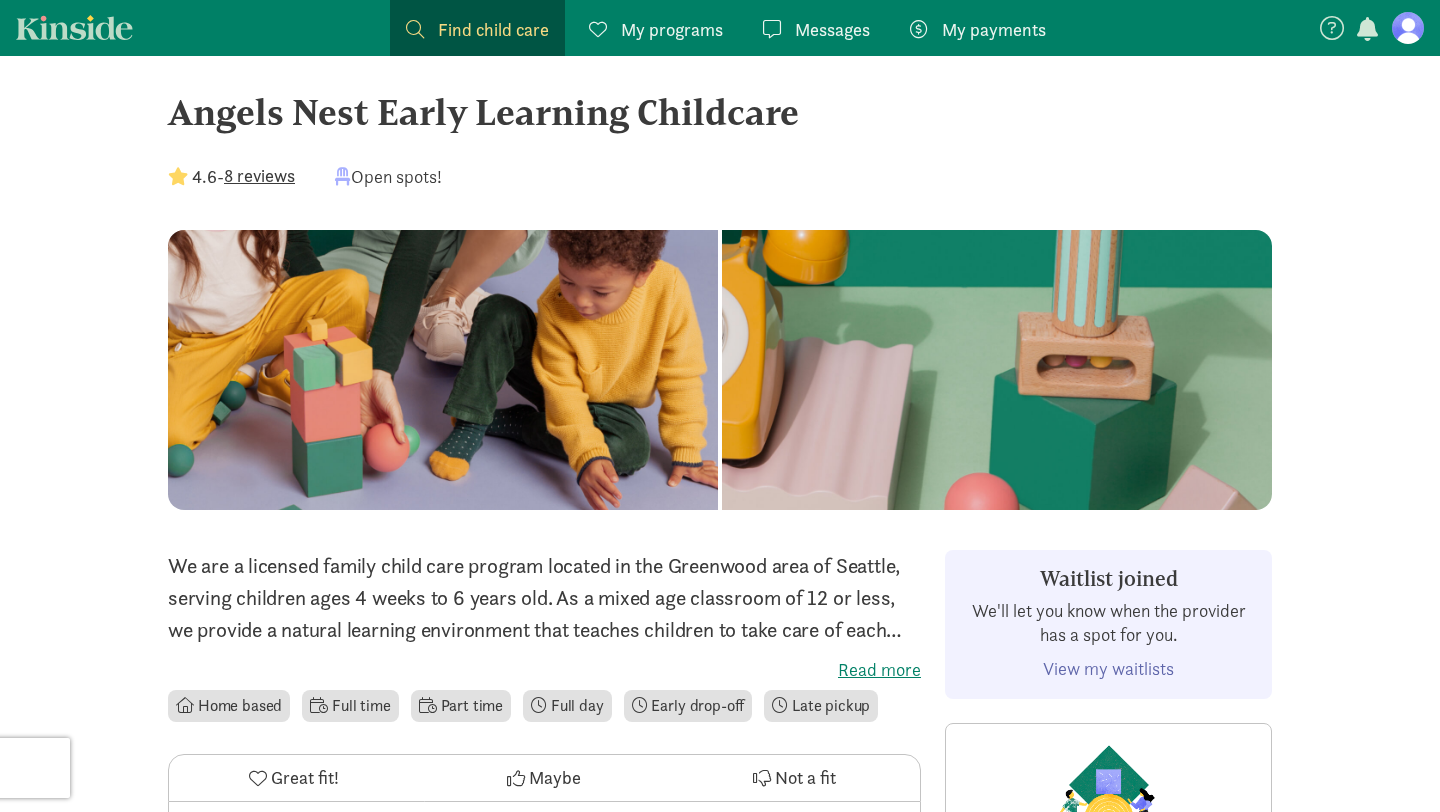 scroll, scrollTop: 0, scrollLeft: 0, axis: both 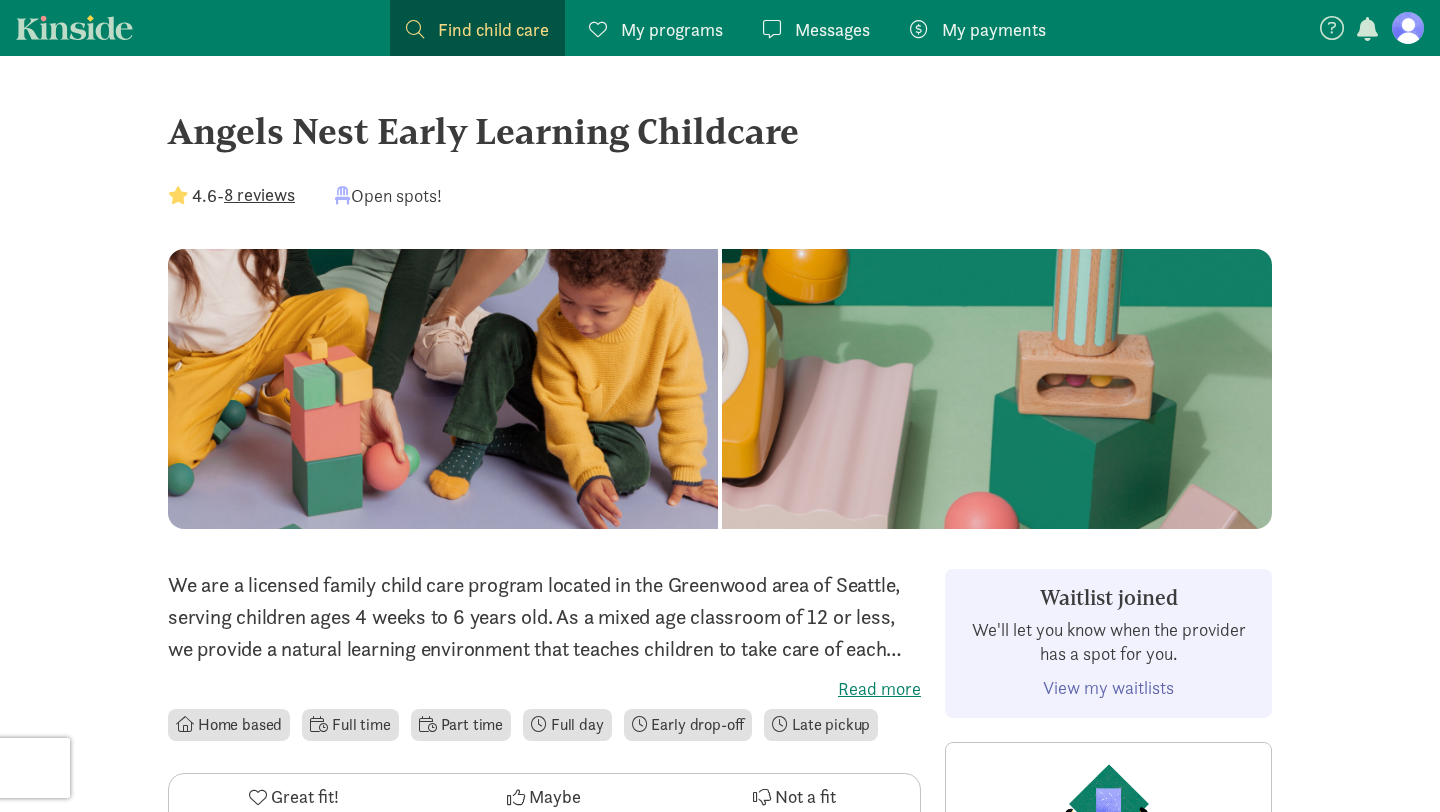click on "8 reviews" at bounding box center (259, 194) 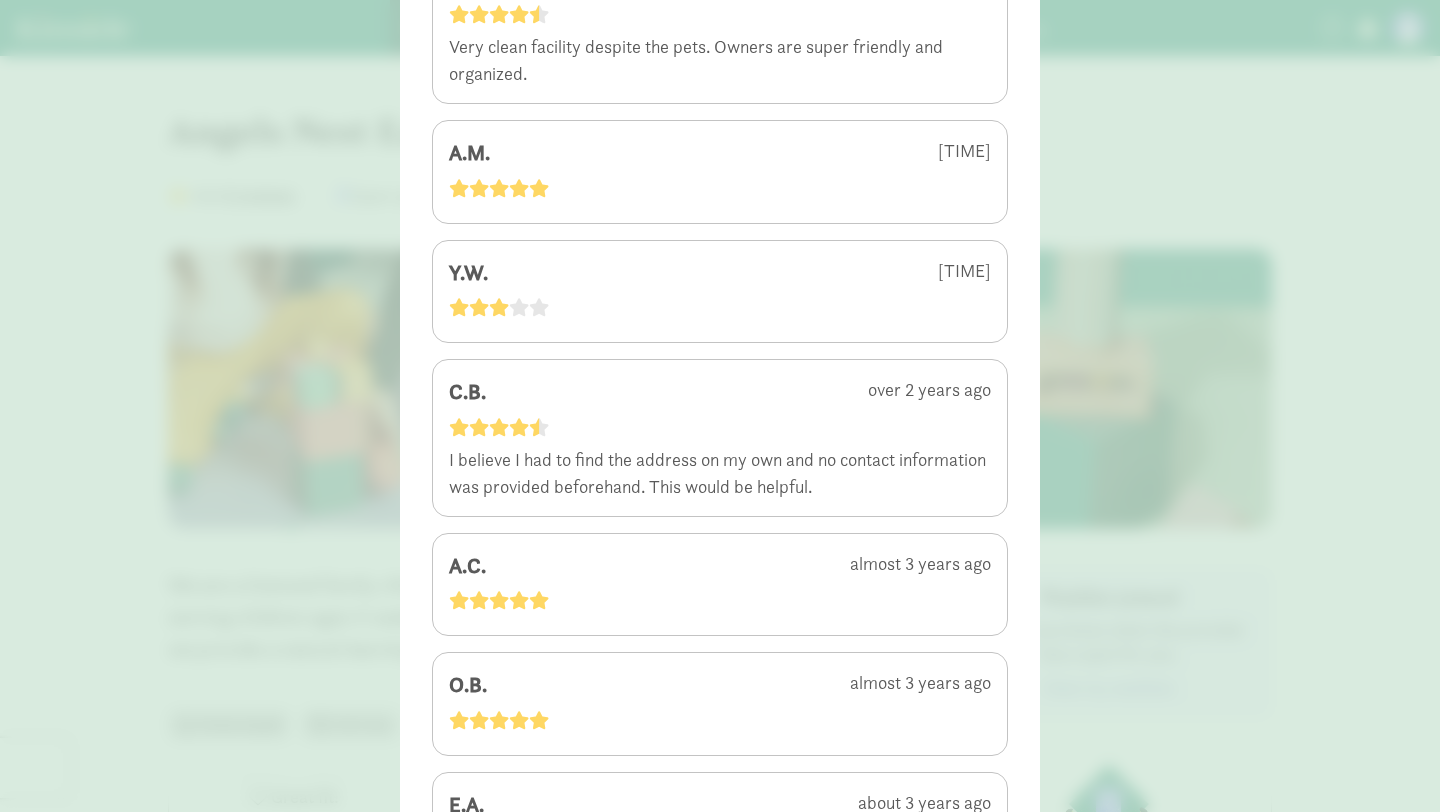 scroll, scrollTop: 256, scrollLeft: 0, axis: vertical 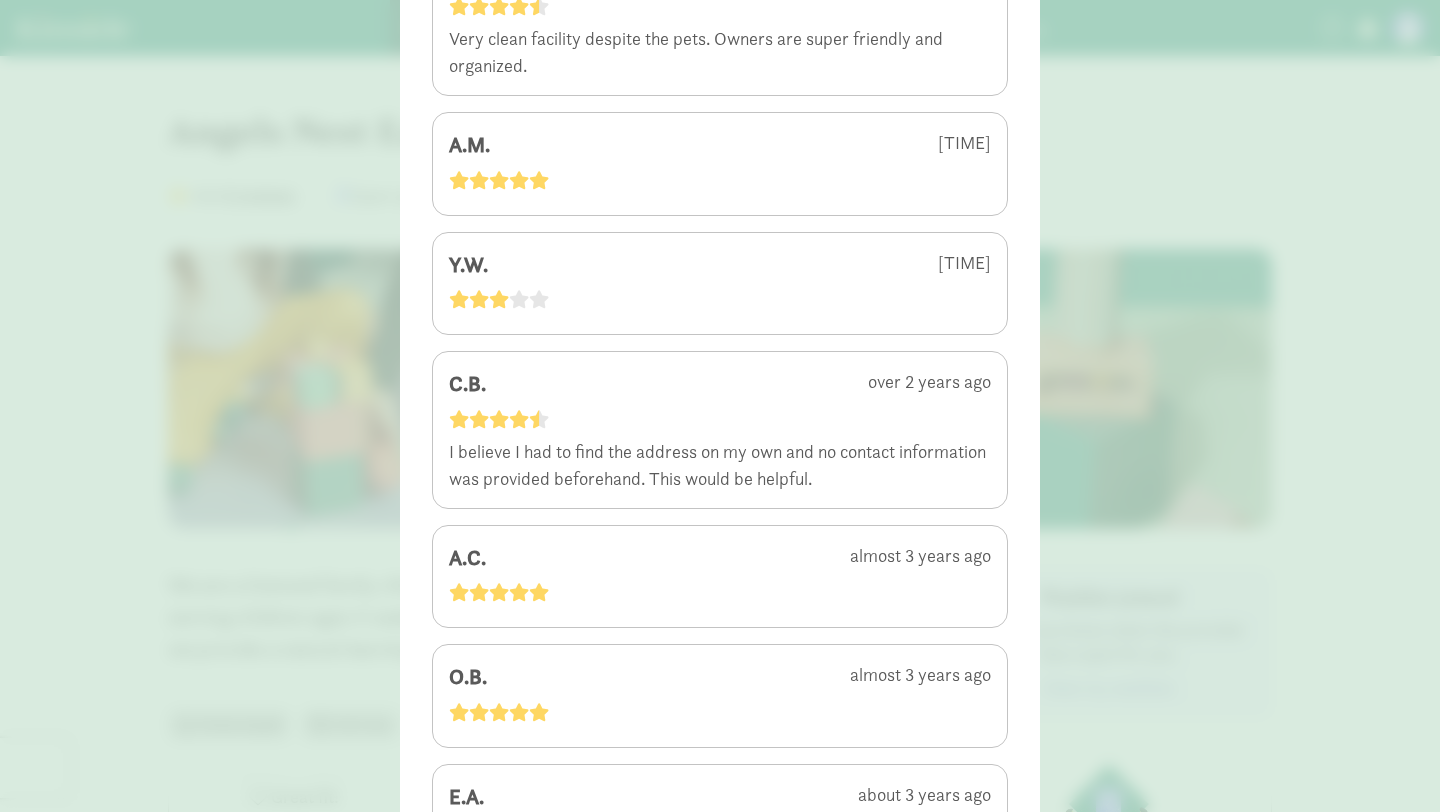 click on "Y.W.   7 months ago" 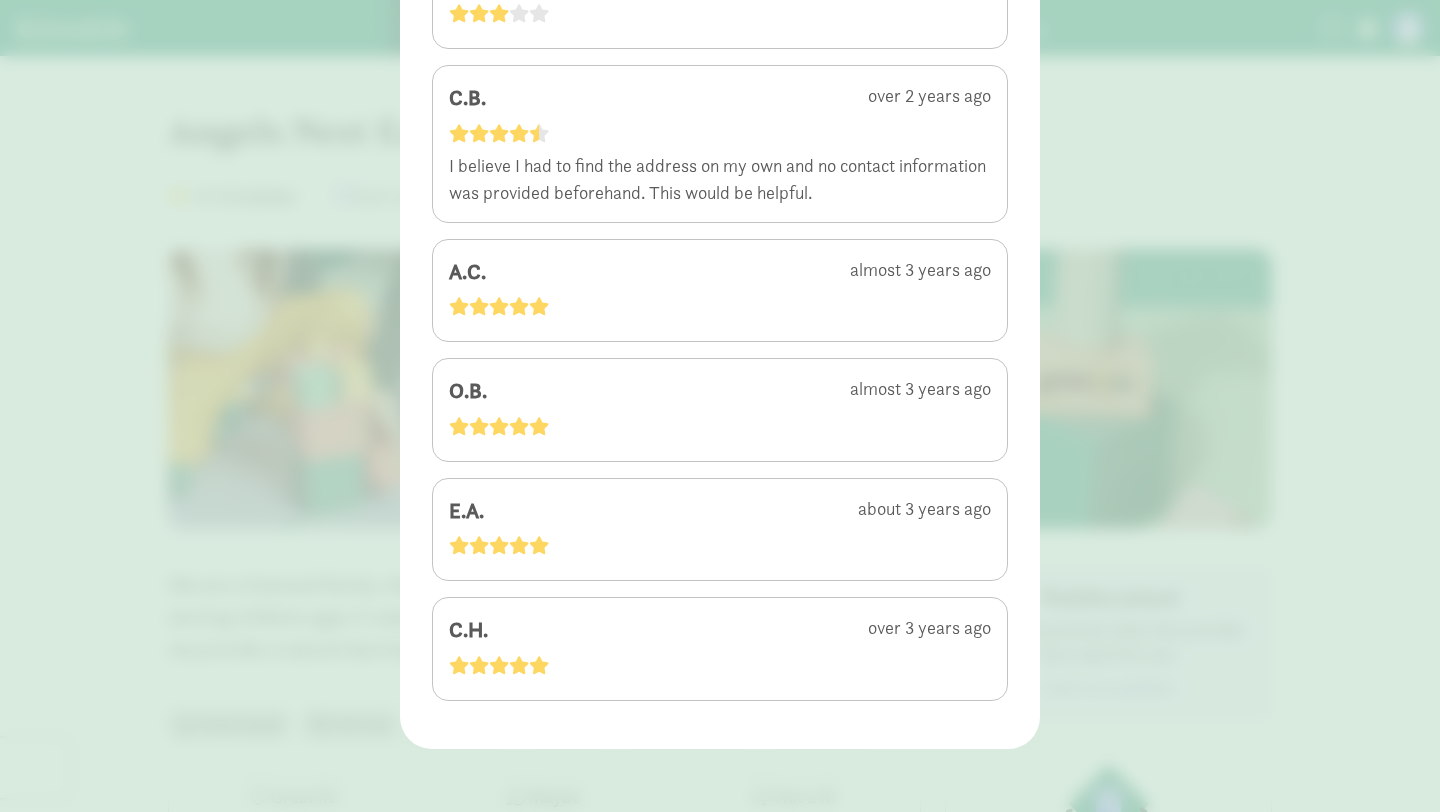 scroll, scrollTop: 0, scrollLeft: 0, axis: both 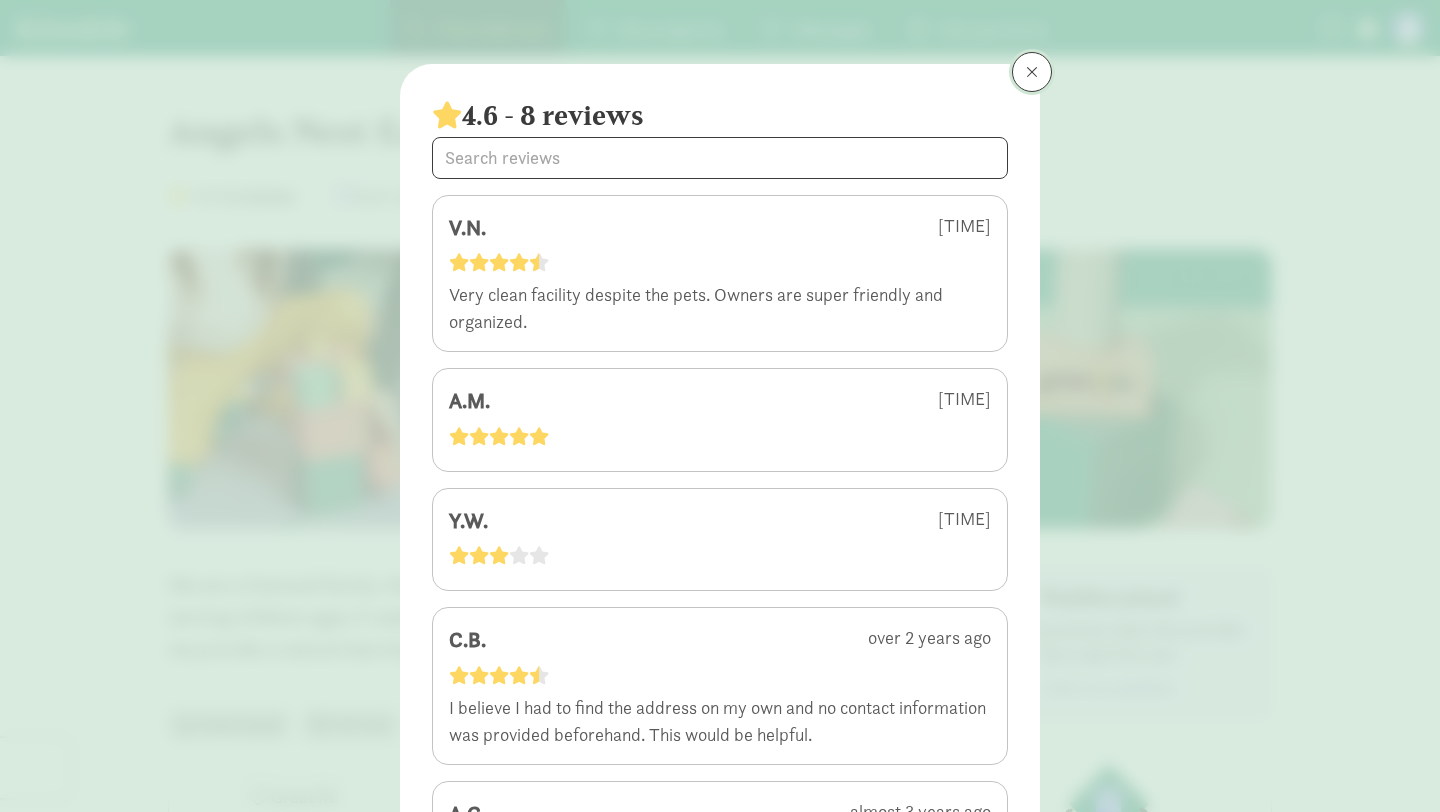 click at bounding box center (1032, 72) 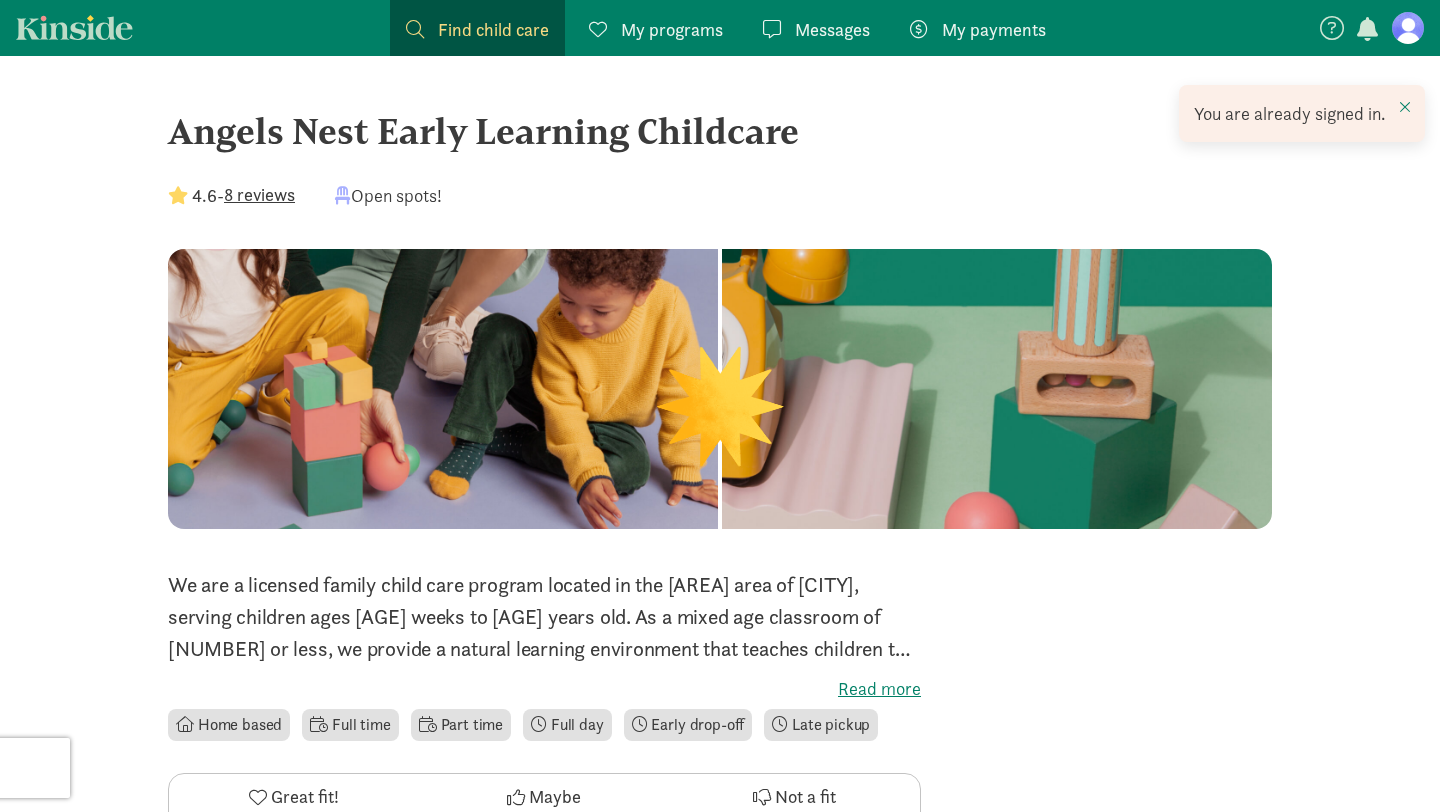 scroll, scrollTop: 0, scrollLeft: 0, axis: both 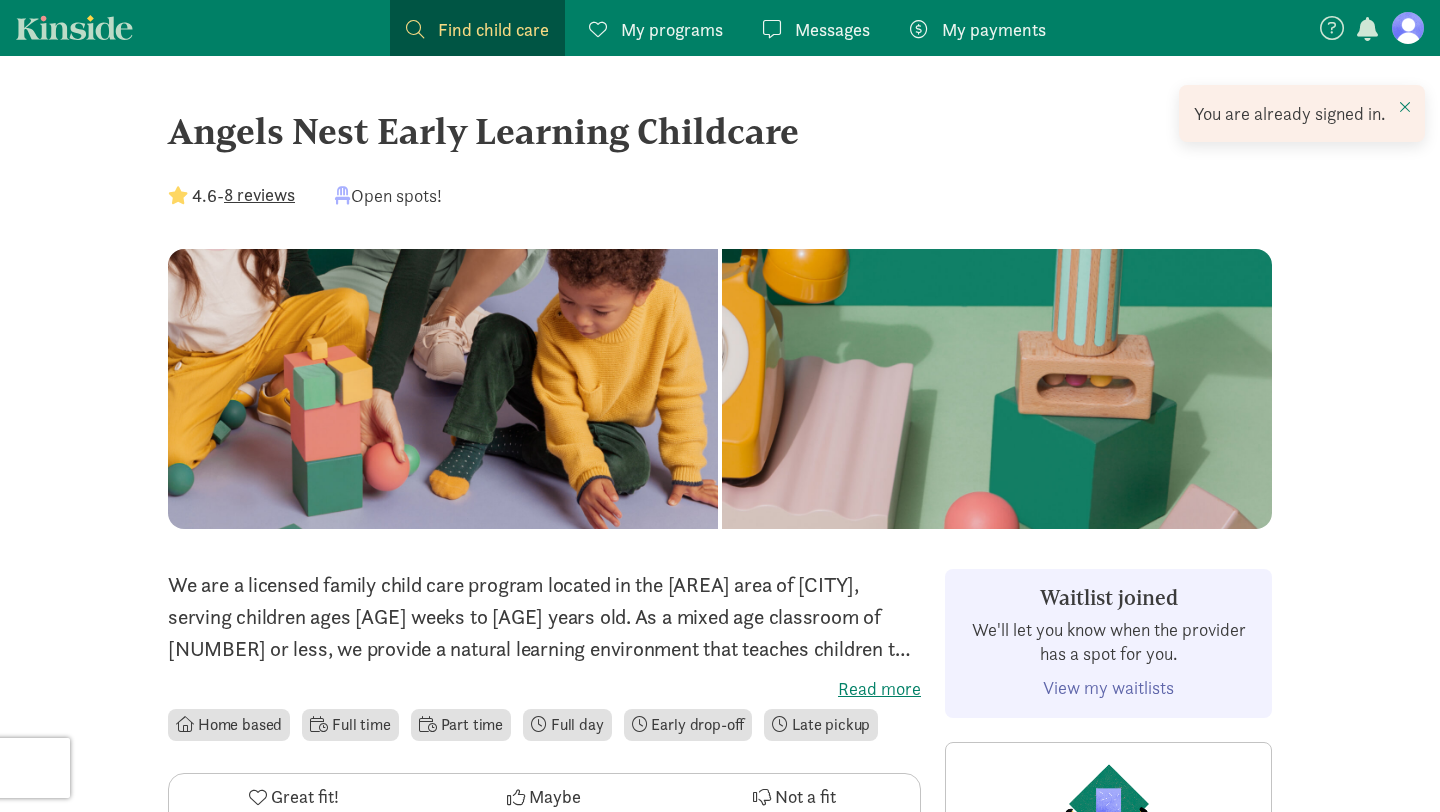 click on "My programs" at bounding box center [672, 29] 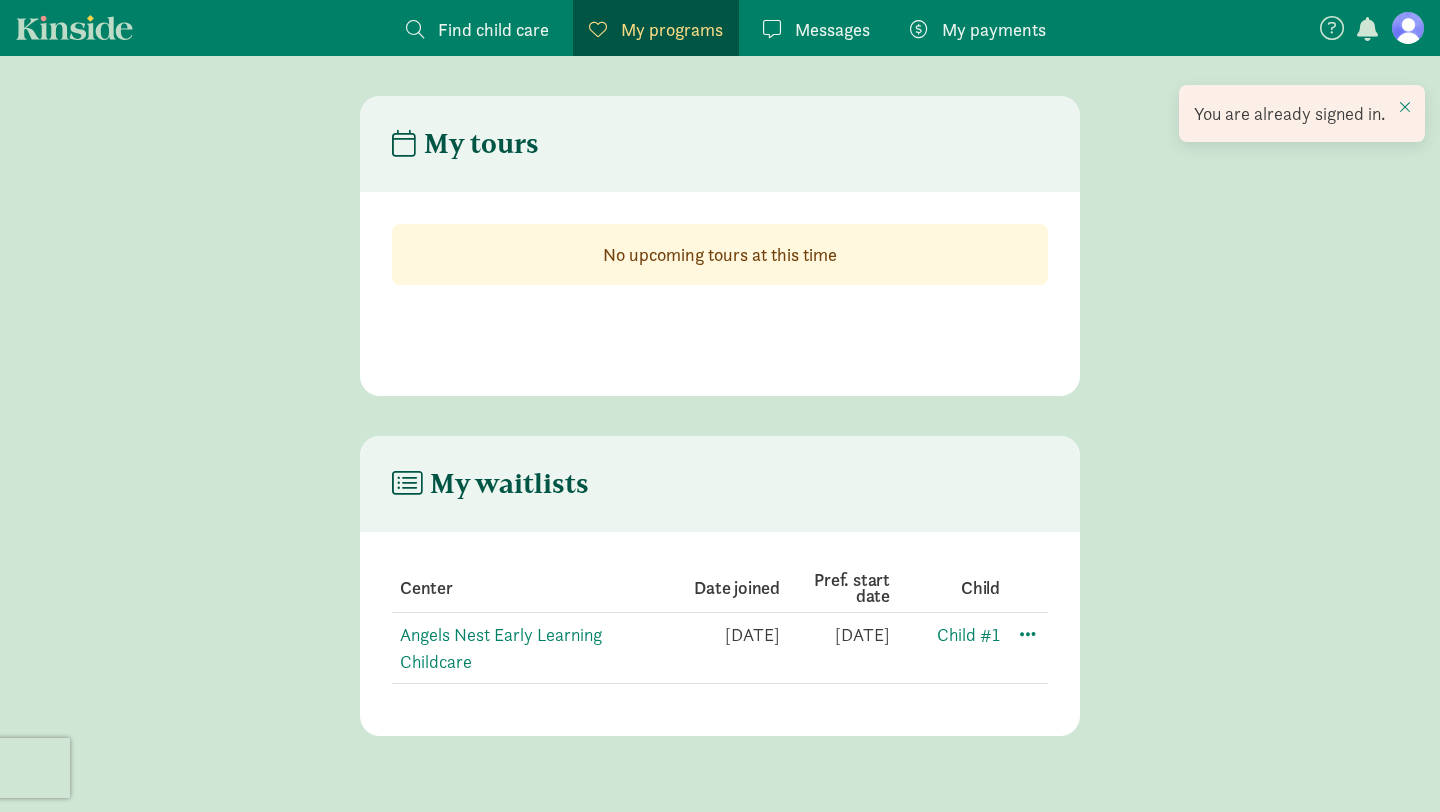 click on "Messages" at bounding box center [832, 29] 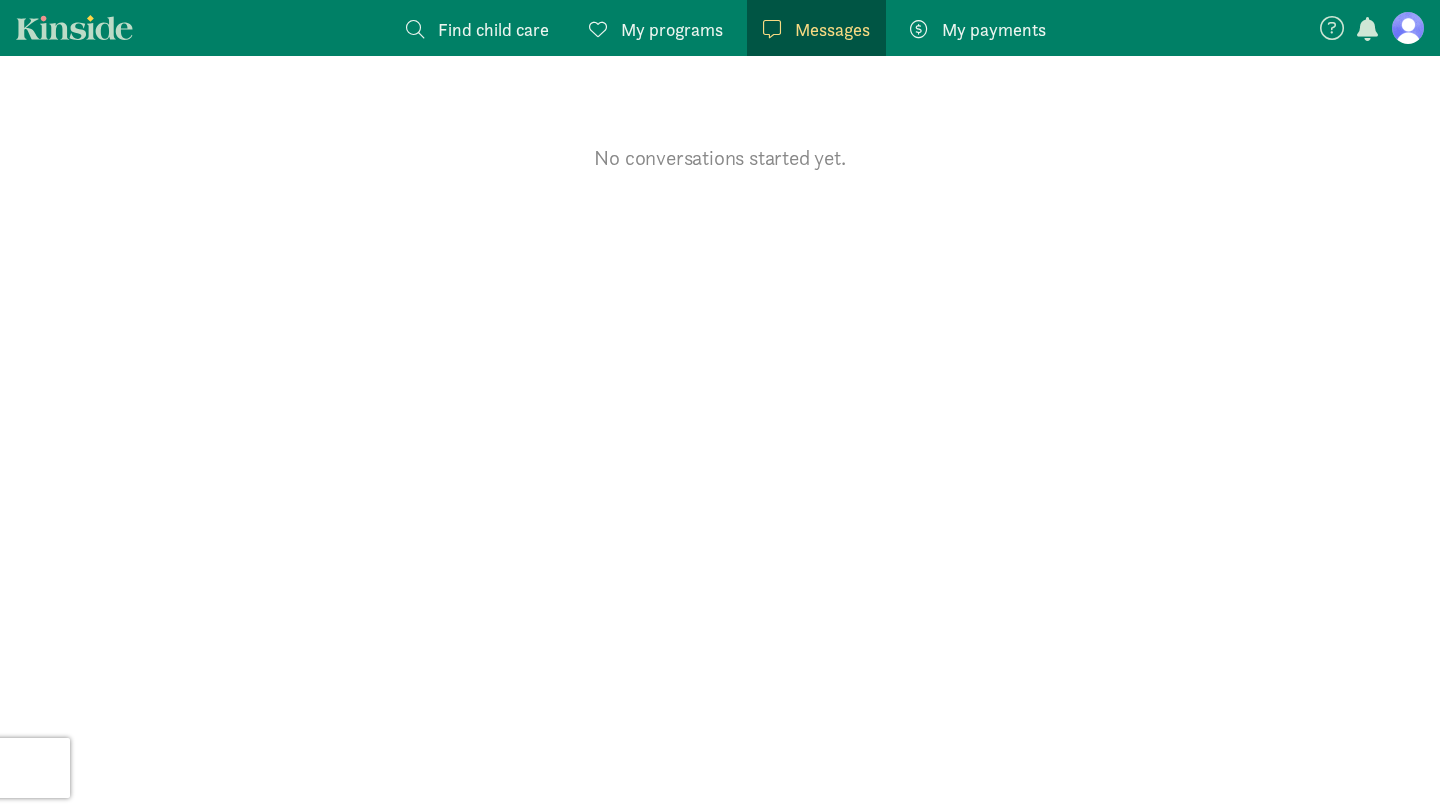 click at bounding box center [1332, 28] 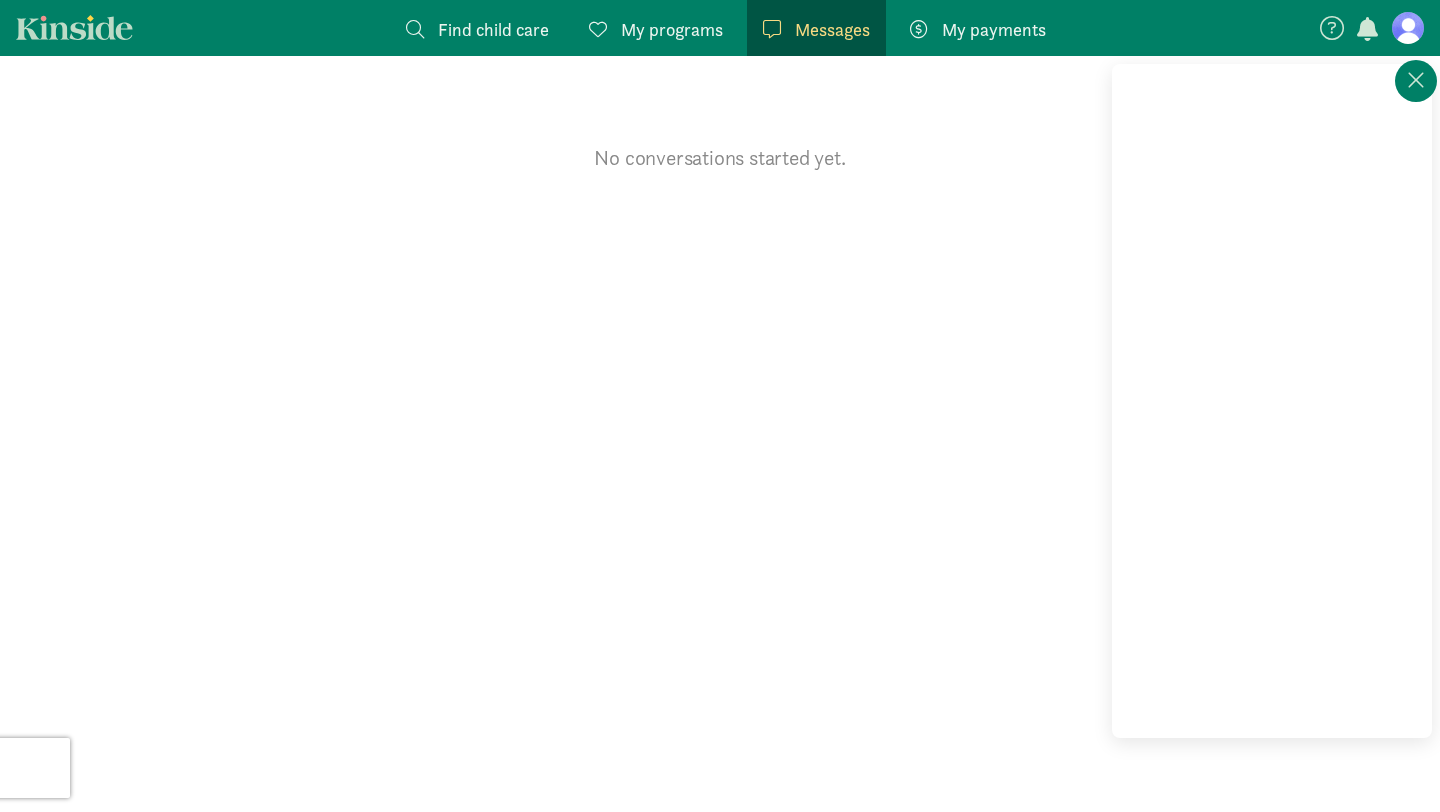click at bounding box center [1408, 28] 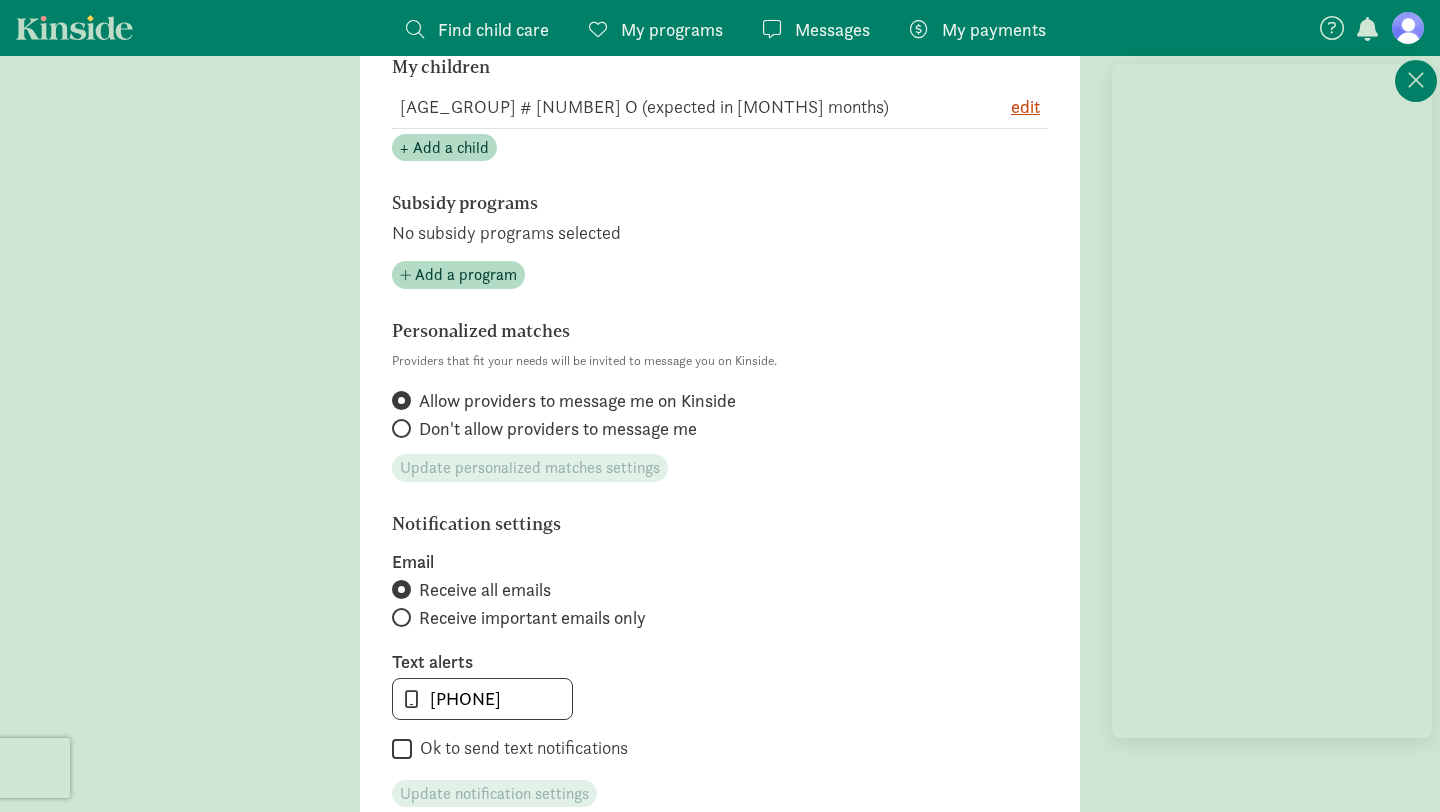 scroll, scrollTop: 519, scrollLeft: 0, axis: vertical 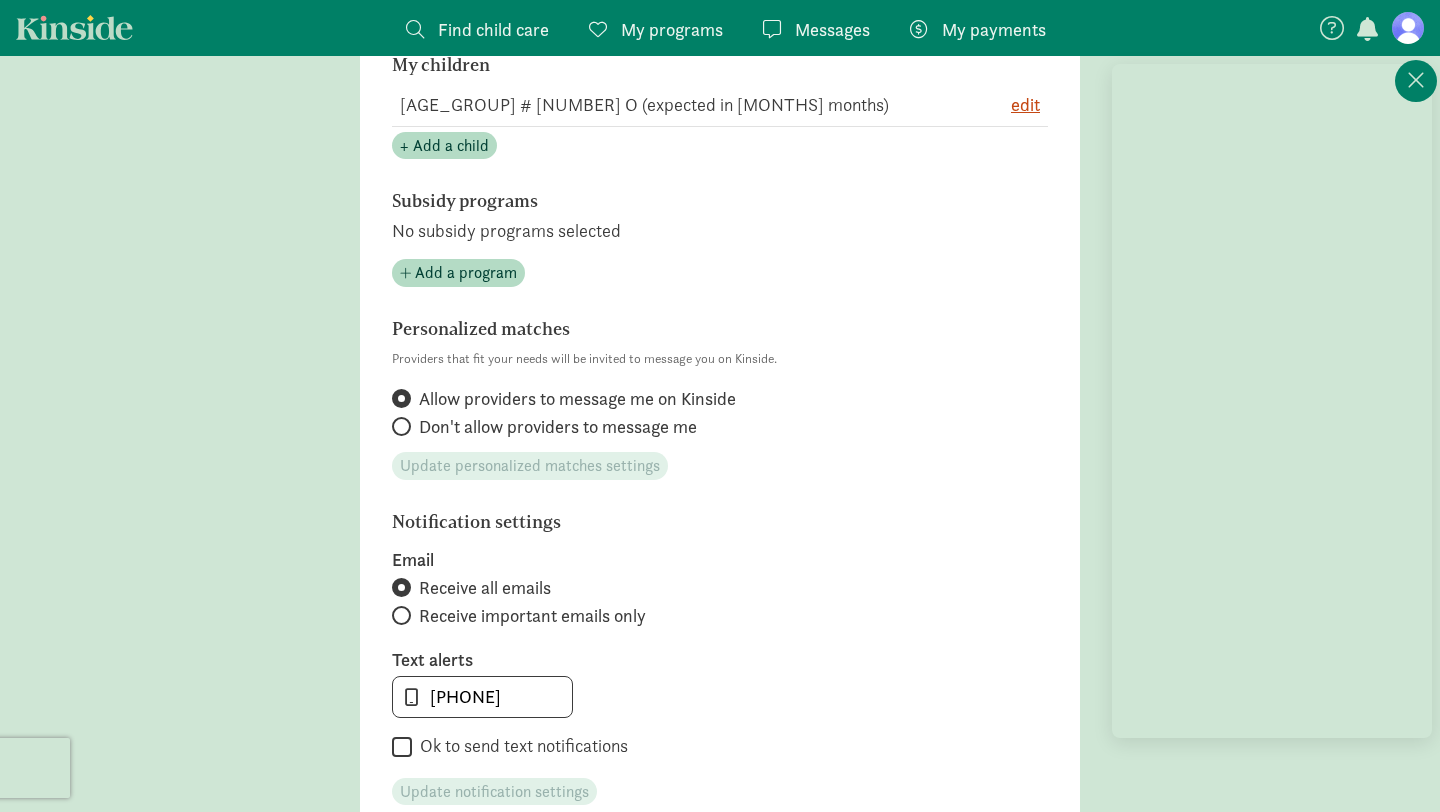 click on "Don't allow providers to message me" at bounding box center [558, 427] 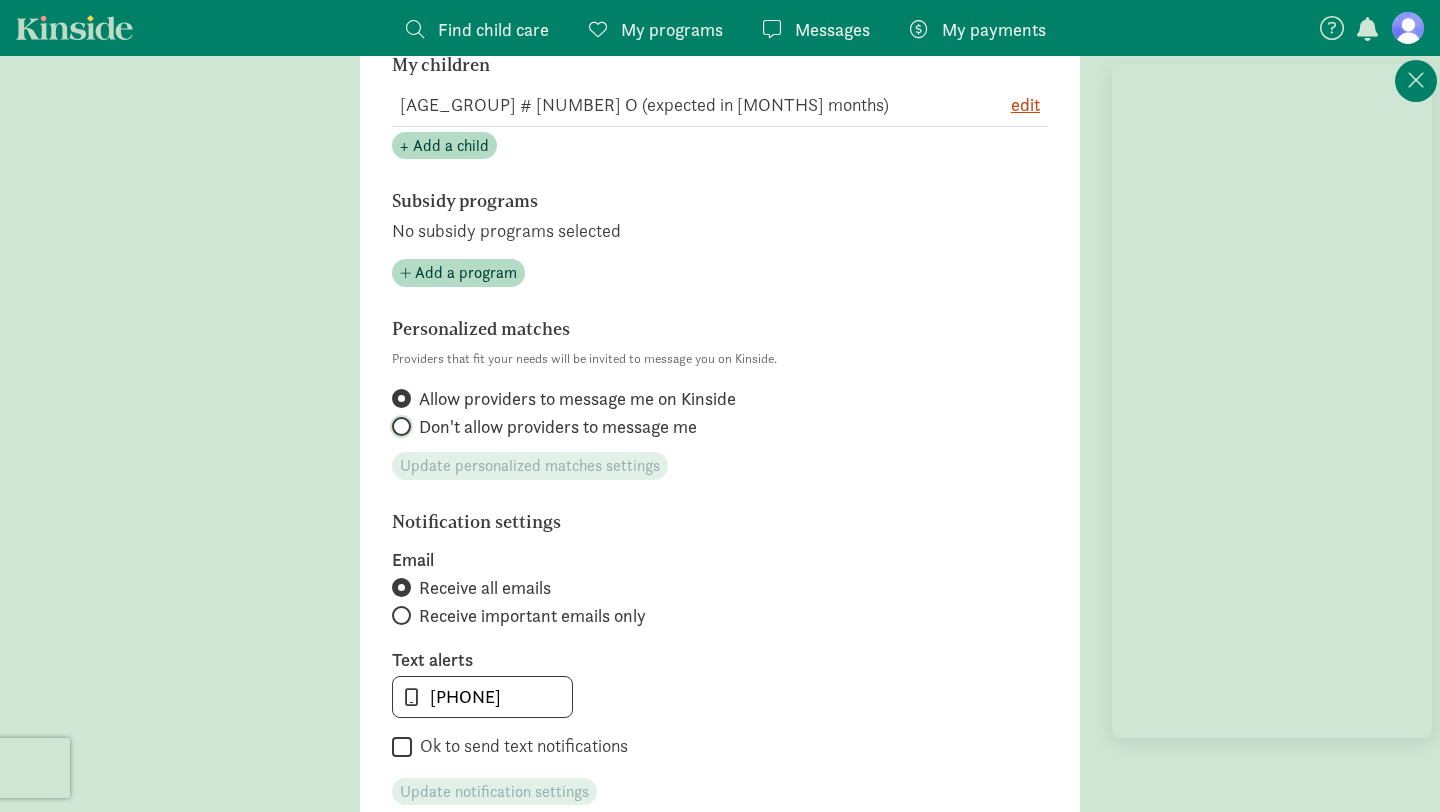 click on "Don't allow providers to message me" at bounding box center [398, 426] 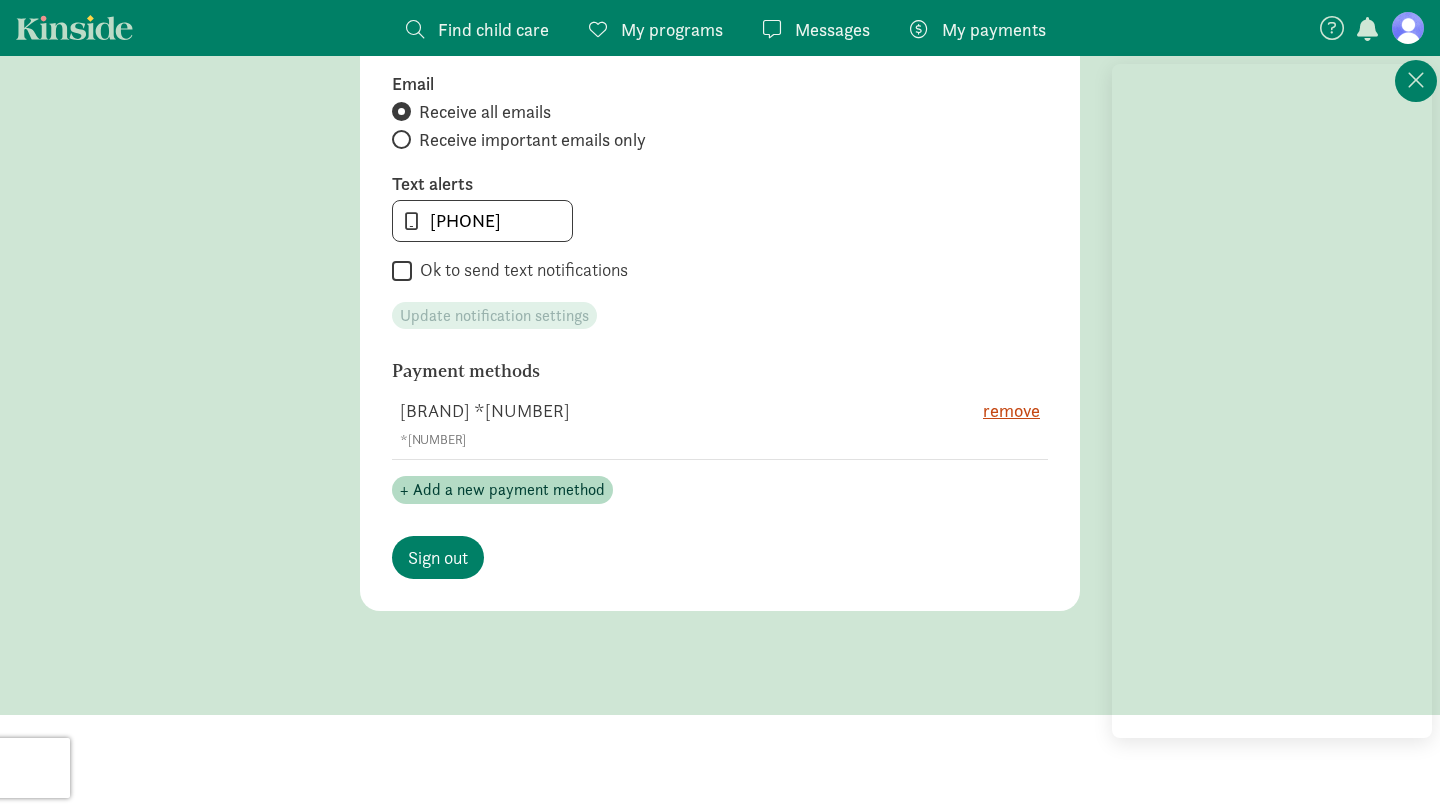 scroll, scrollTop: 1016, scrollLeft: 0, axis: vertical 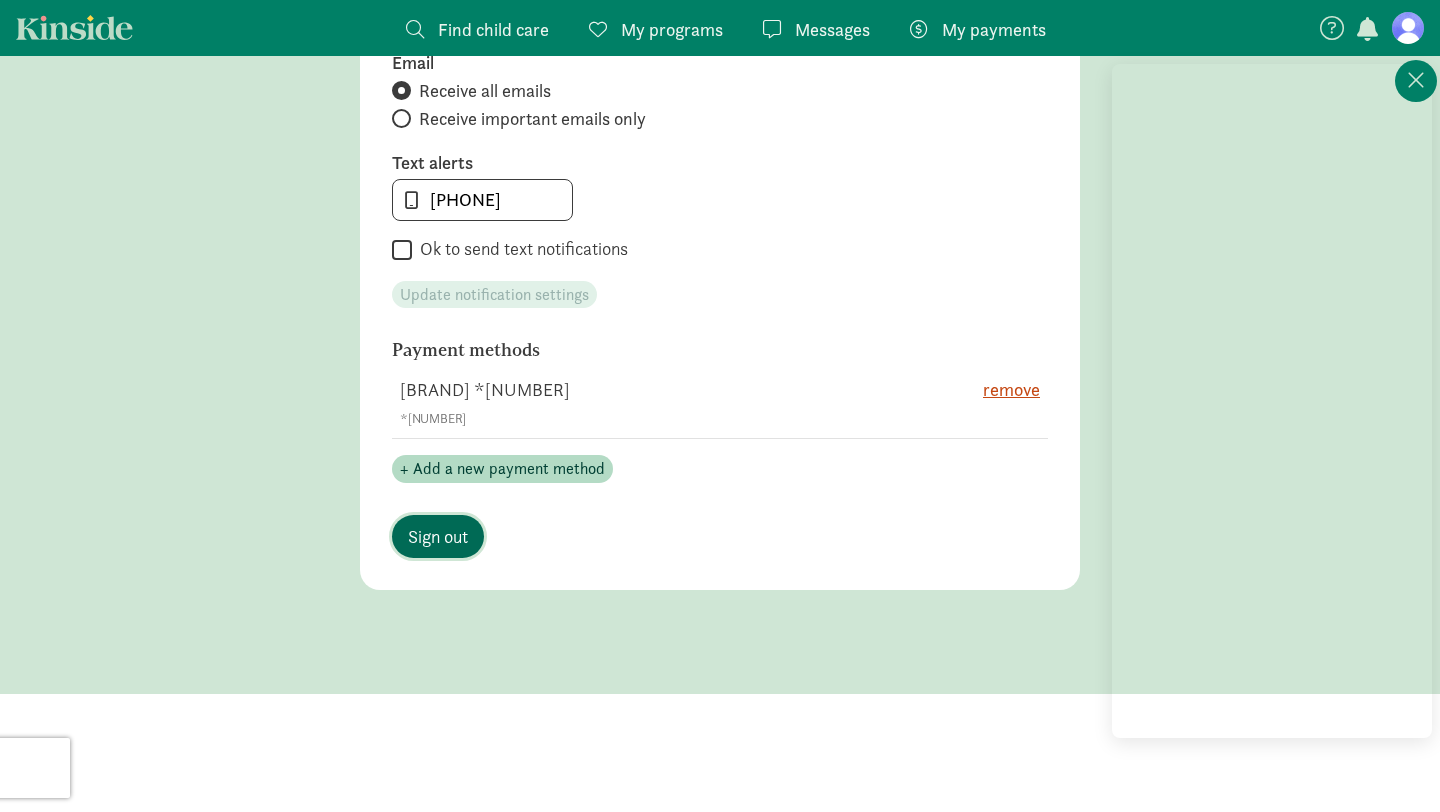 click on "Sign out" at bounding box center (438, 536) 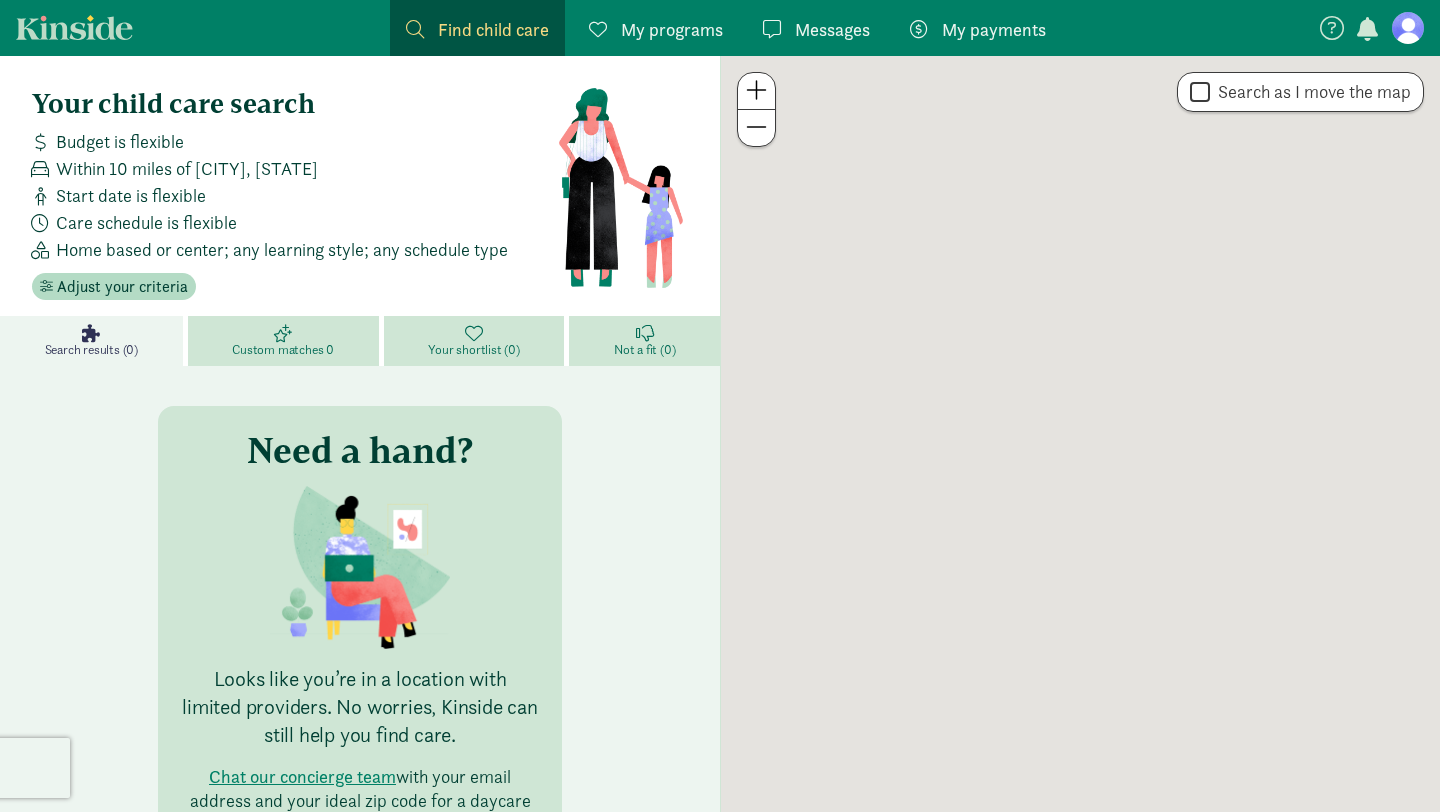 scroll, scrollTop: 0, scrollLeft: 0, axis: both 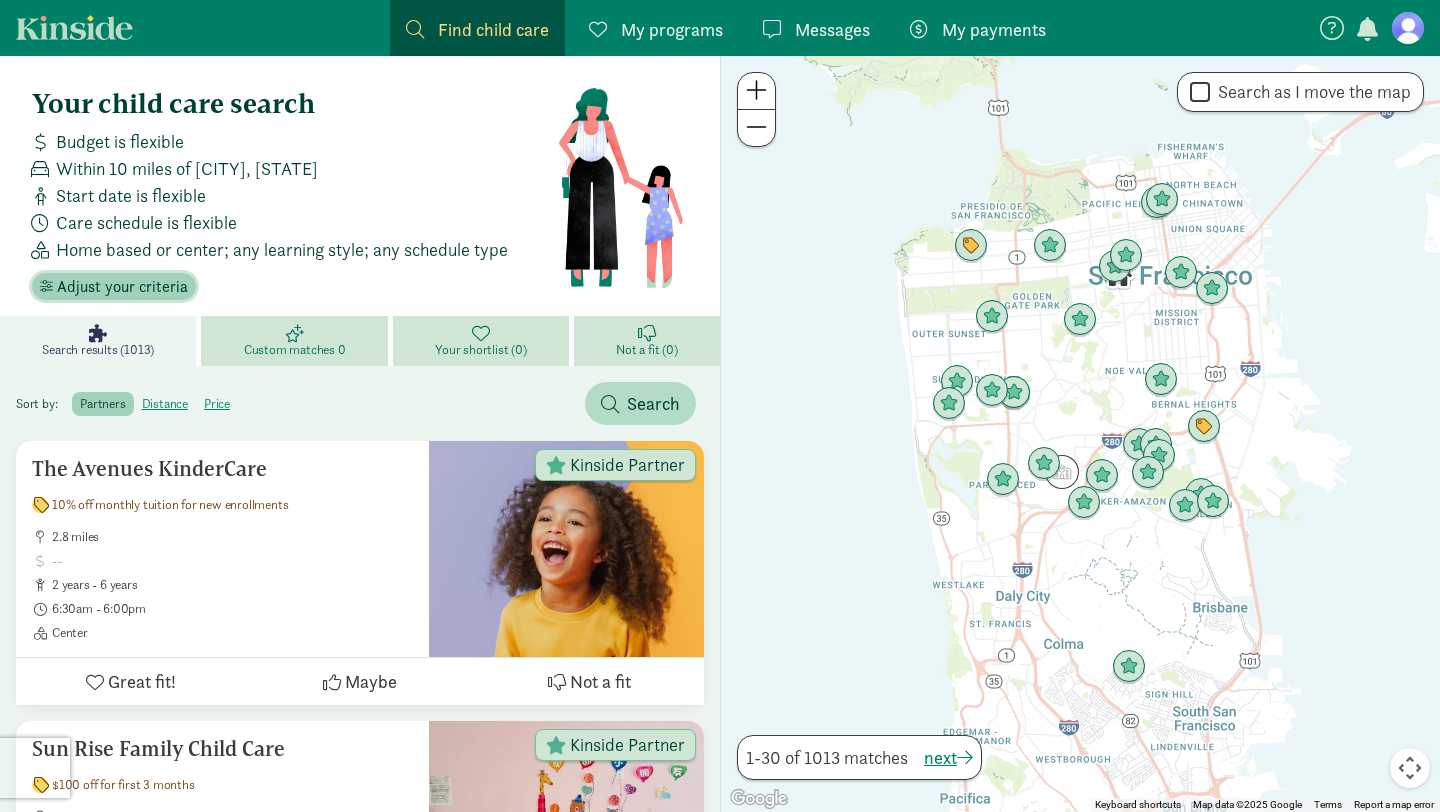 click on "Adjust your criteria" at bounding box center (122, 287) 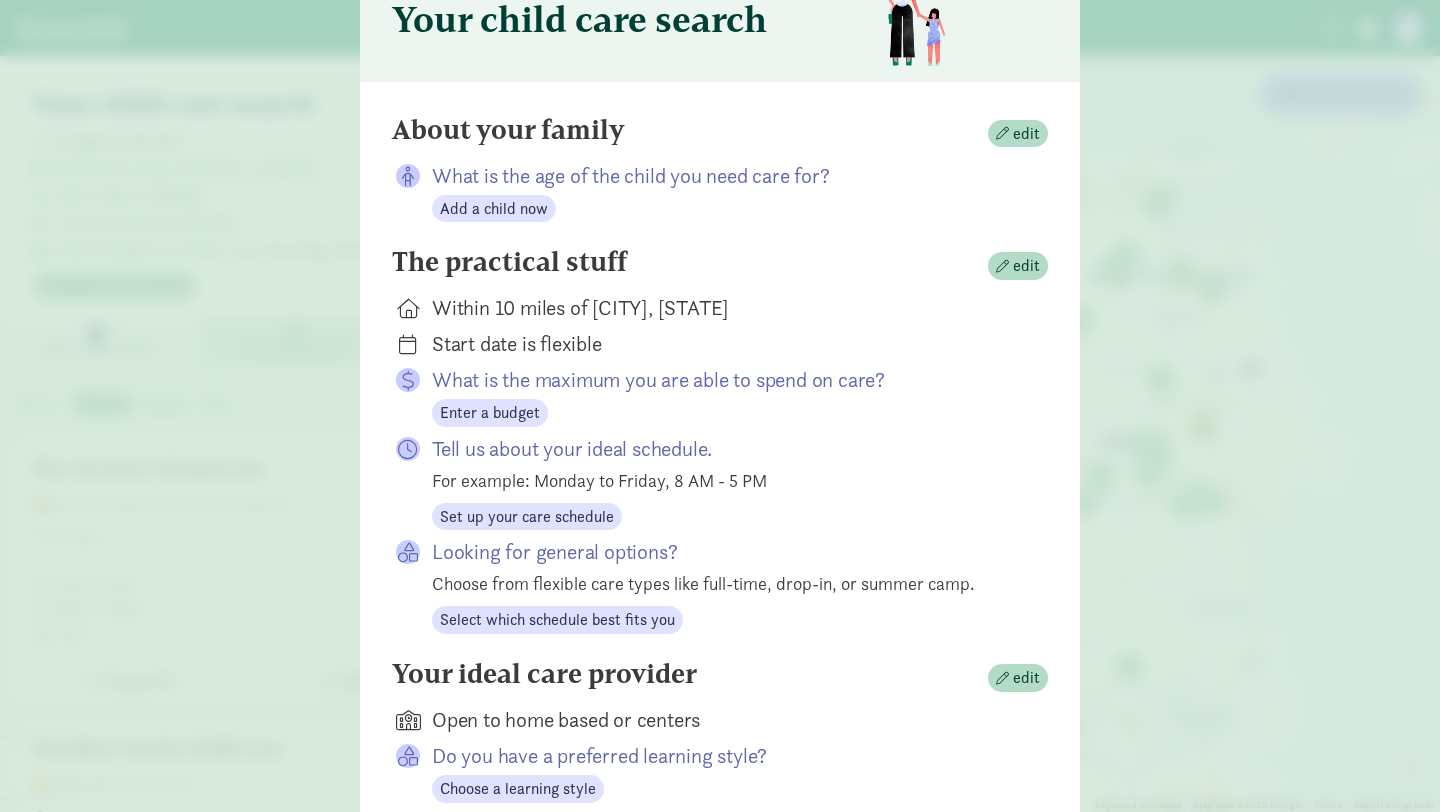 scroll, scrollTop: 114, scrollLeft: 0, axis: vertical 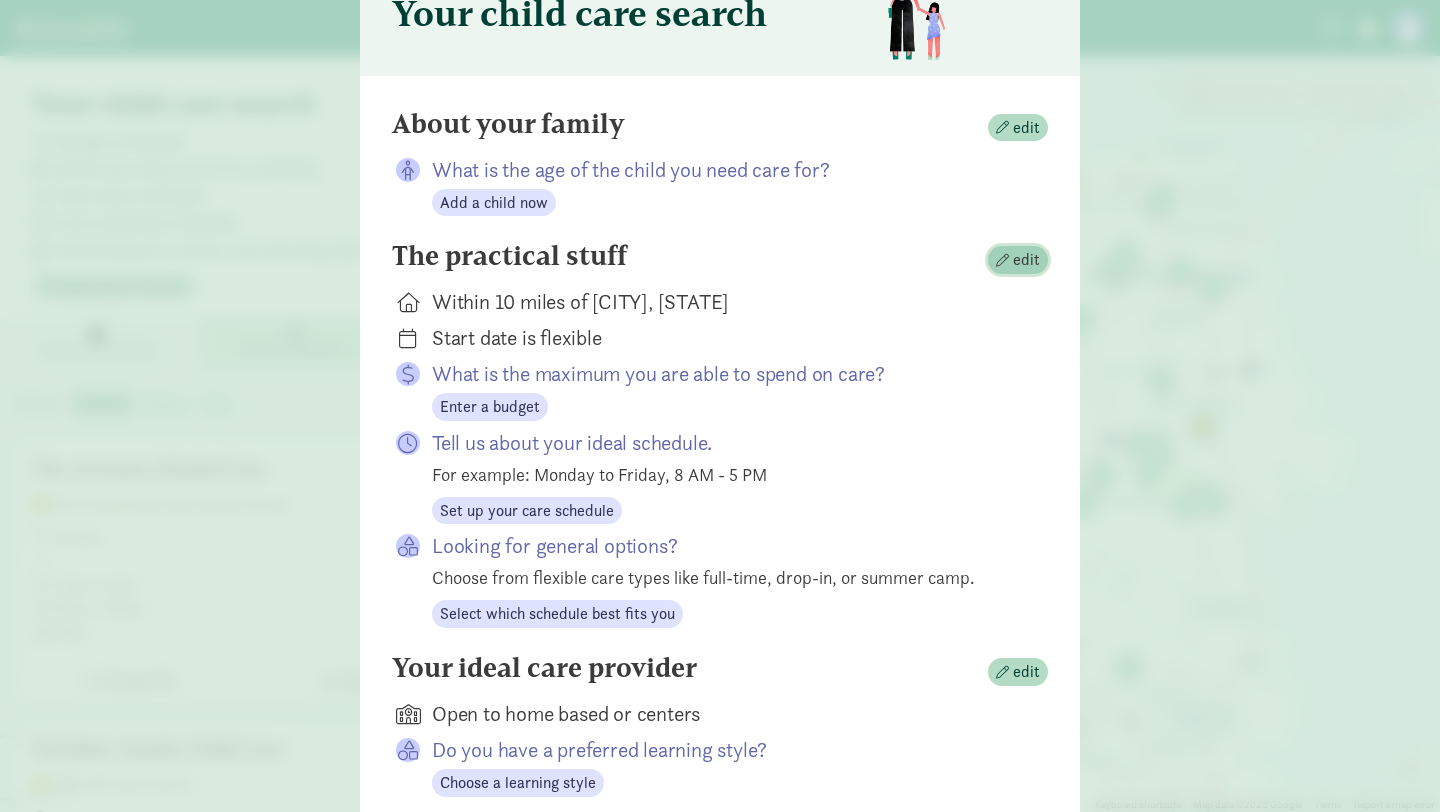 click on "edit" at bounding box center [1018, 260] 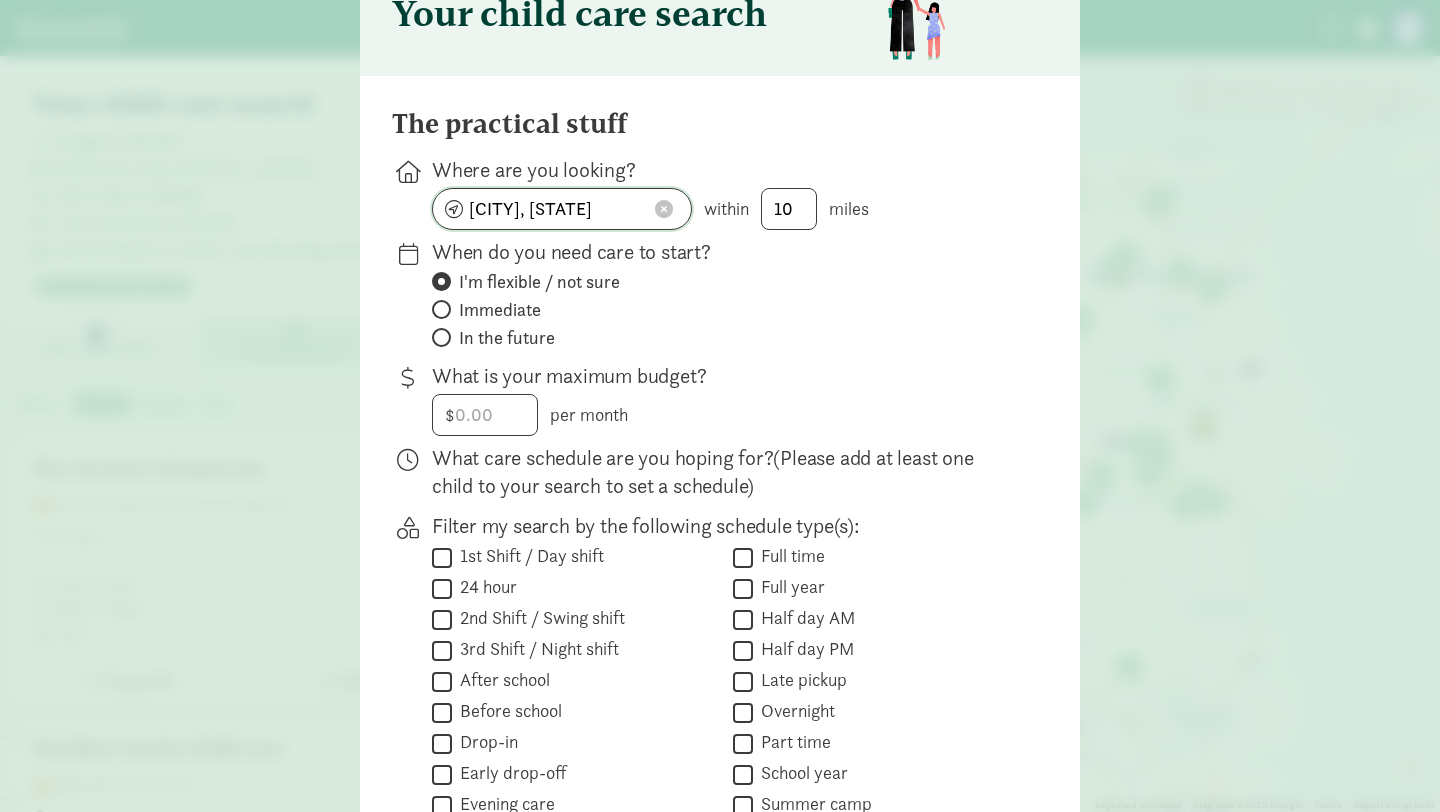 click at bounding box center [664, 209] 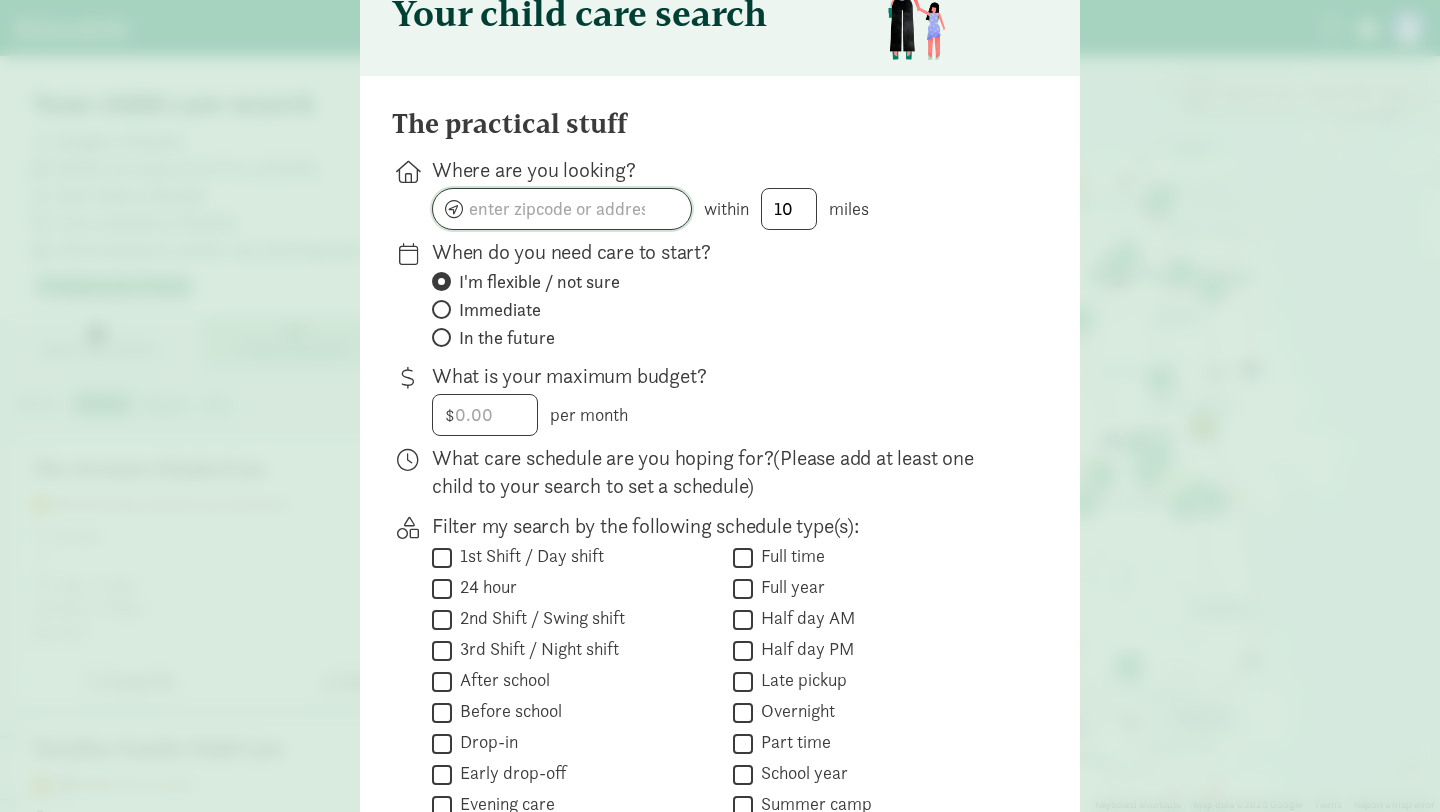 click 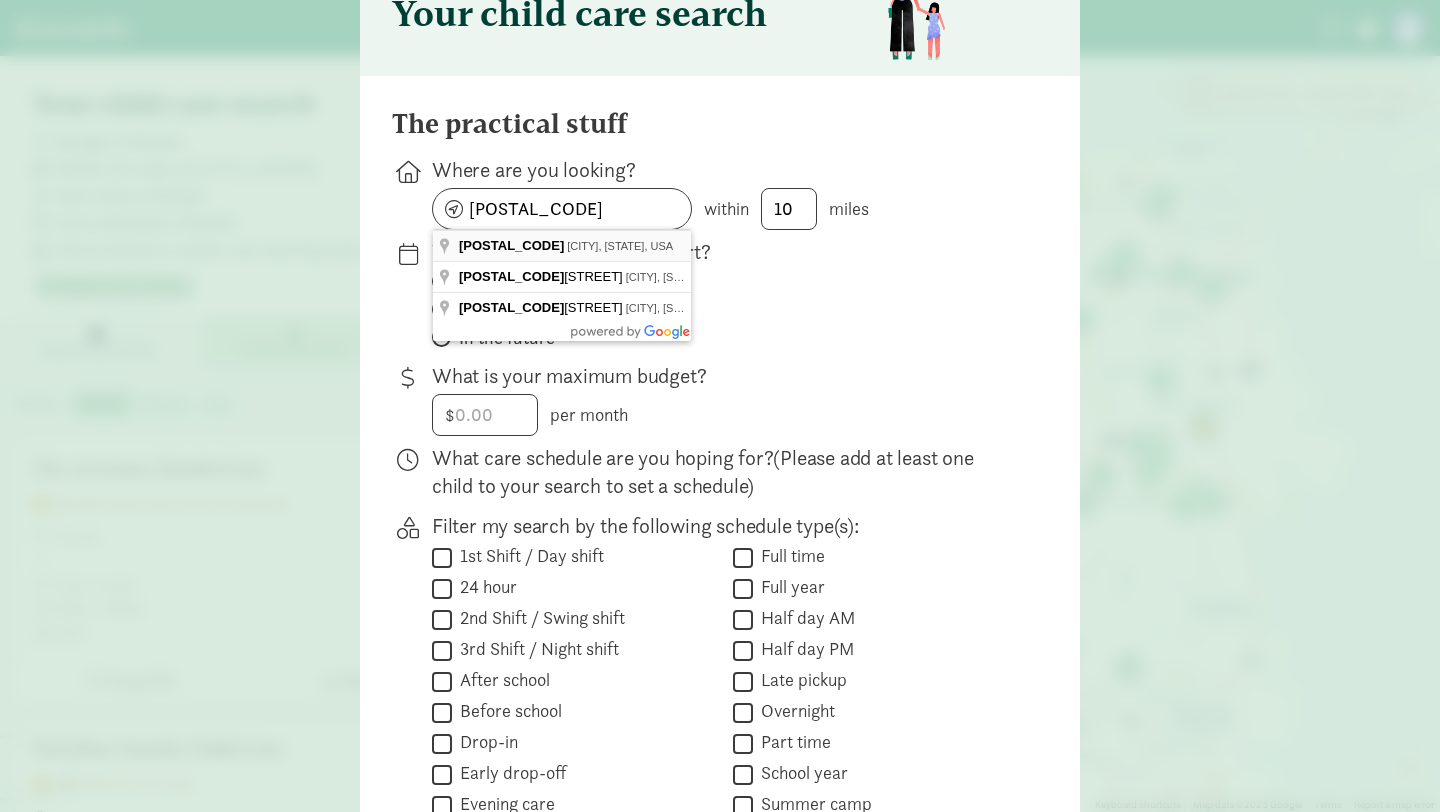 type on "Seattle, WA 98117, USA" 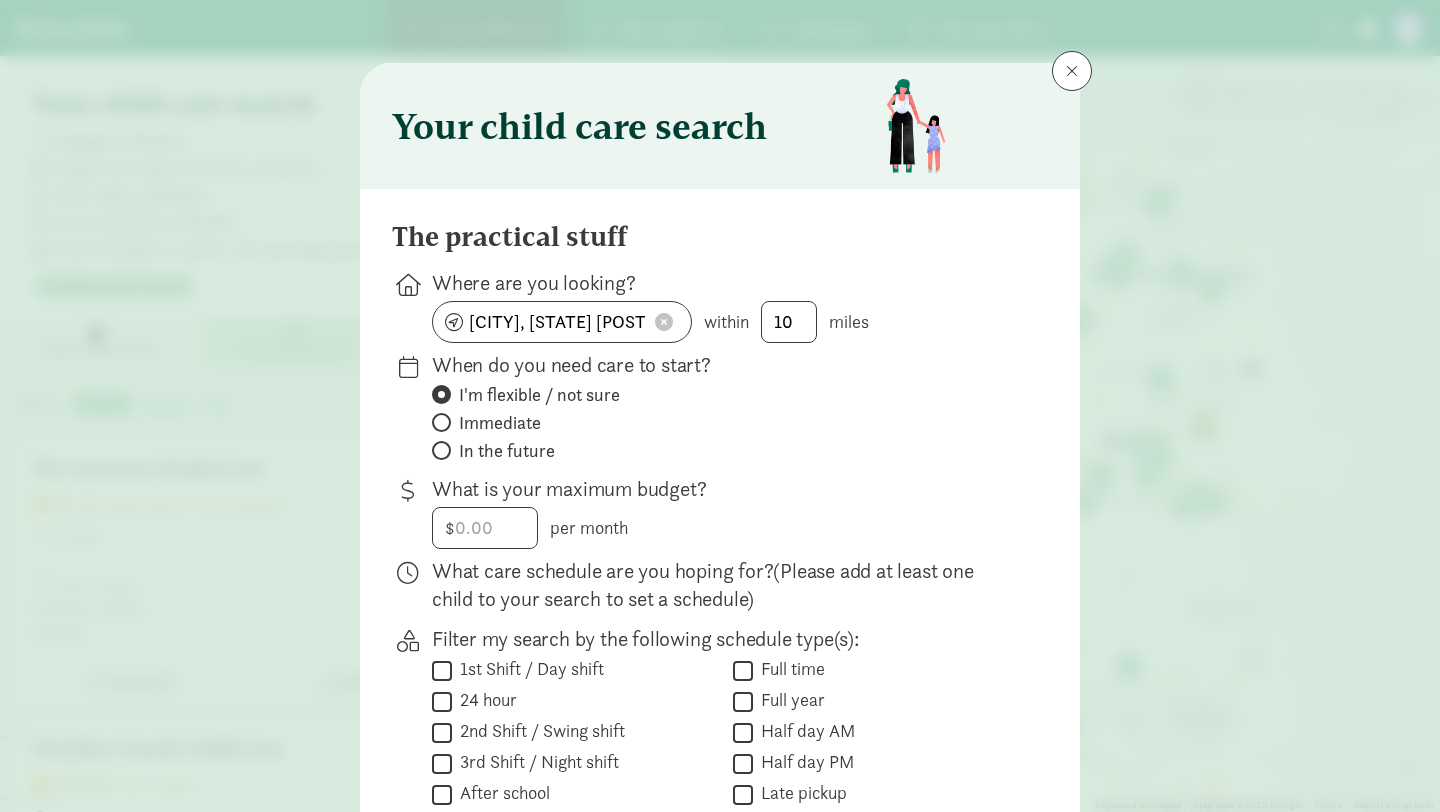scroll, scrollTop: 392, scrollLeft: 0, axis: vertical 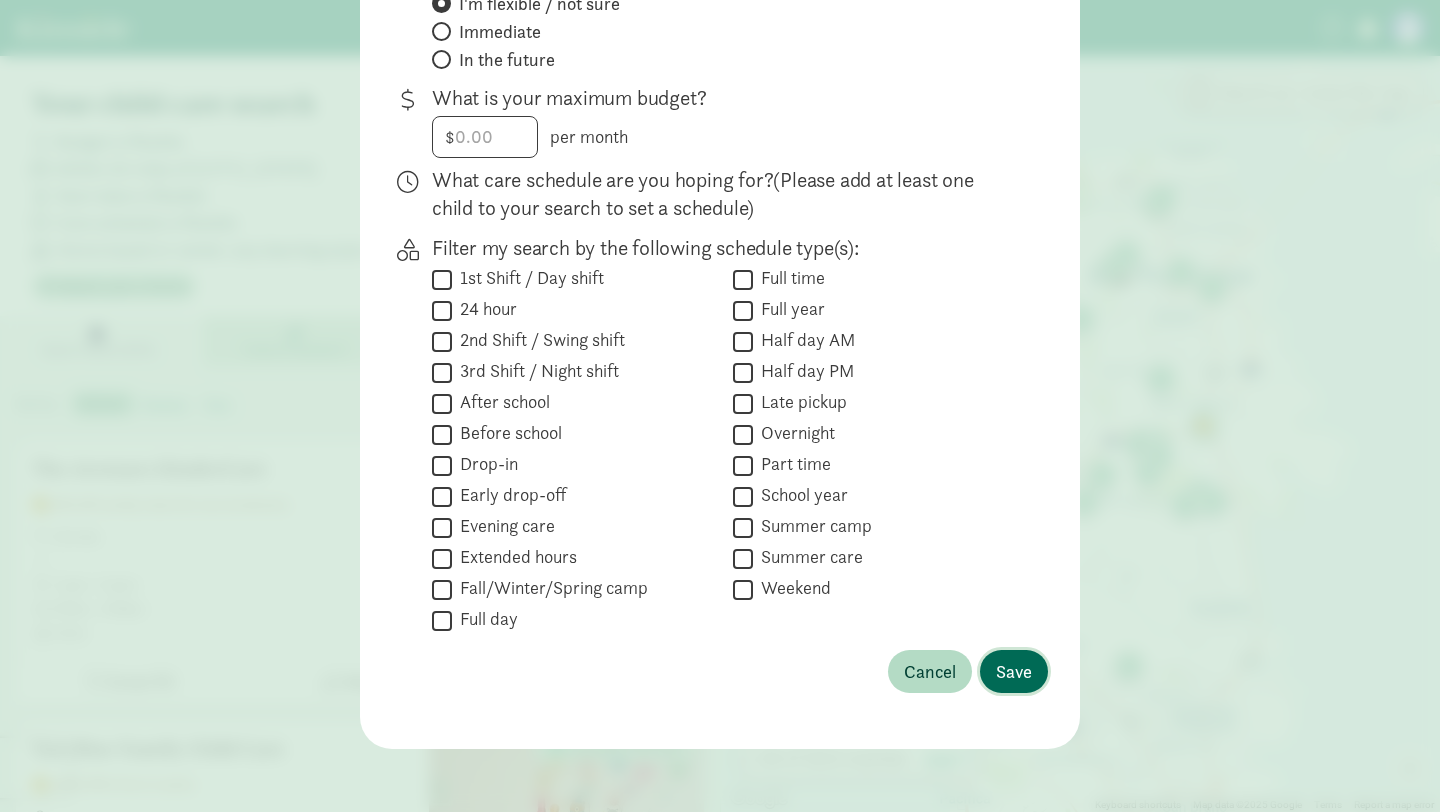 click on "Save" at bounding box center [1014, 671] 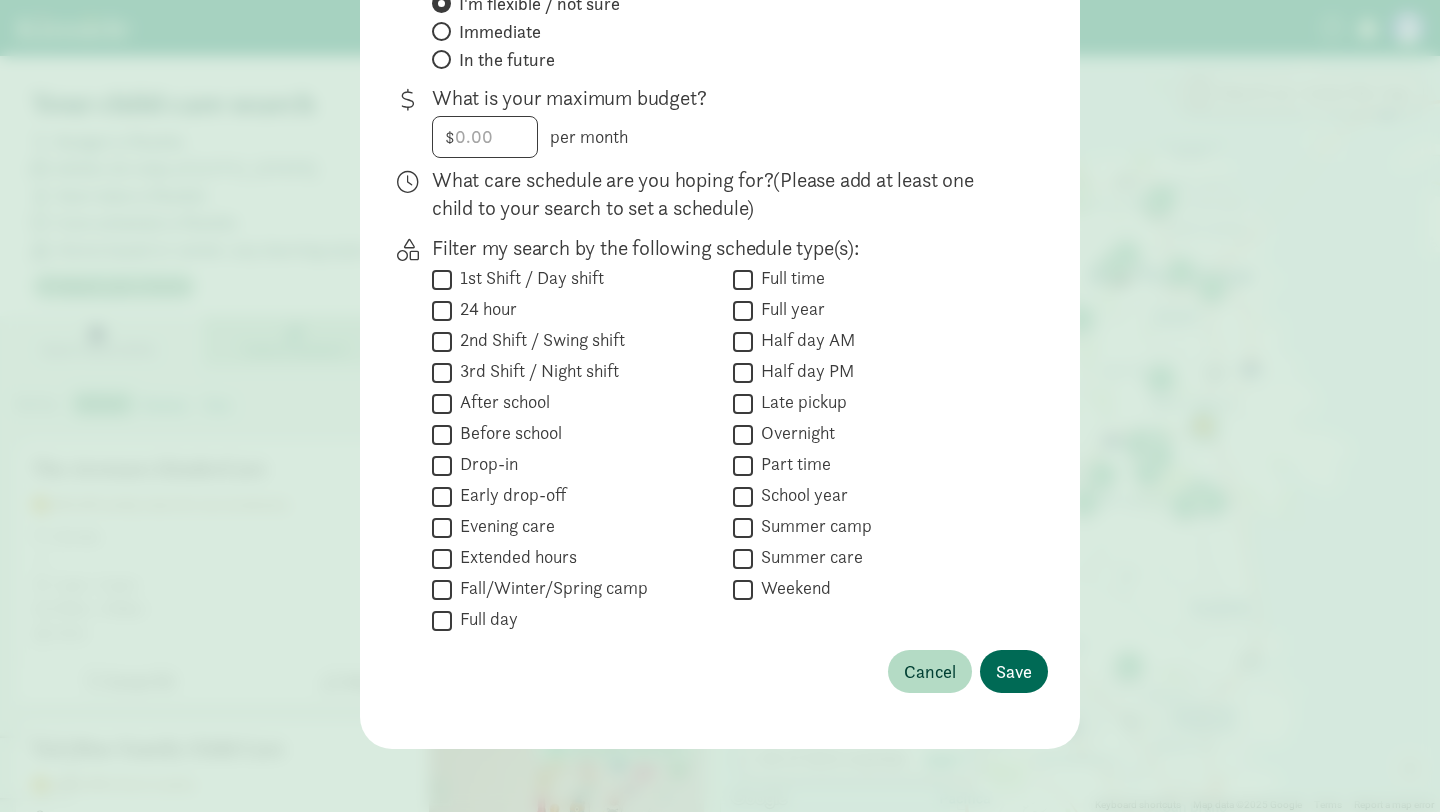 scroll, scrollTop: 259, scrollLeft: 0, axis: vertical 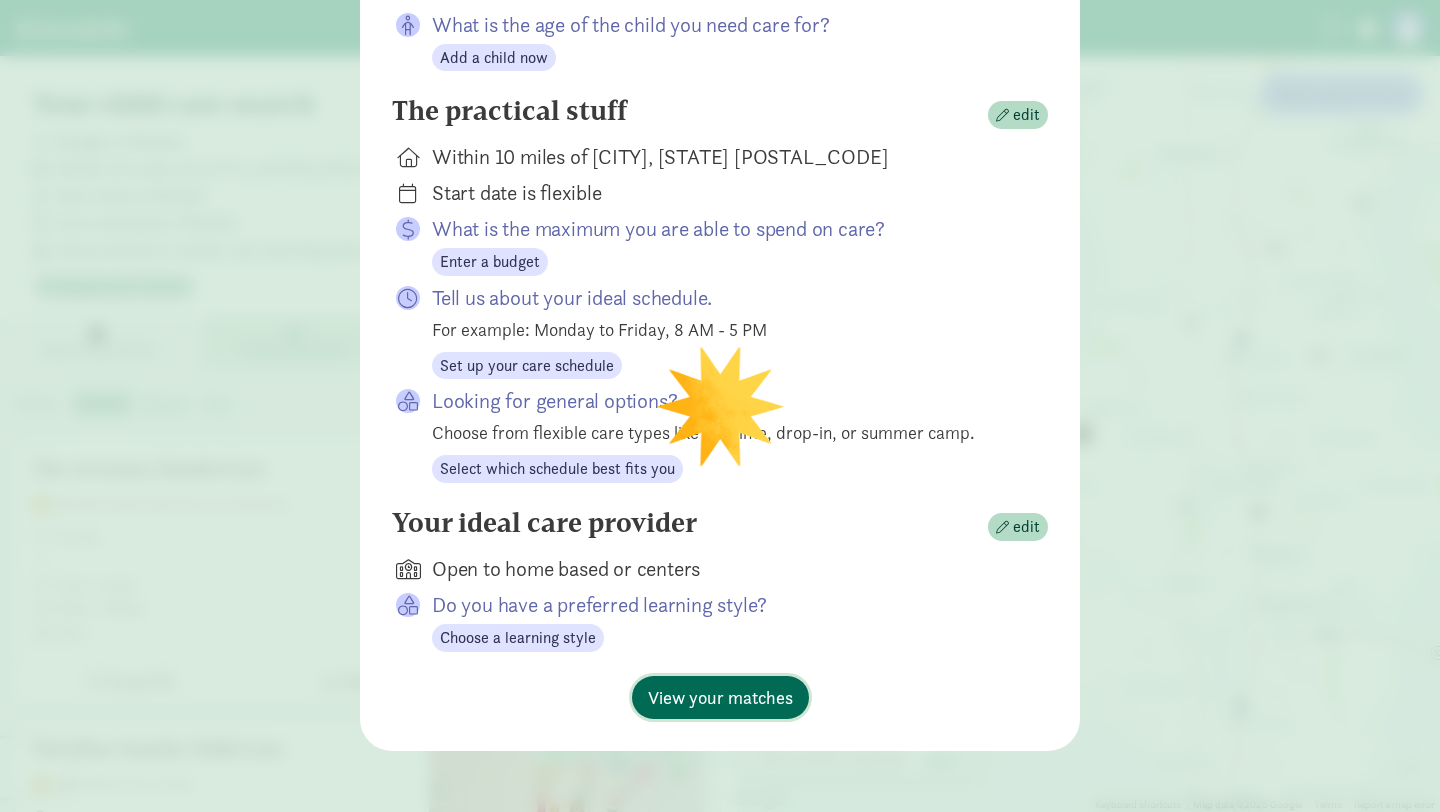 click on "View your matches" at bounding box center [720, 697] 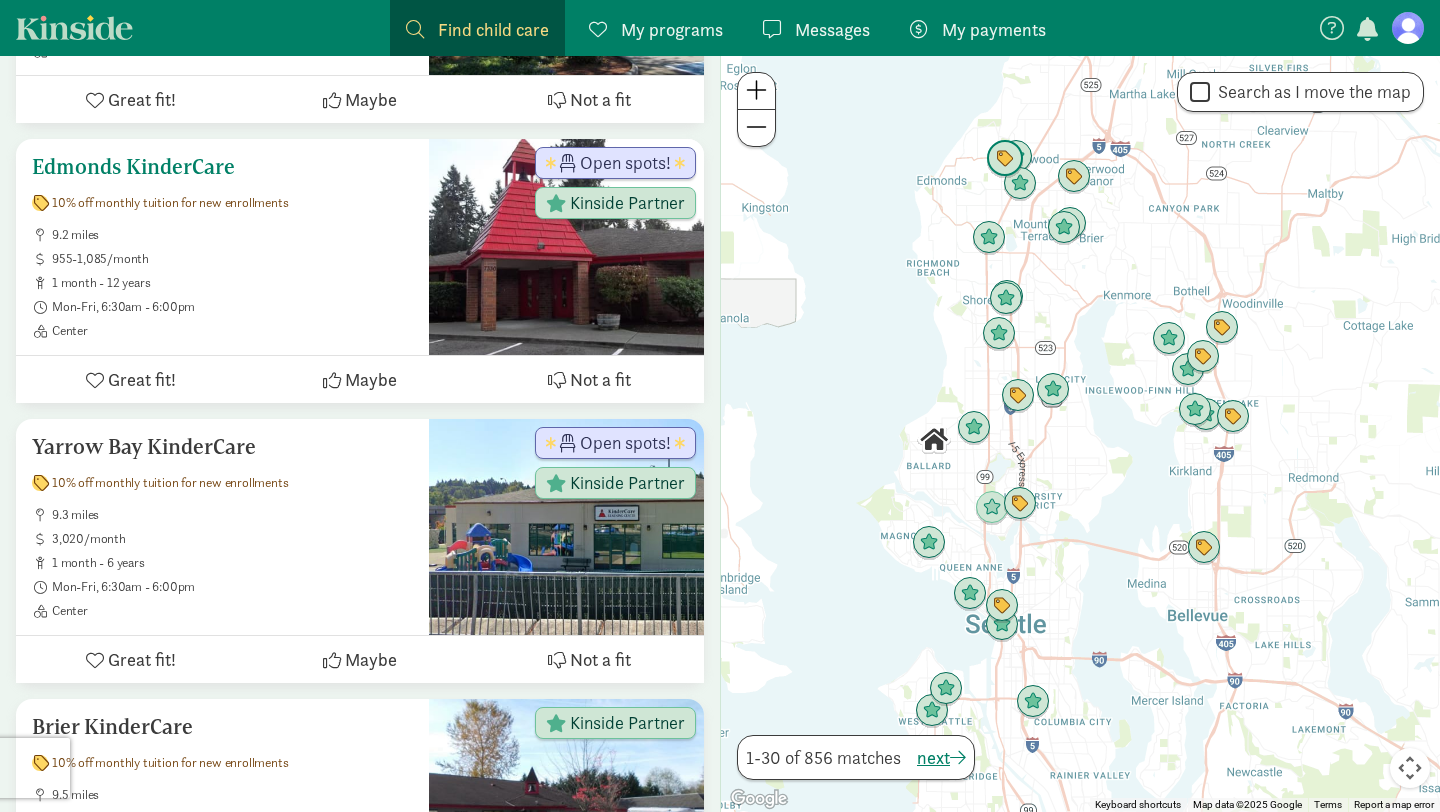 scroll, scrollTop: 1426, scrollLeft: 0, axis: vertical 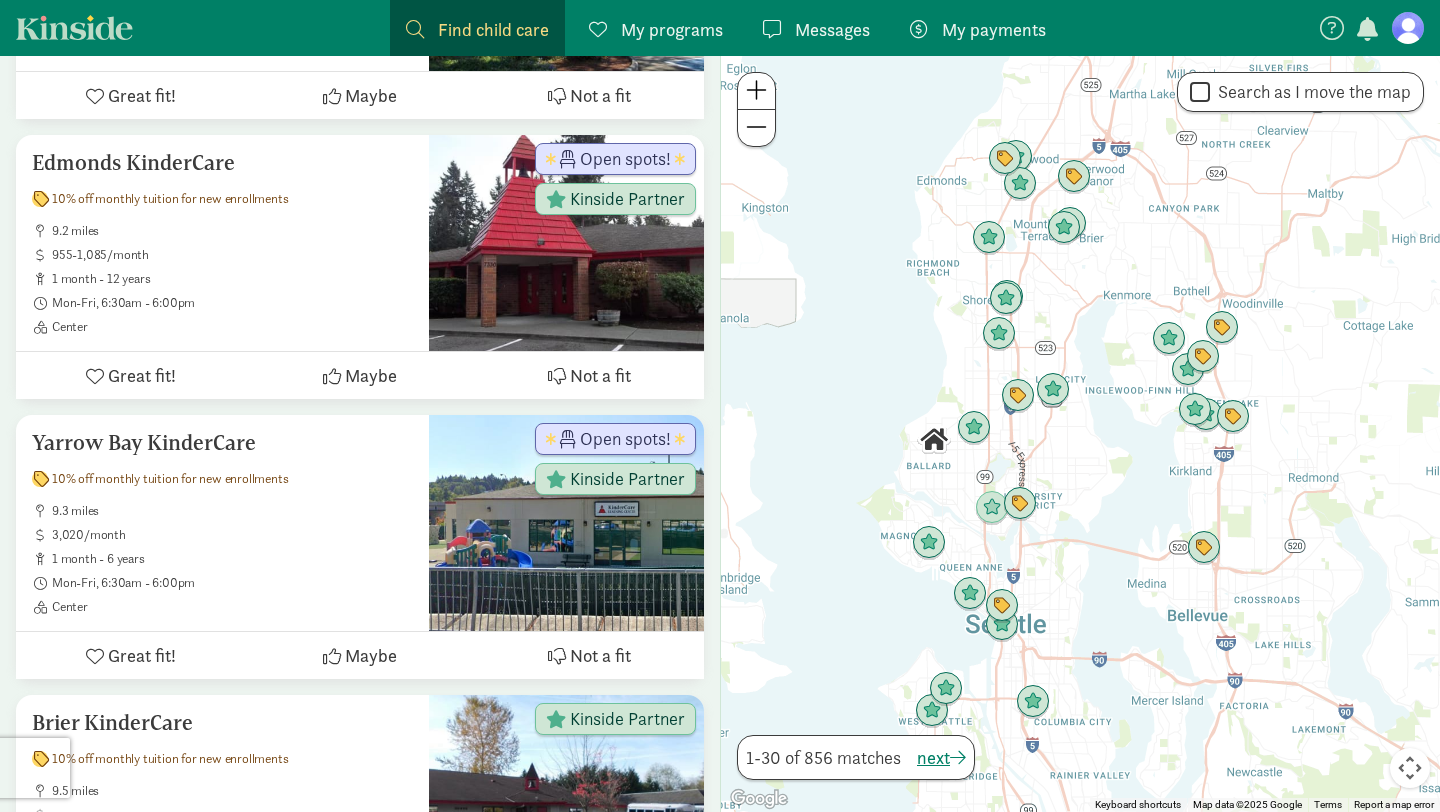 click at bounding box center [756, 90] 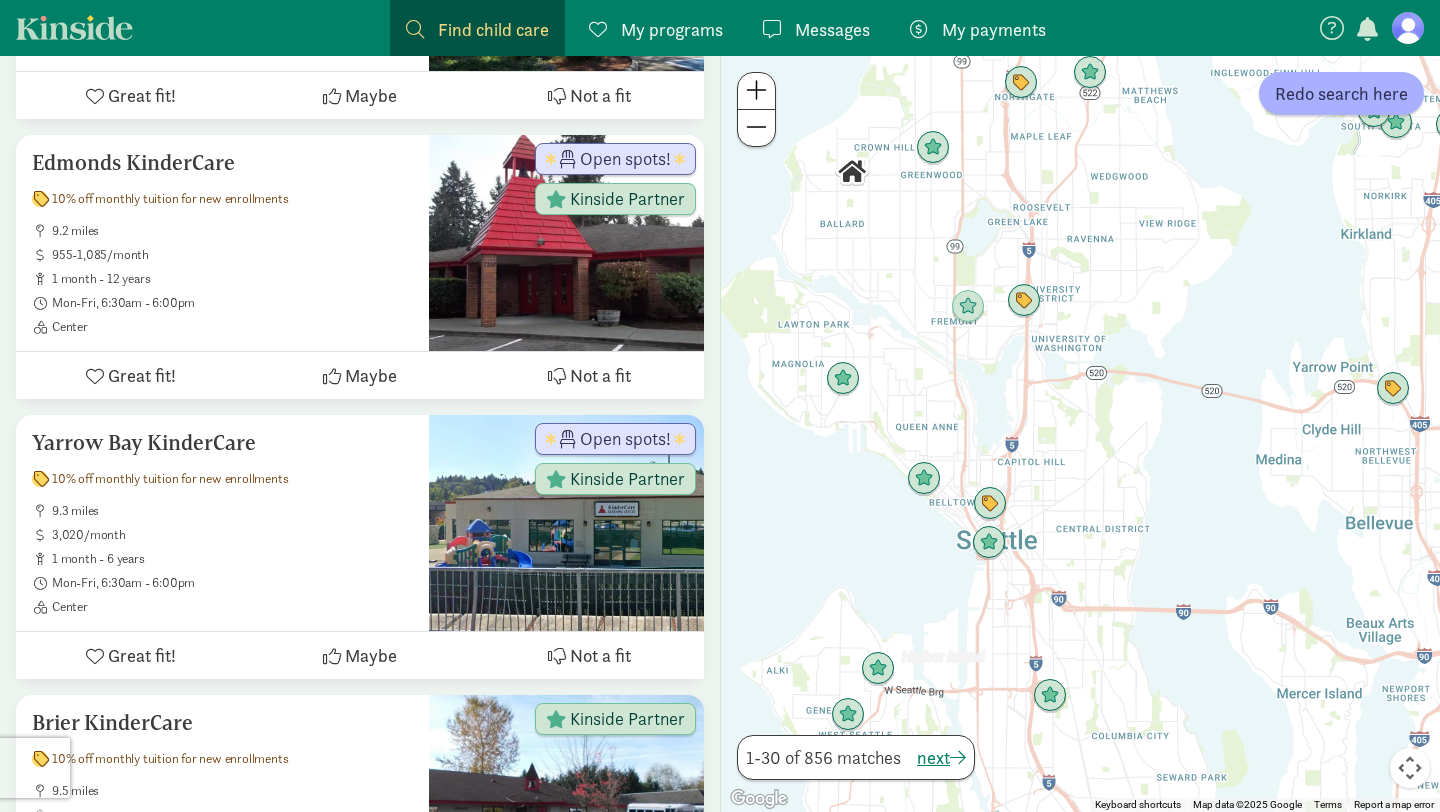 drag, startPoint x: 1074, startPoint y: 235, endPoint x: 1136, endPoint y: -40, distance: 281.90247 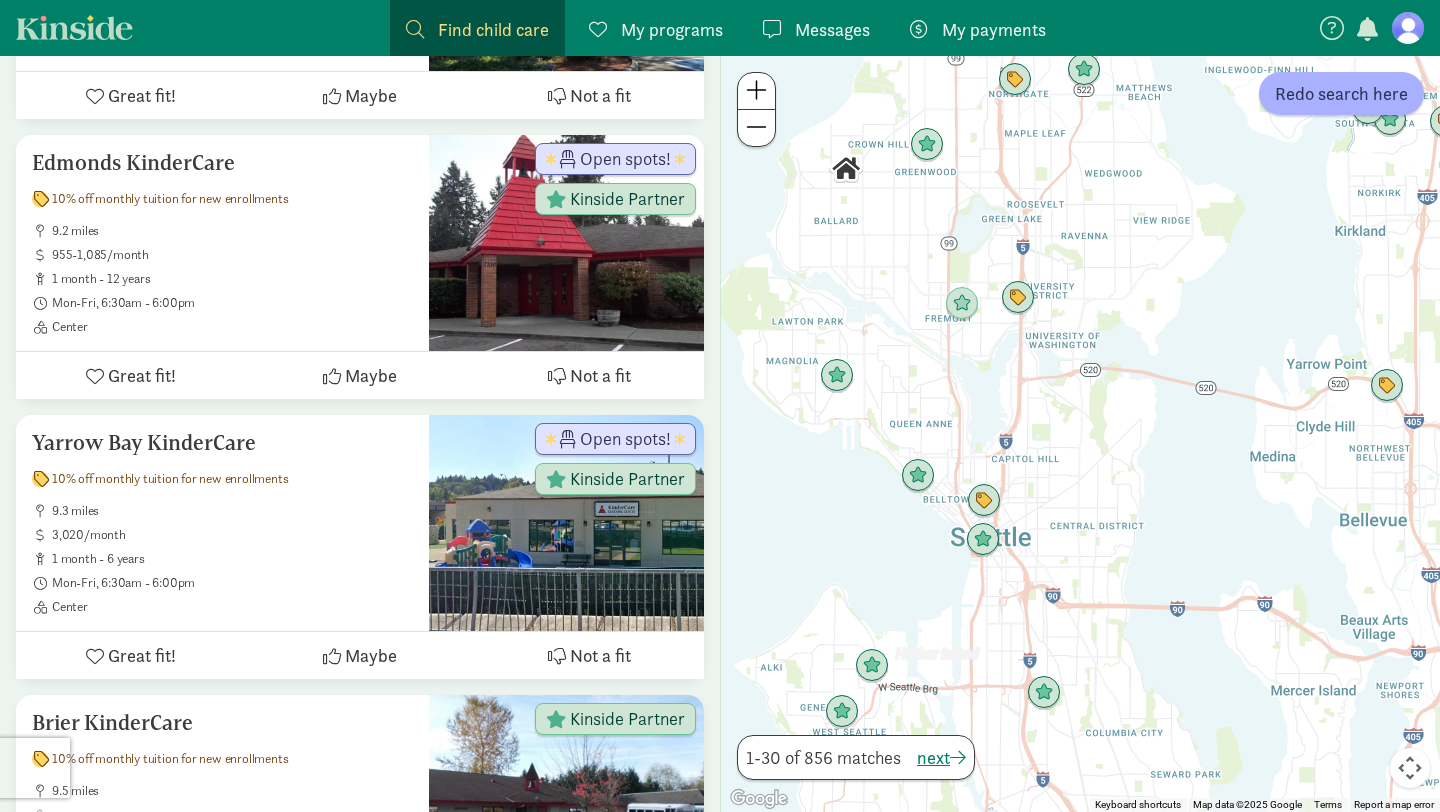 click at bounding box center (756, 90) 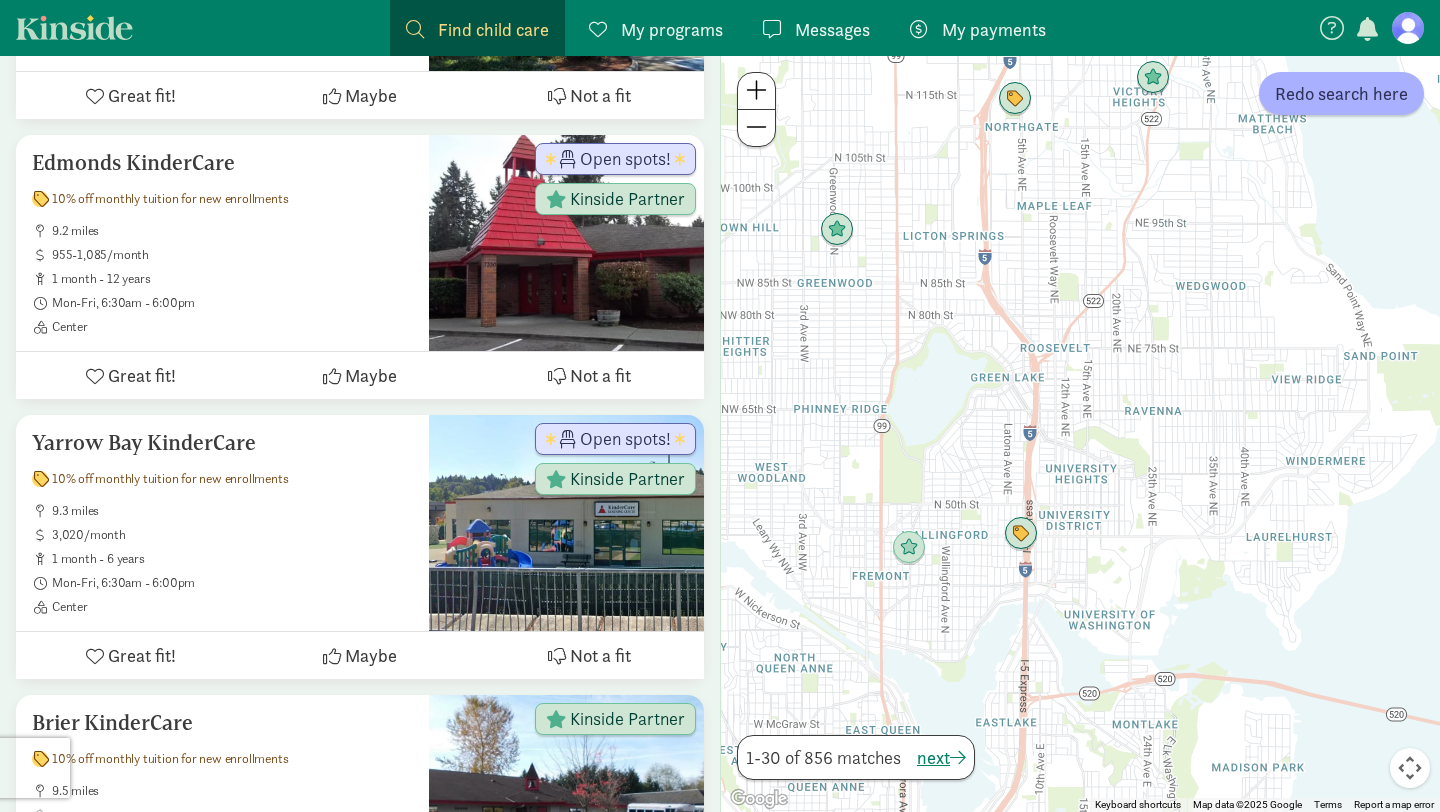 drag, startPoint x: 923, startPoint y: 141, endPoint x: 981, endPoint y: 517, distance: 380.4471 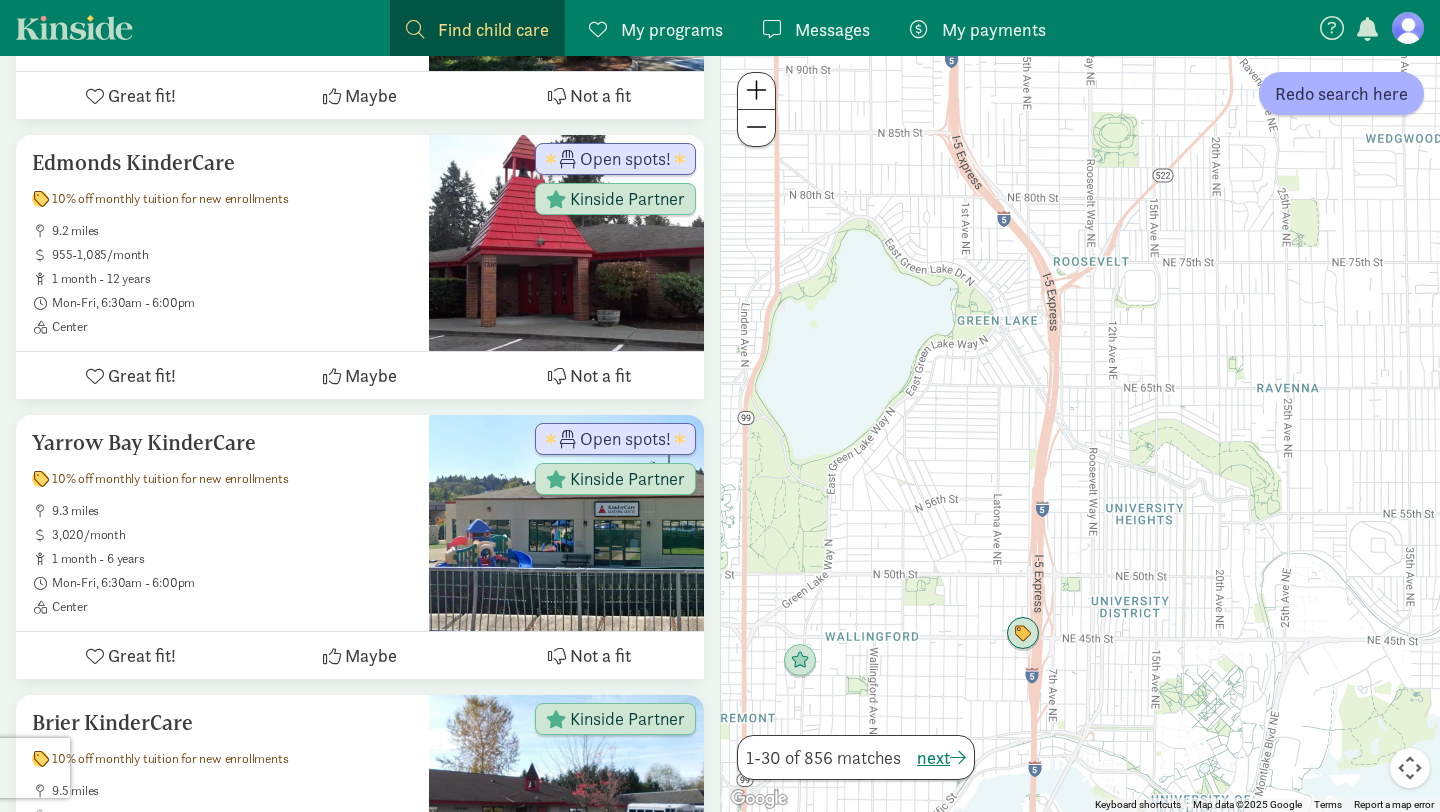 drag, startPoint x: 823, startPoint y: 257, endPoint x: 1123, endPoint y: 271, distance: 300.32648 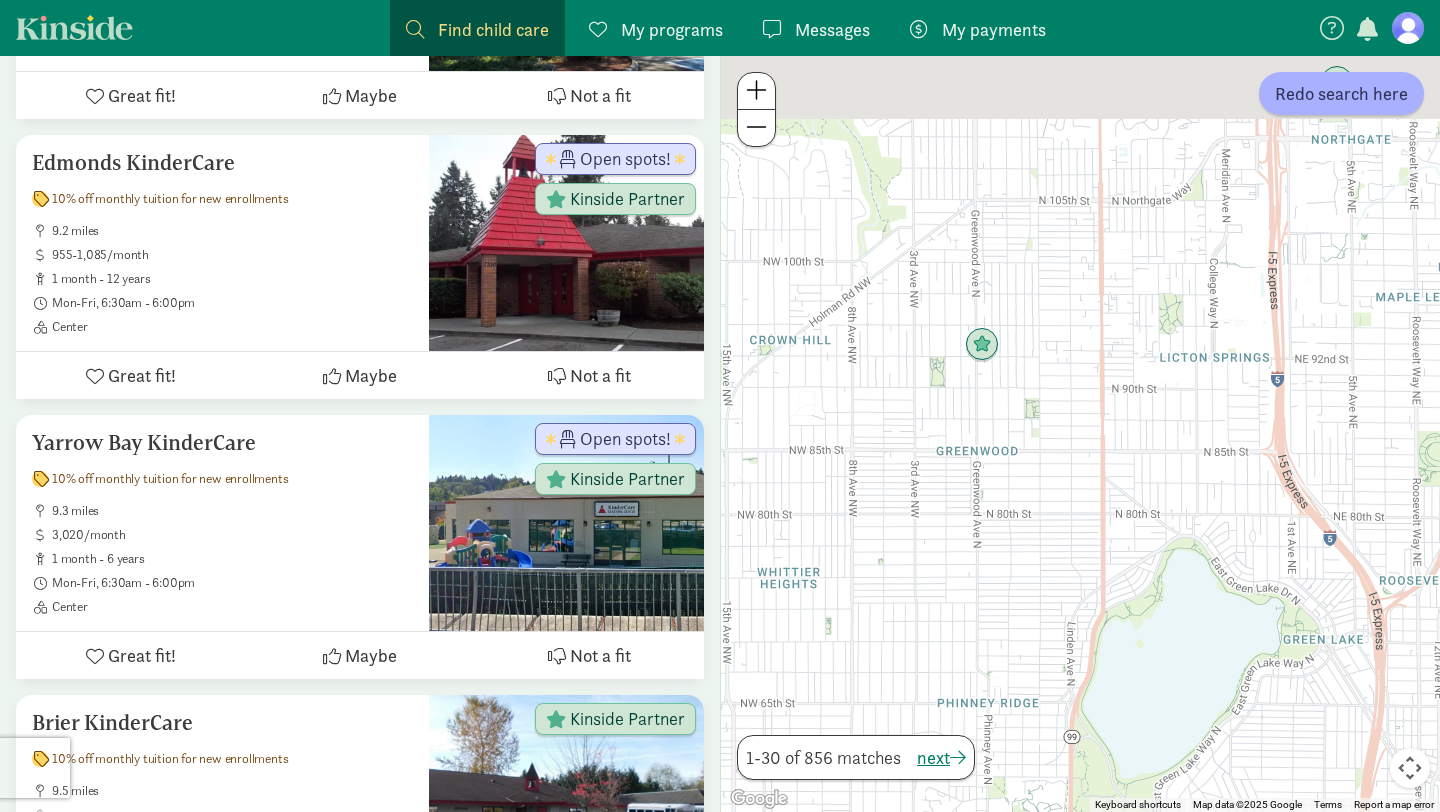 drag, startPoint x: 1077, startPoint y: 235, endPoint x: 1151, endPoint y: 597, distance: 369.4861 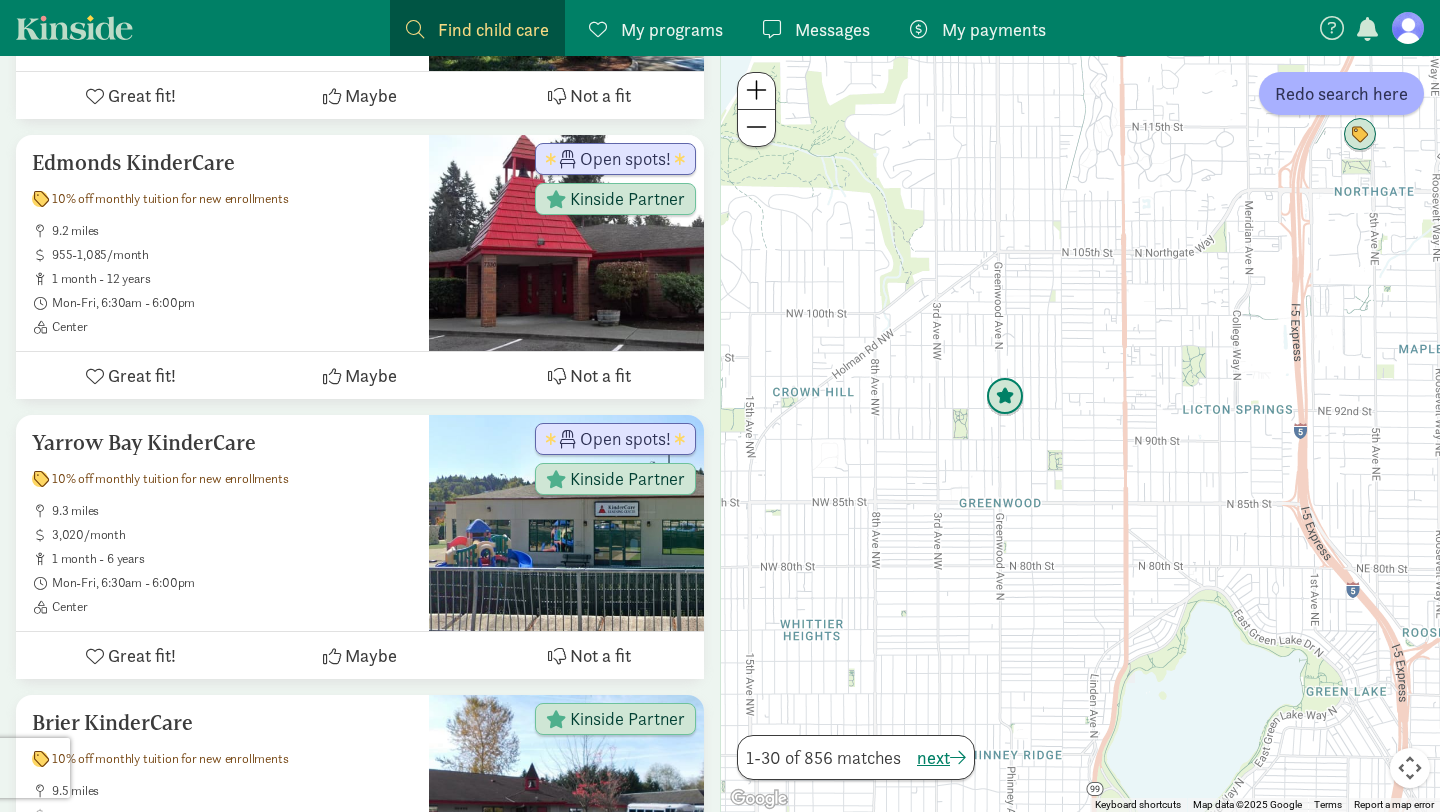 click at bounding box center [1005, 397] 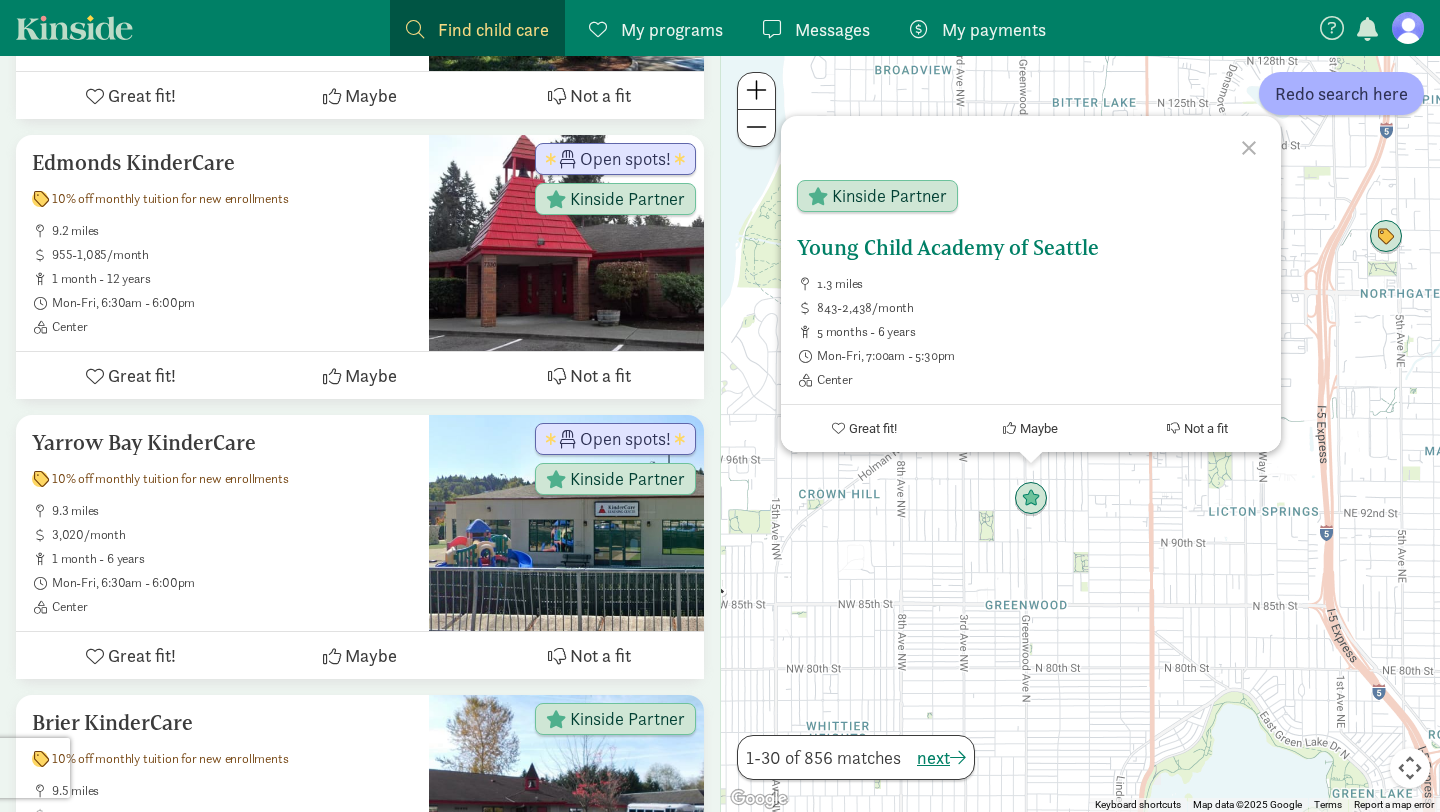 click on "Young Child Academy of Seattle" at bounding box center [1031, 248] 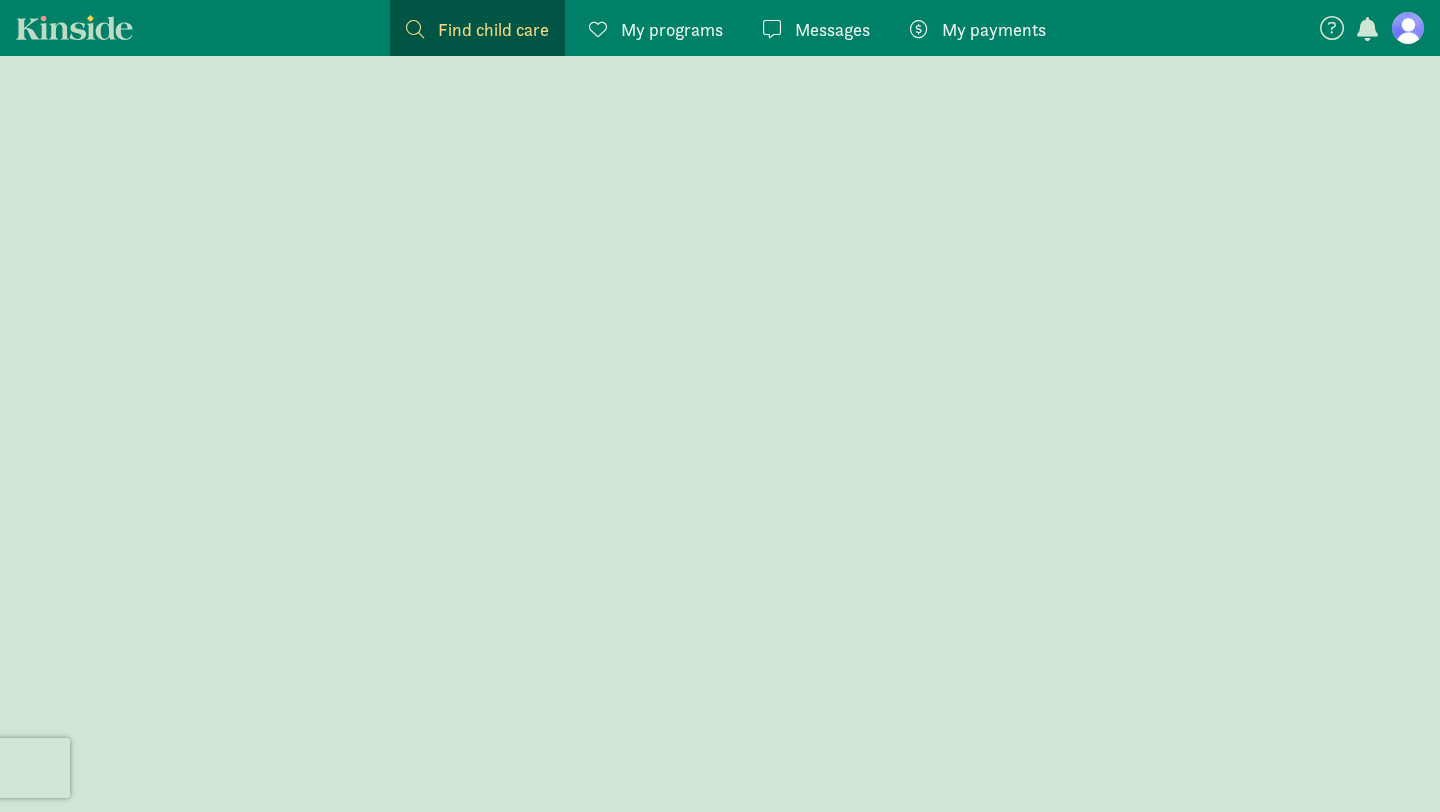 scroll, scrollTop: 0, scrollLeft: 0, axis: both 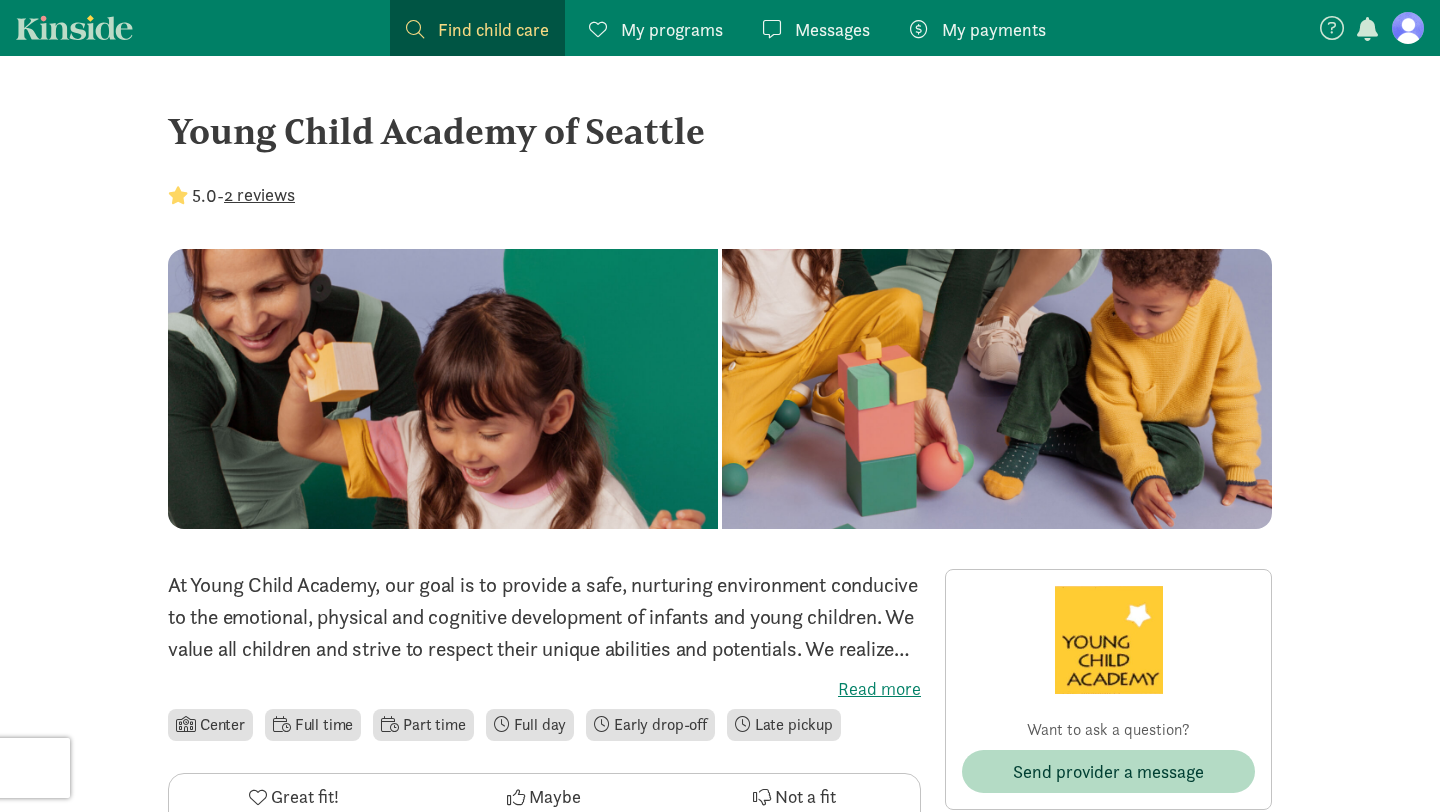 click on "Find child care" at bounding box center (493, 29) 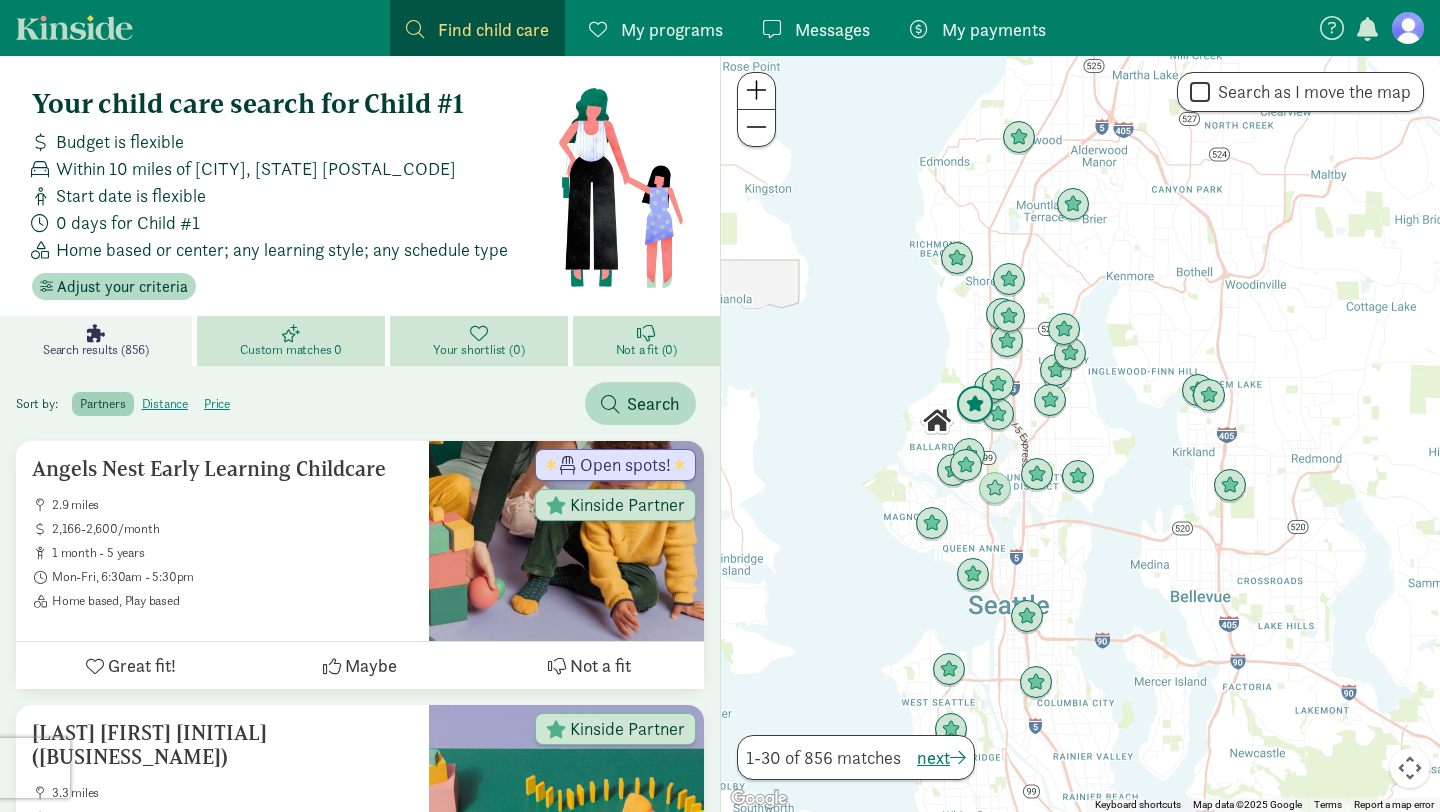 click at bounding box center (975, 405) 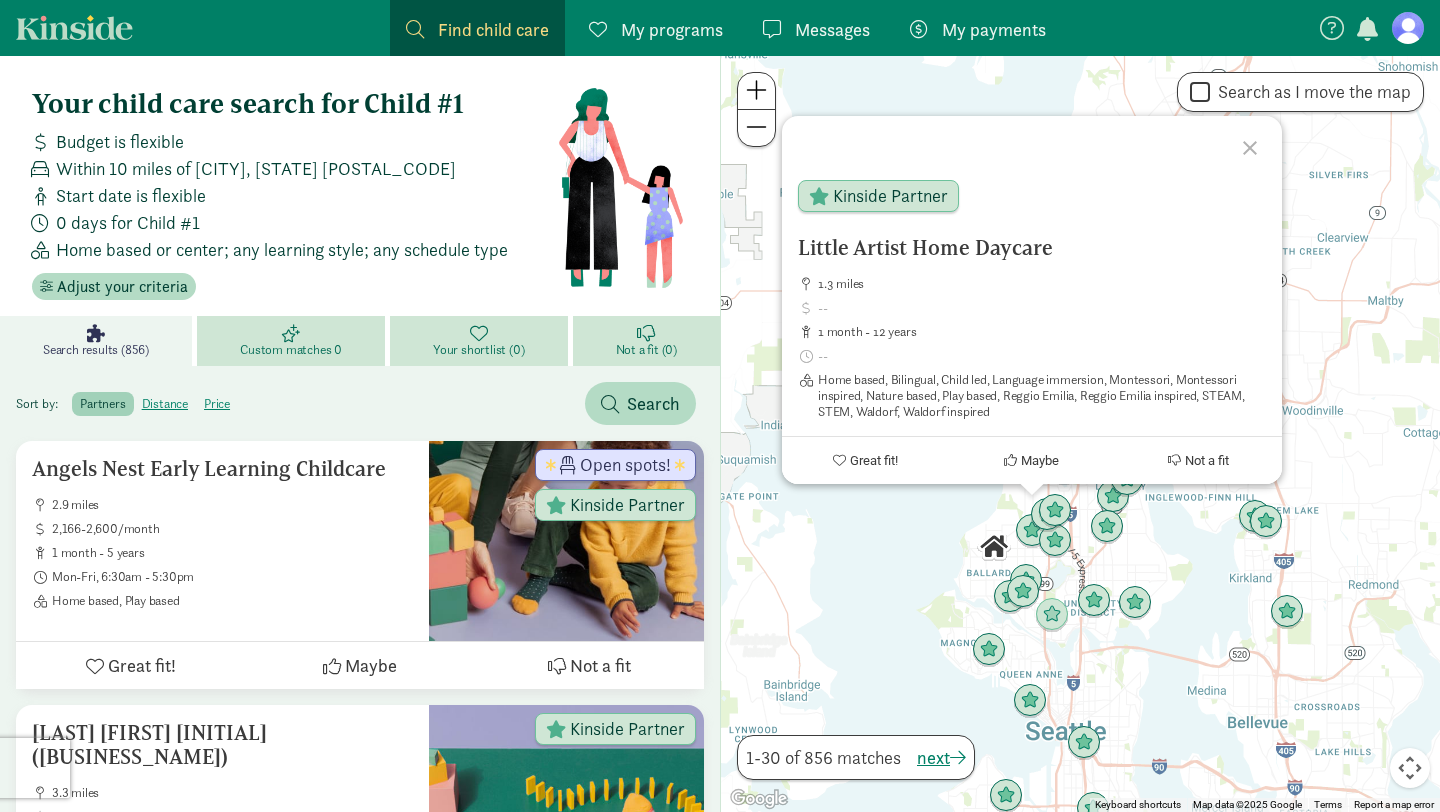 click on "Little Artist Home Daycare           1.3 miles     1 month - 12 years     Home based, Bilingual, Child led, Language immersion, Montessori, Montessori inspired, Nature based, Play based, Reggio Emilia, Reggio Emilia inspired, STEAM, STEM, Waldorf, Waldorf inspired           Kinside Partner               Great fit!       Maybe       Not a fit" at bounding box center [1080, 434] 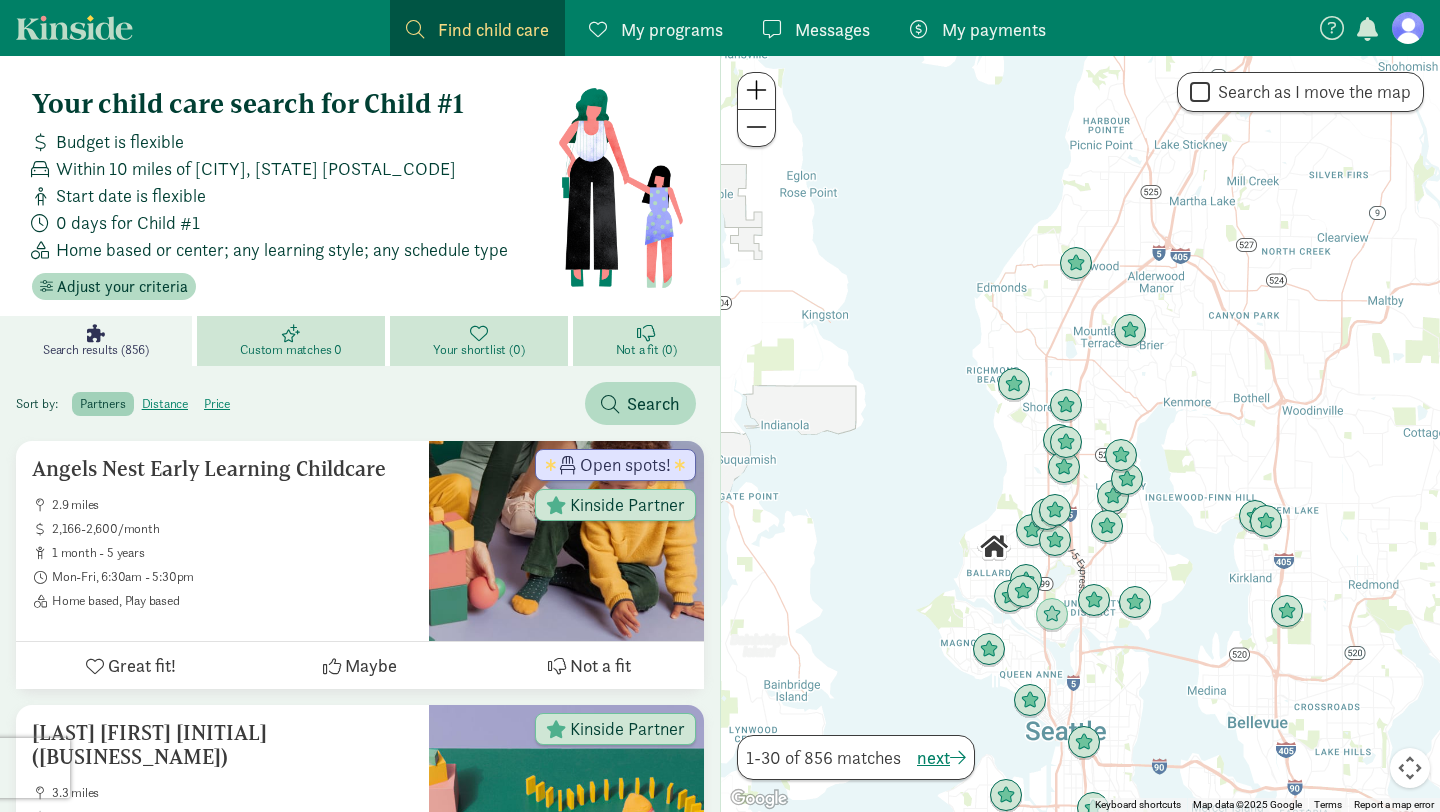click at bounding box center [756, 91] 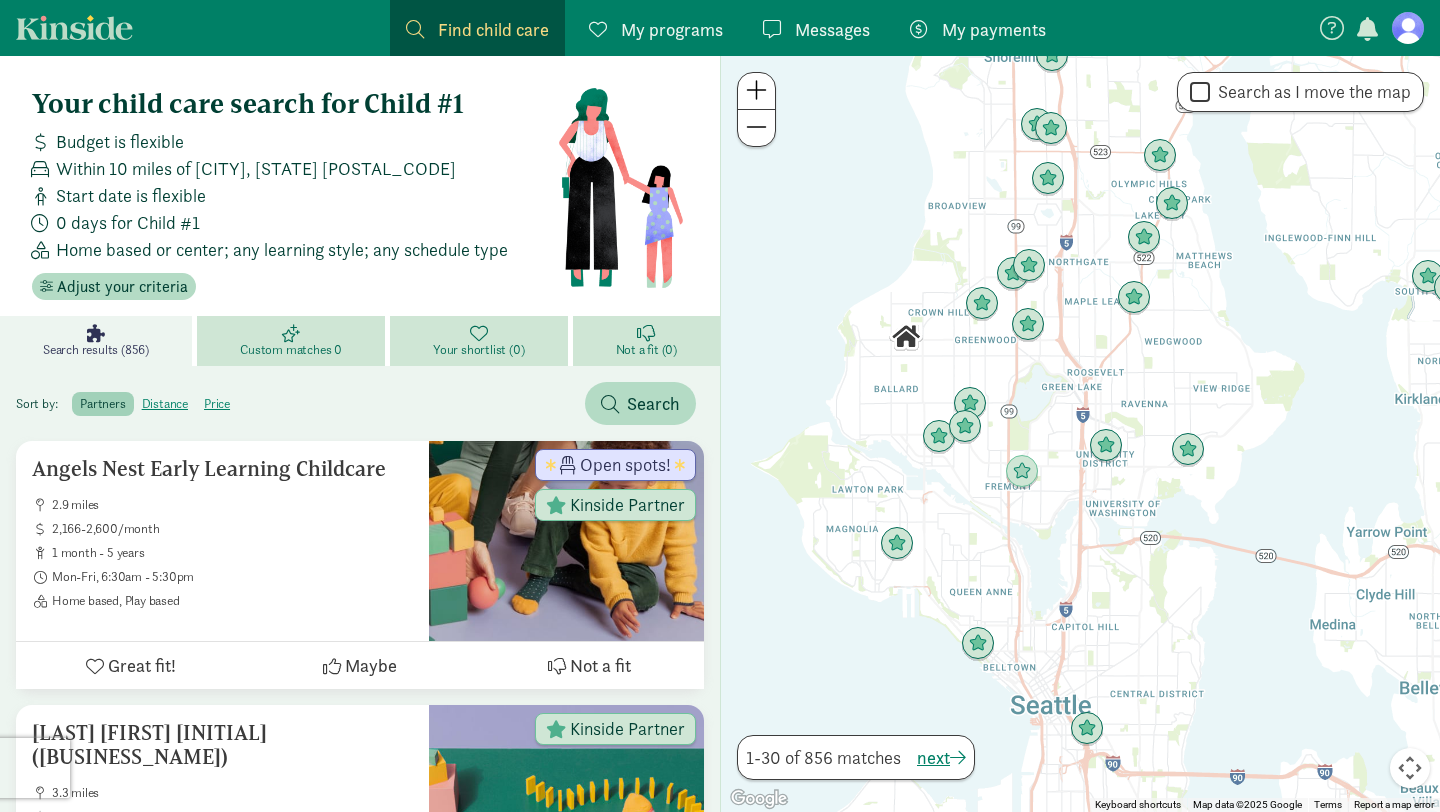 drag, startPoint x: 1016, startPoint y: 546, endPoint x: 1015, endPoint y: 216, distance: 330.00153 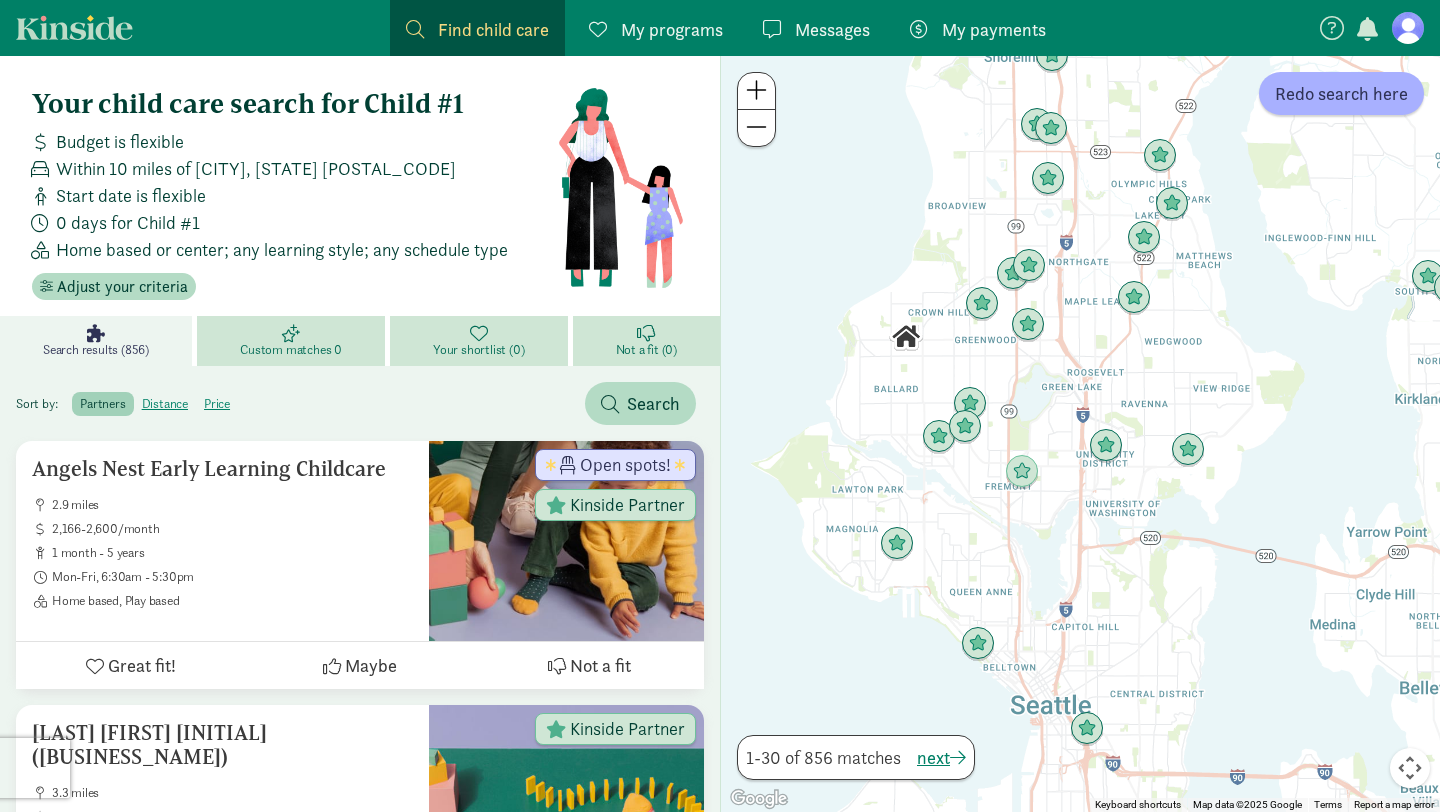 click at bounding box center (756, 90) 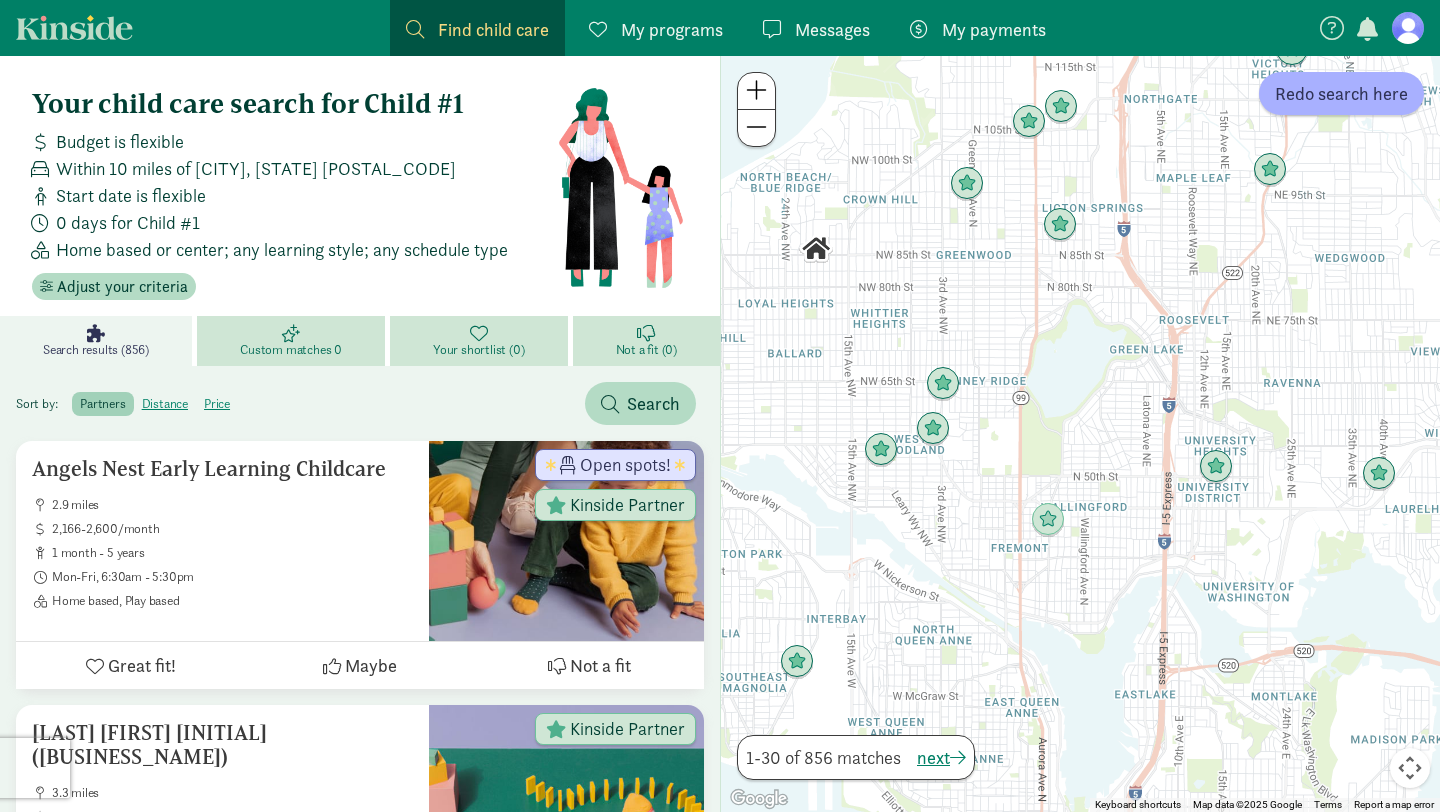 drag, startPoint x: 797, startPoint y: 290, endPoint x: 880, endPoint y: 299, distance: 83.48653 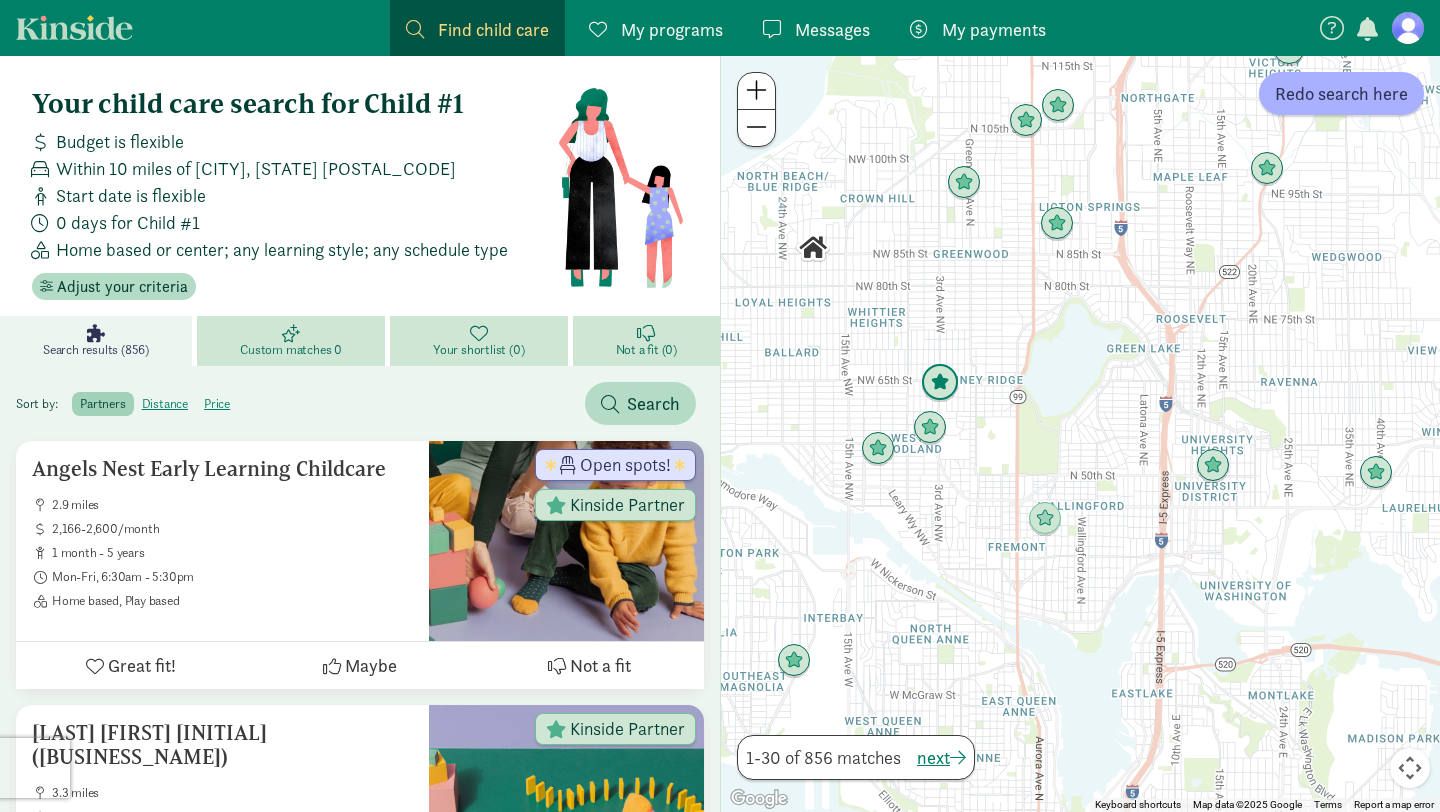click at bounding box center (940, 383) 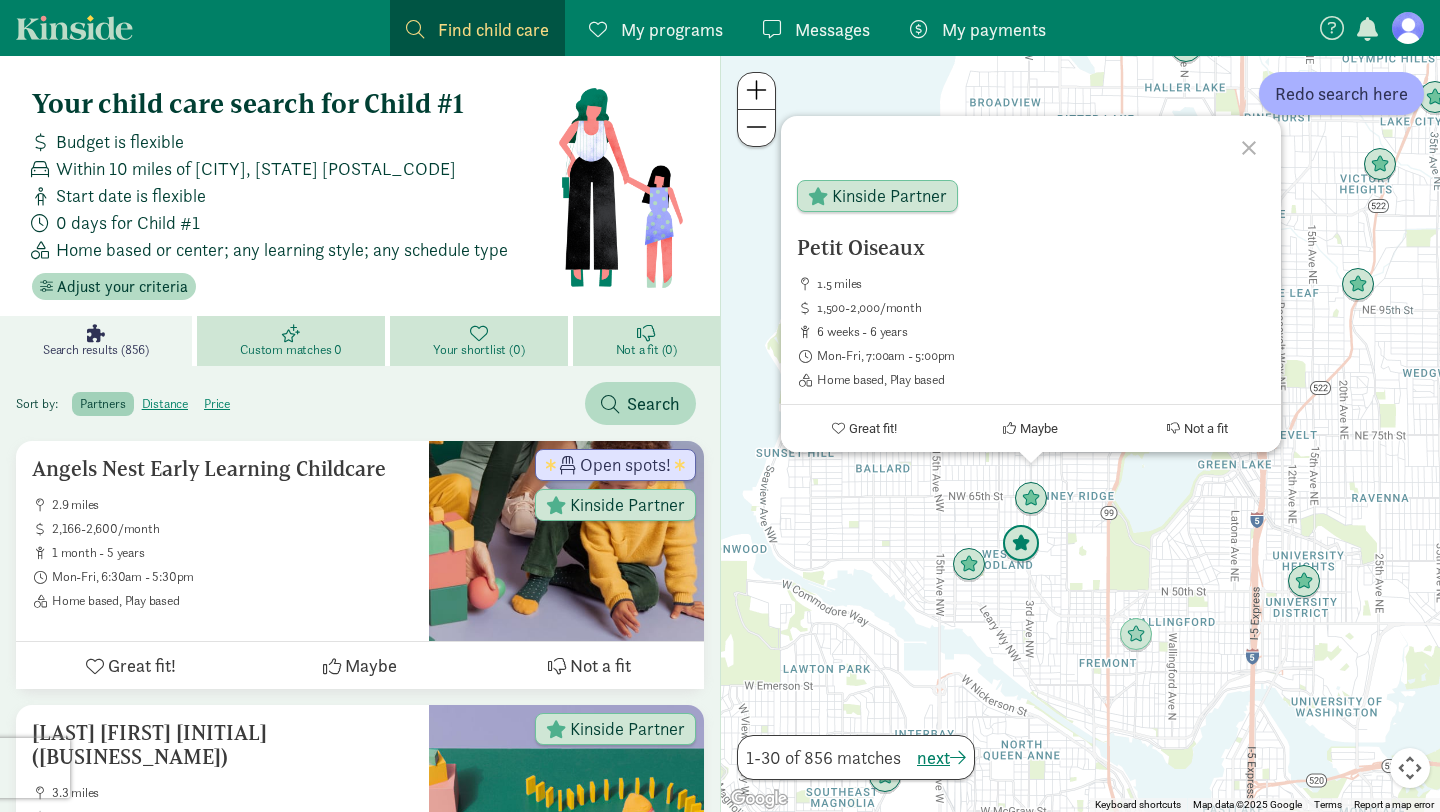 click at bounding box center (1021, 544) 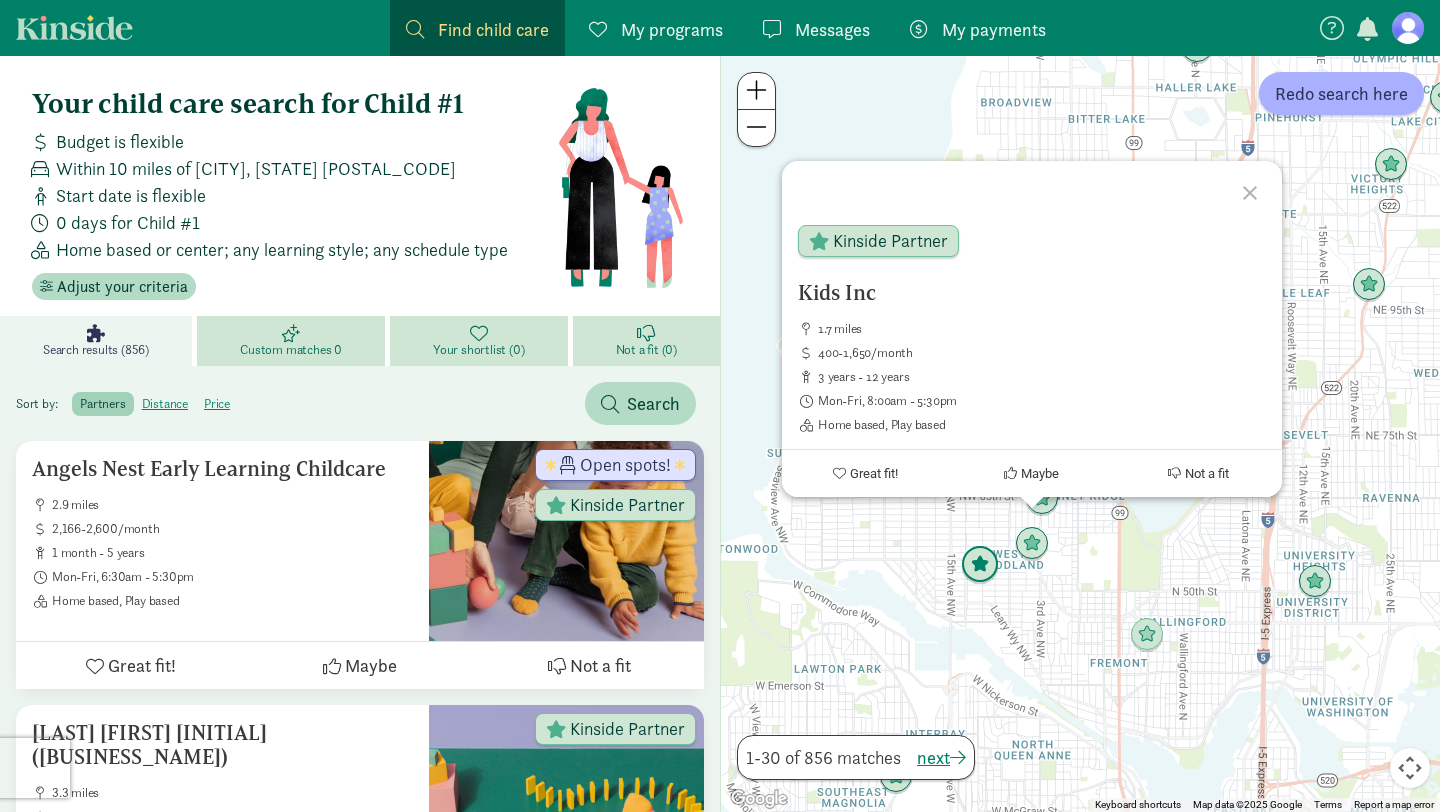 click at bounding box center [980, 565] 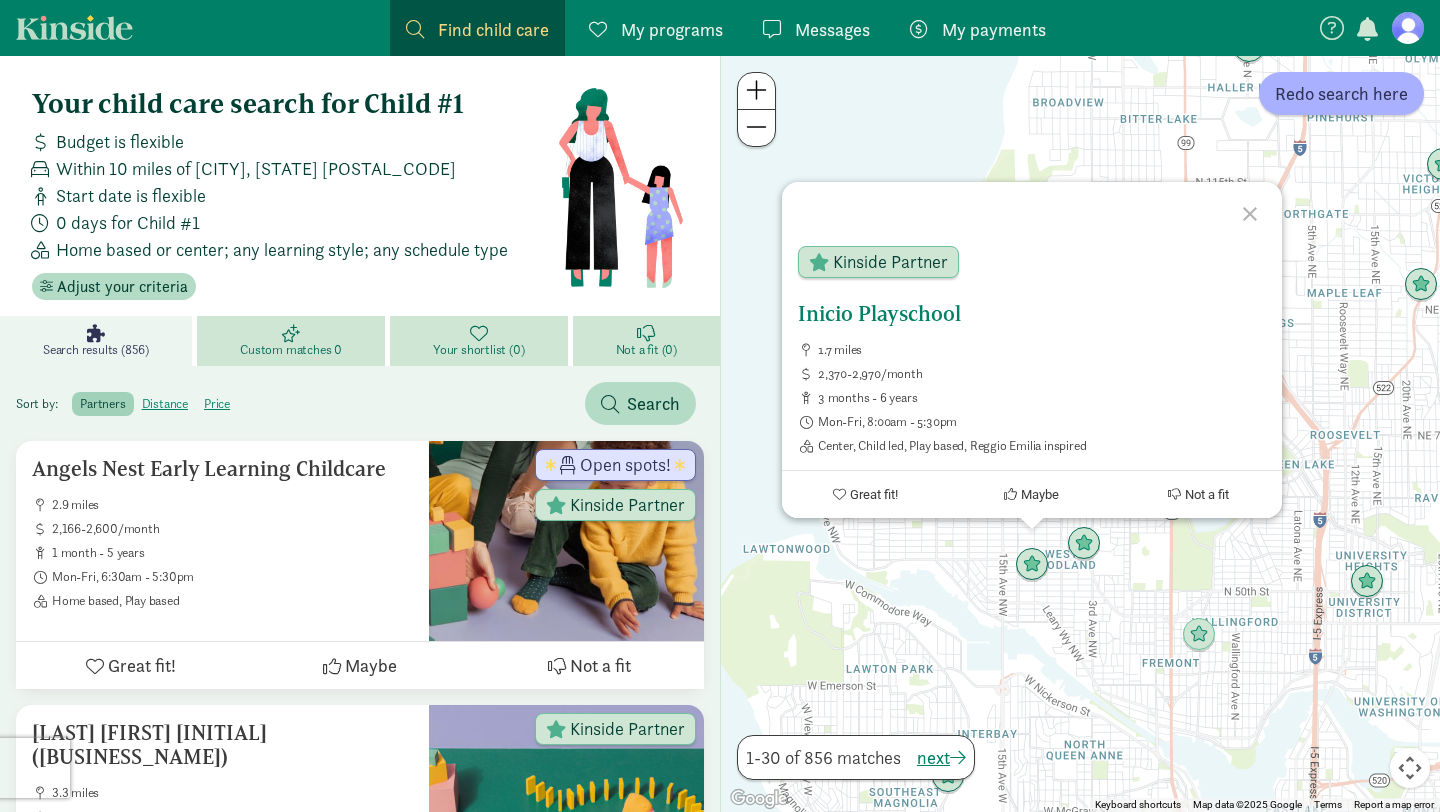 click on "Inicio Playschool" at bounding box center (1032, 314) 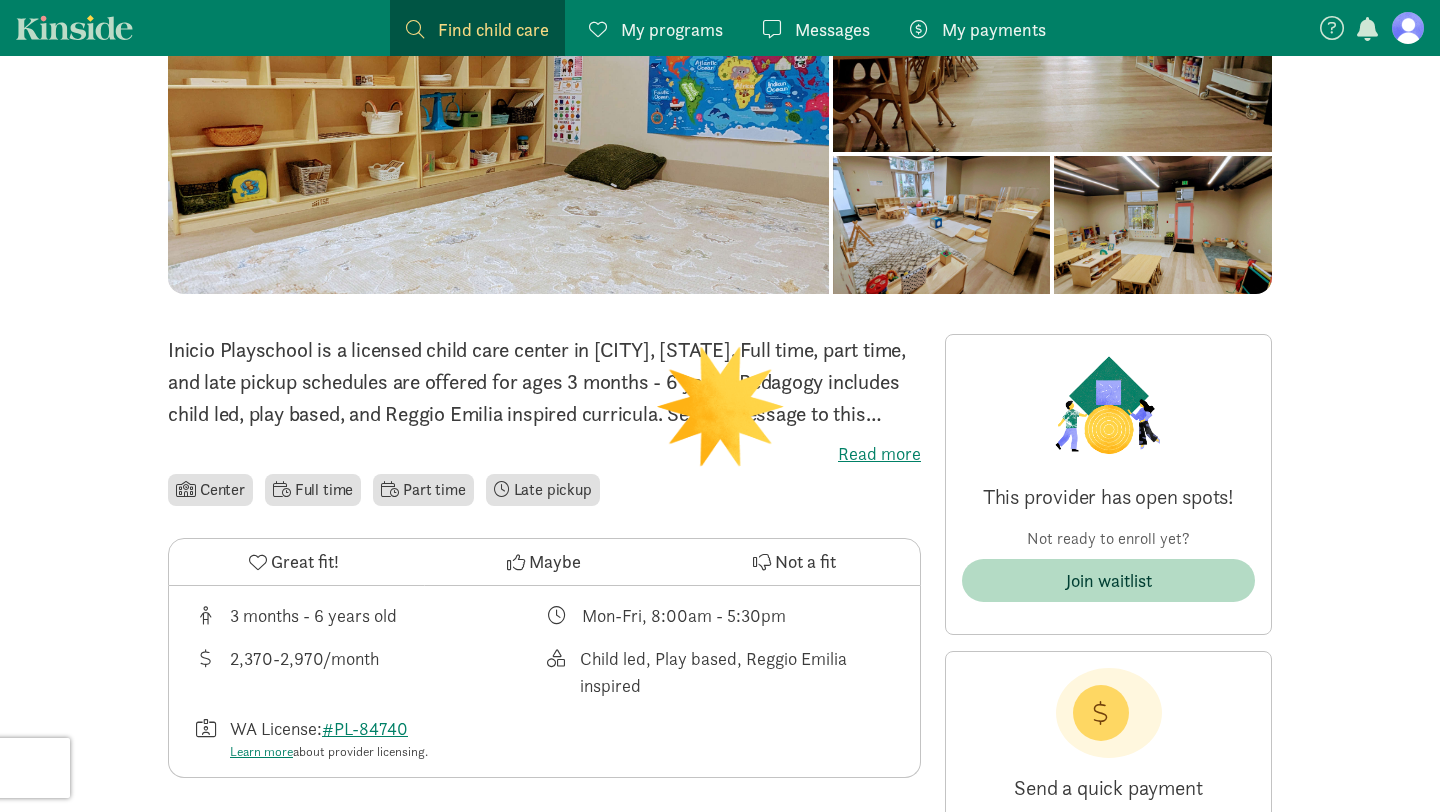 scroll, scrollTop: 259, scrollLeft: 0, axis: vertical 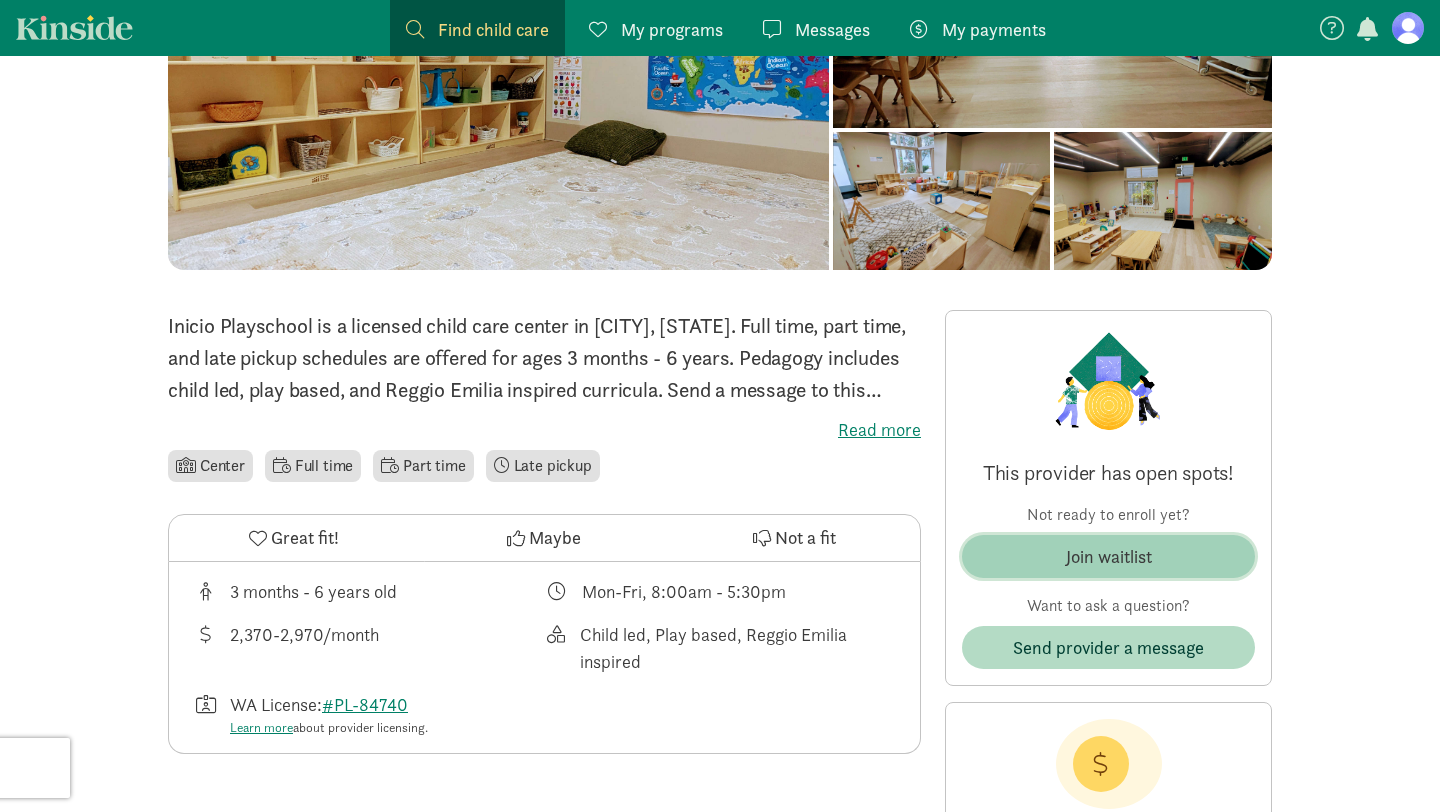 click on "Join waitlist" 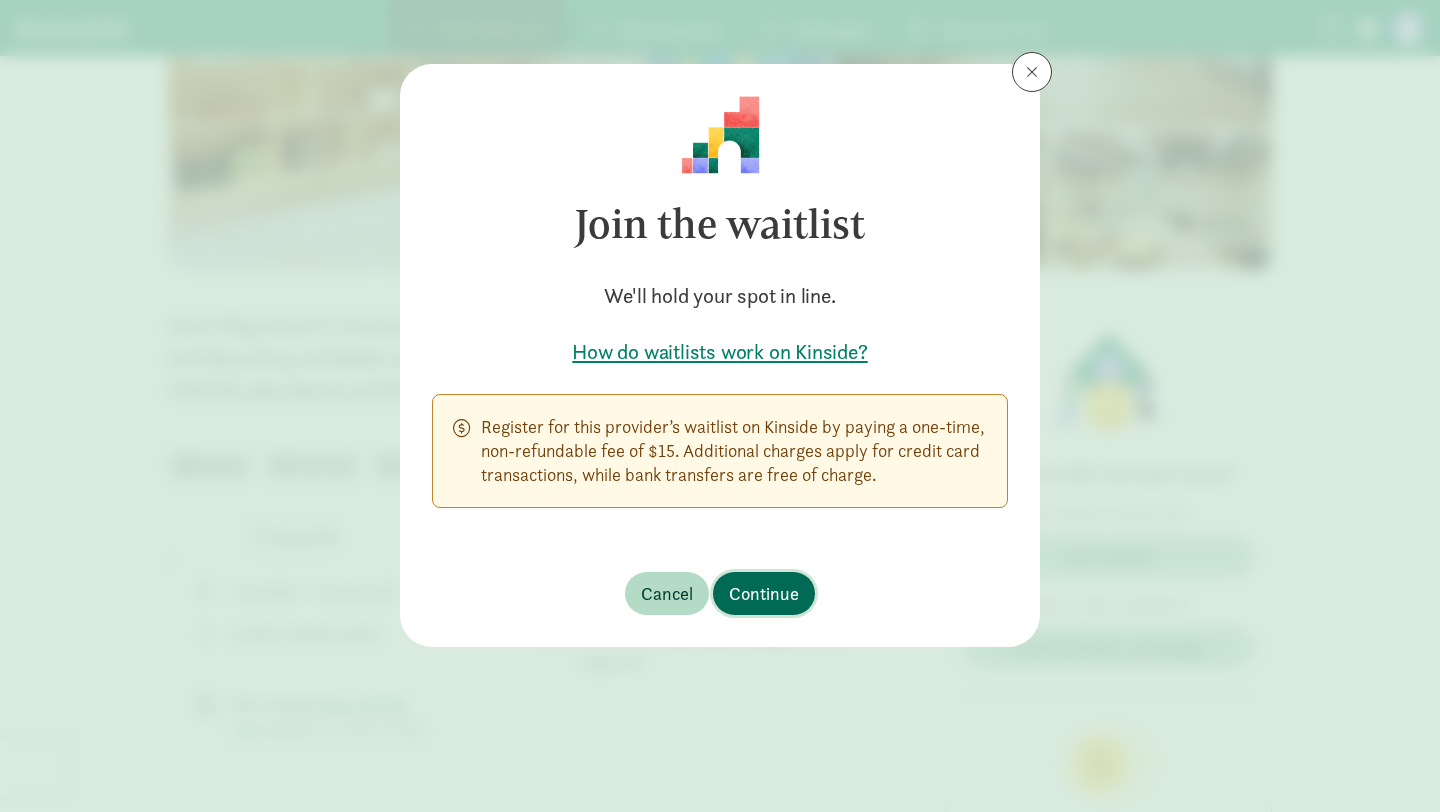 click on "Continue" at bounding box center [764, 593] 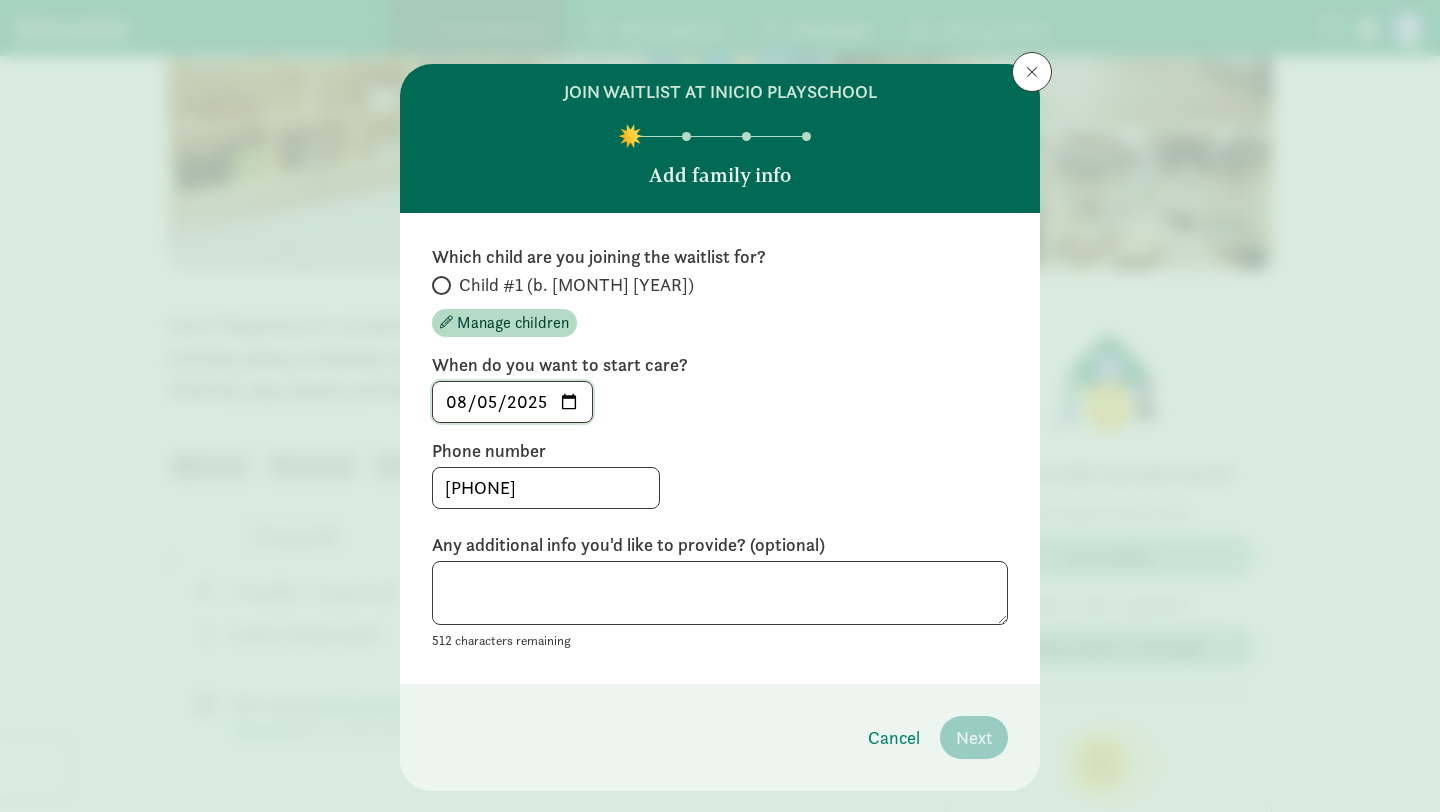 click on "2025-08-05" 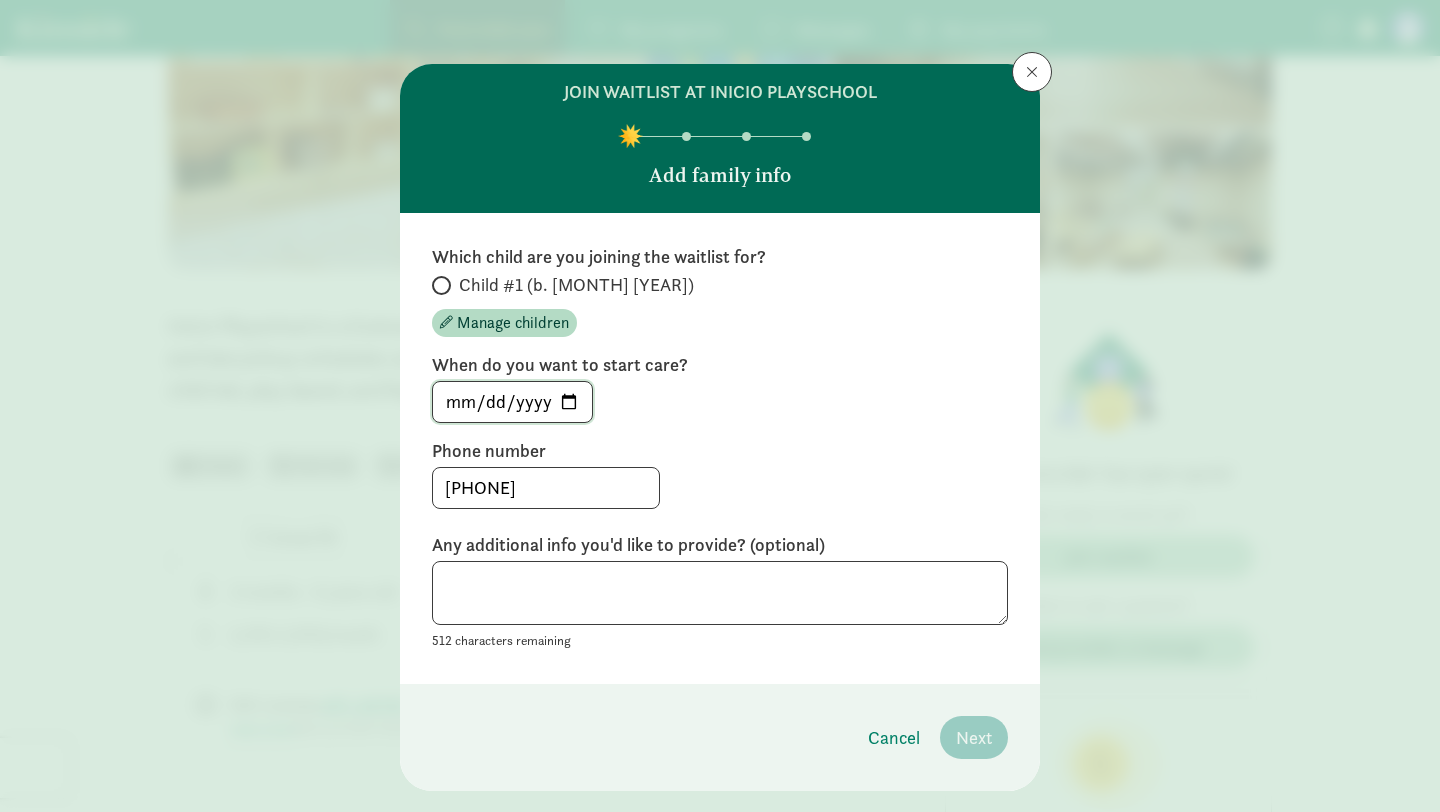 type on "[DATE]" 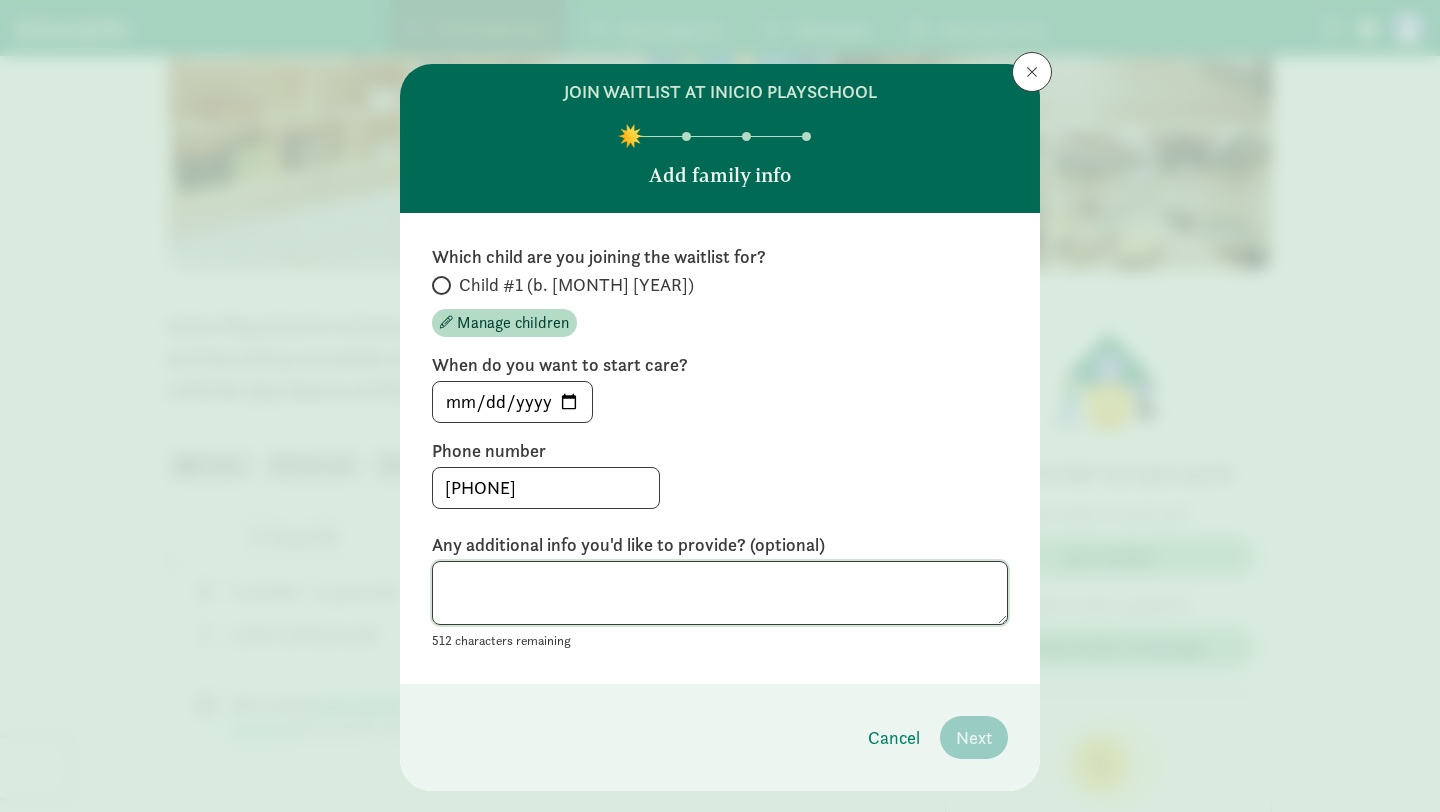 click at bounding box center (720, 593) 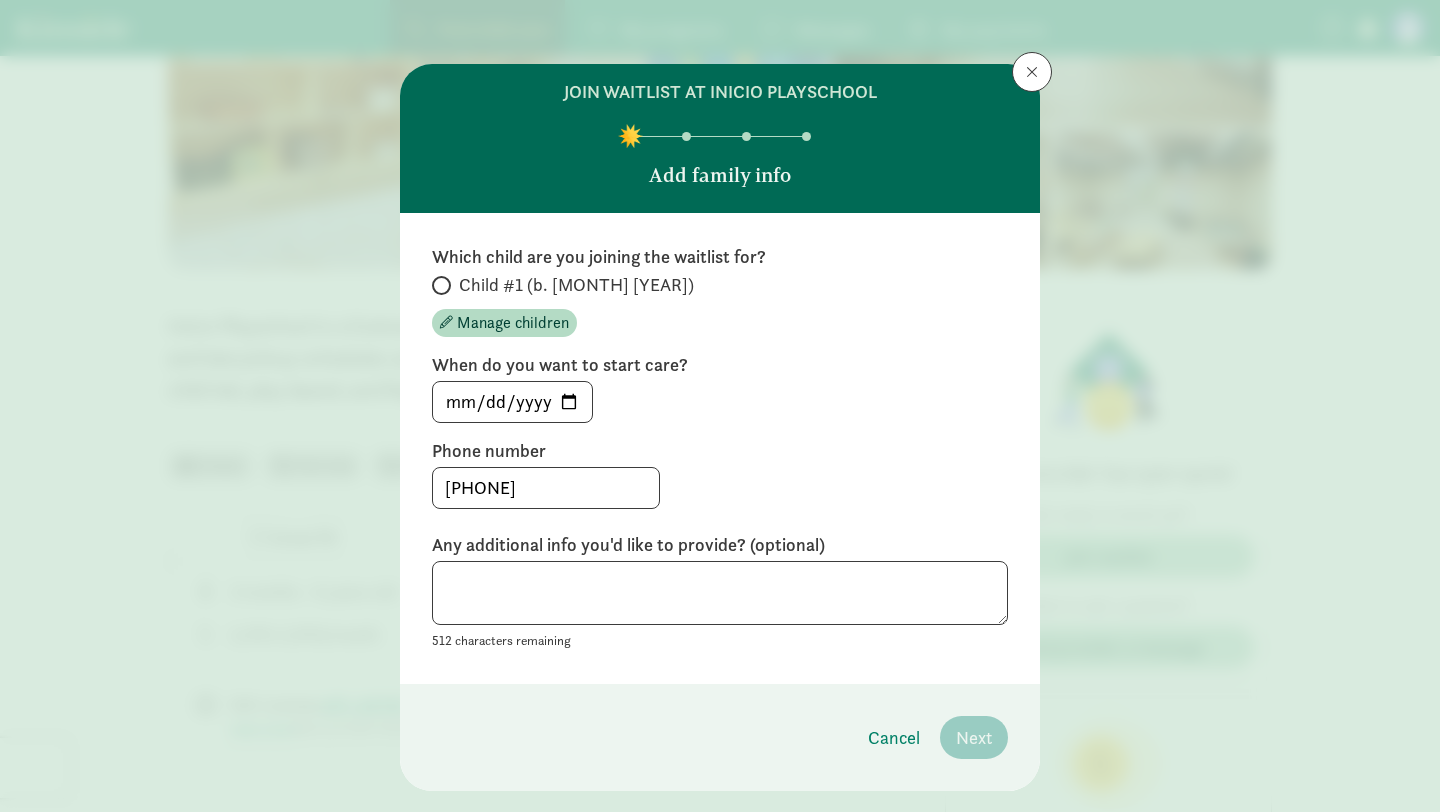 click at bounding box center [441, 285] 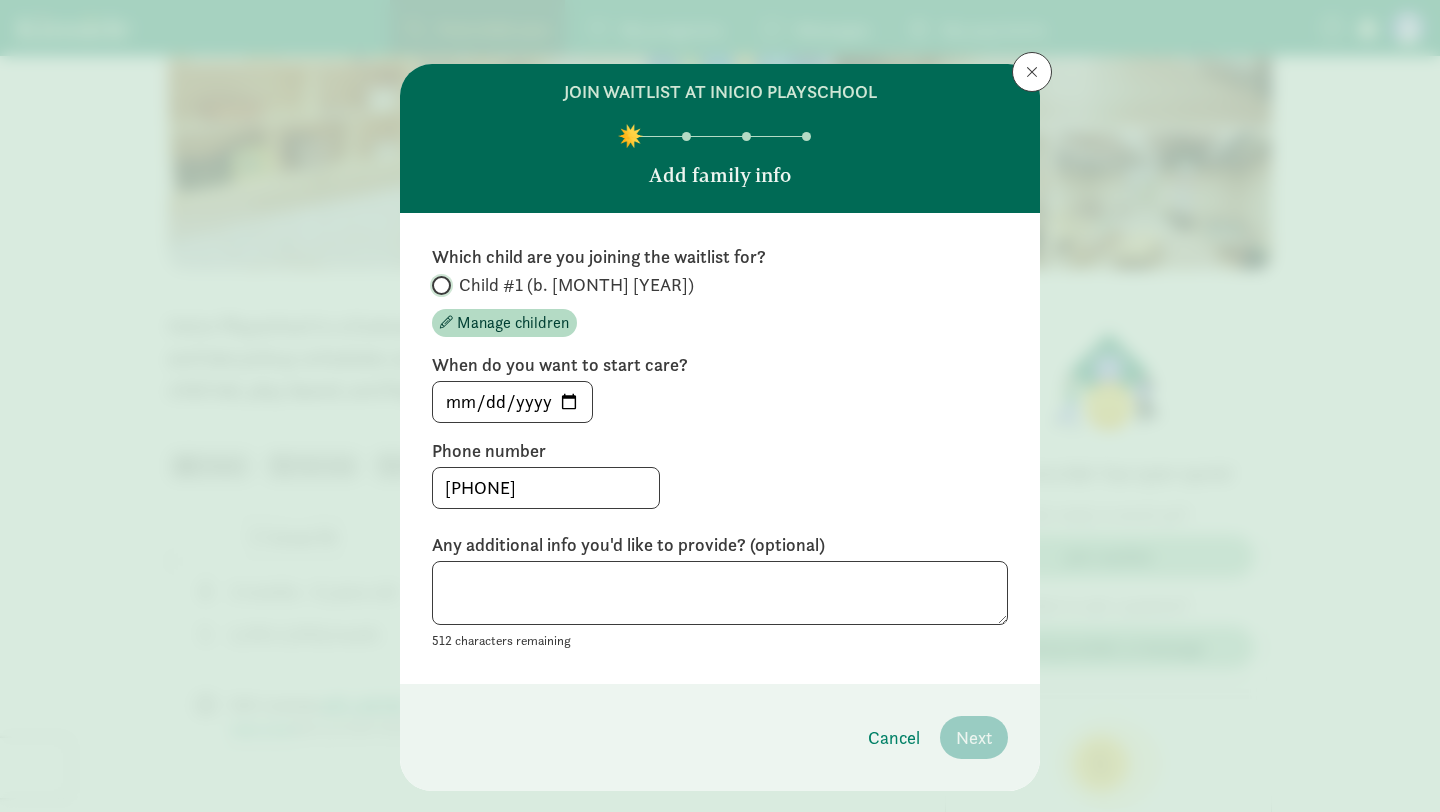 click on "Child #1 (b. [MONTH] [YEAR])" at bounding box center (438, 285) 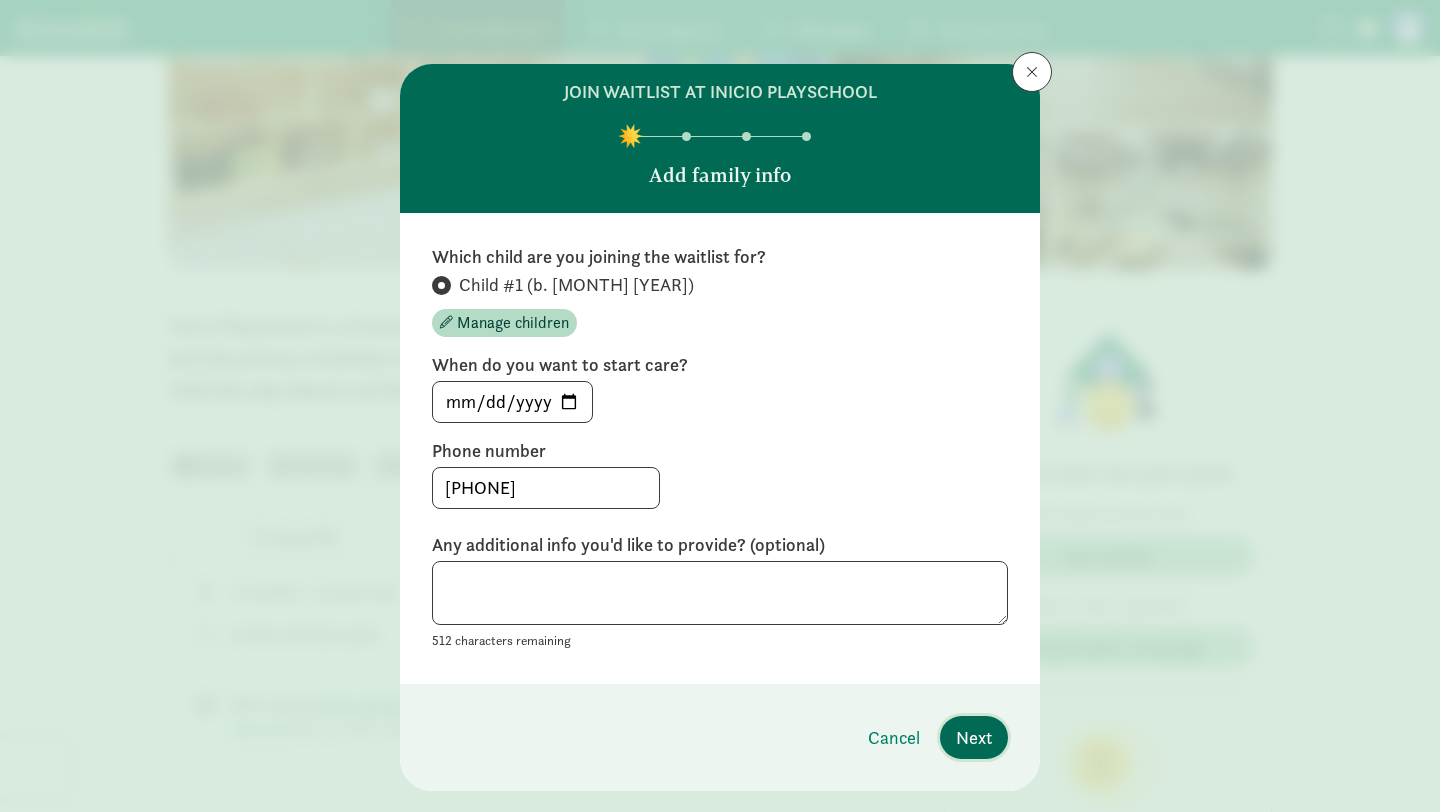 click on "Next" at bounding box center (974, 737) 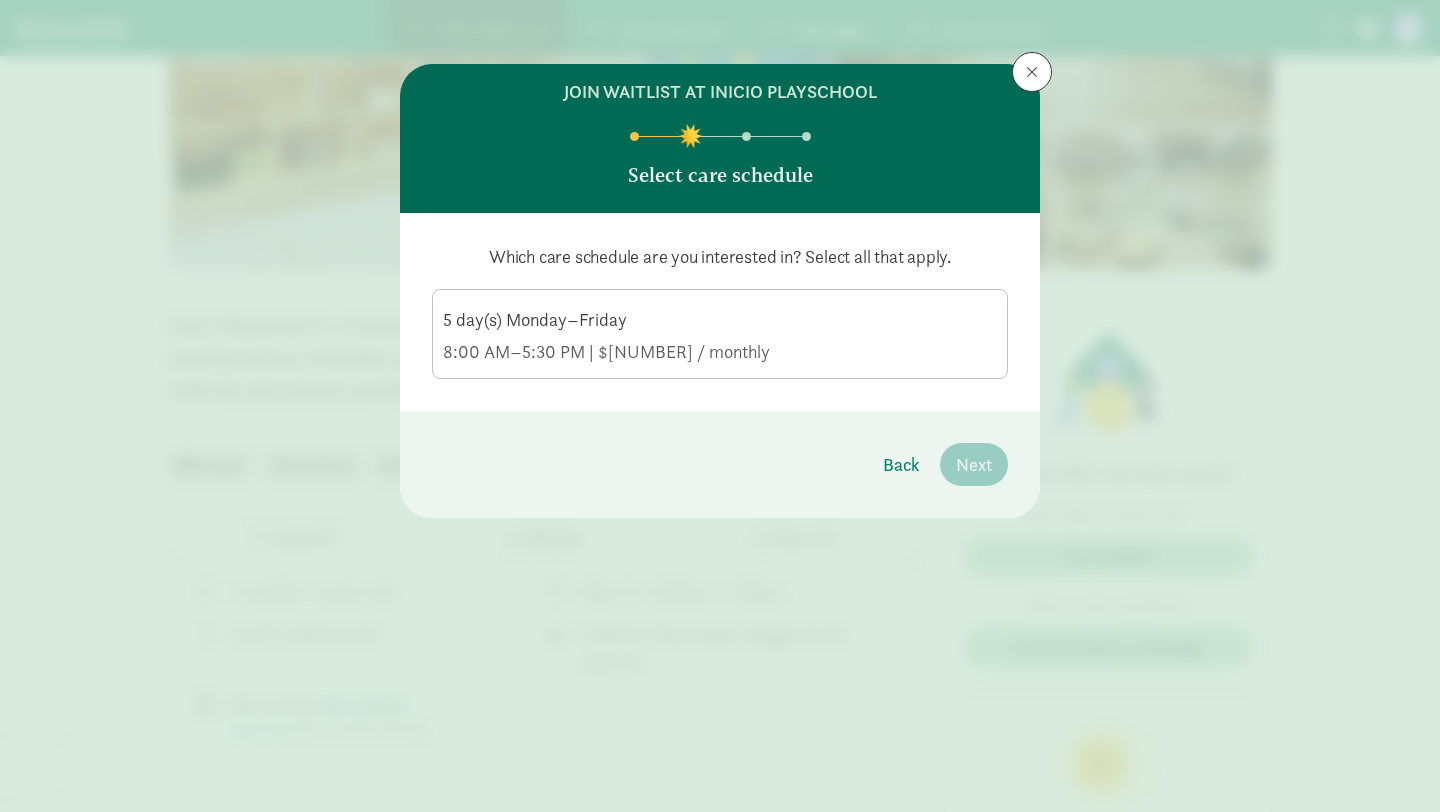 click on "5 day(s) Monday–Friday" 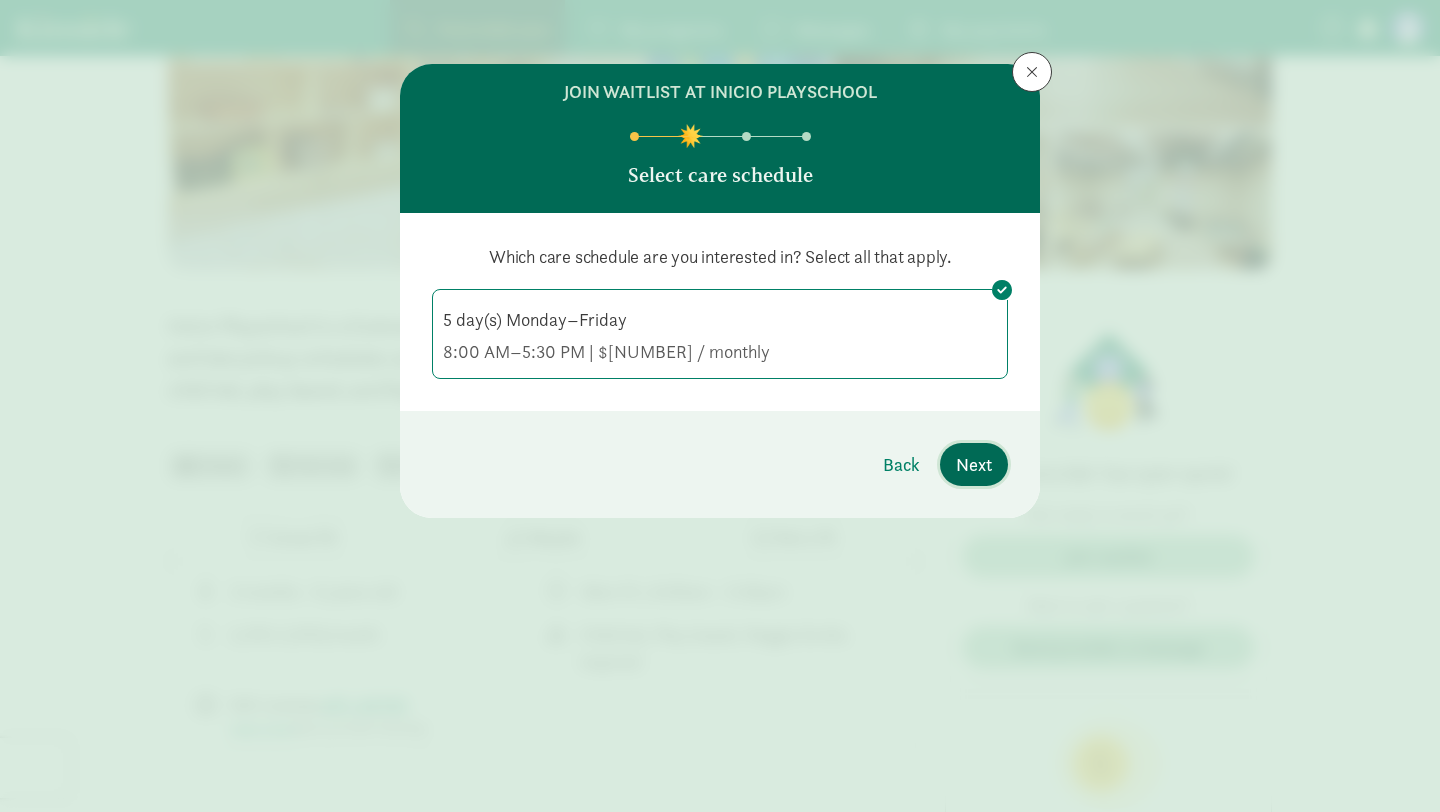 click on "Next" at bounding box center (974, 464) 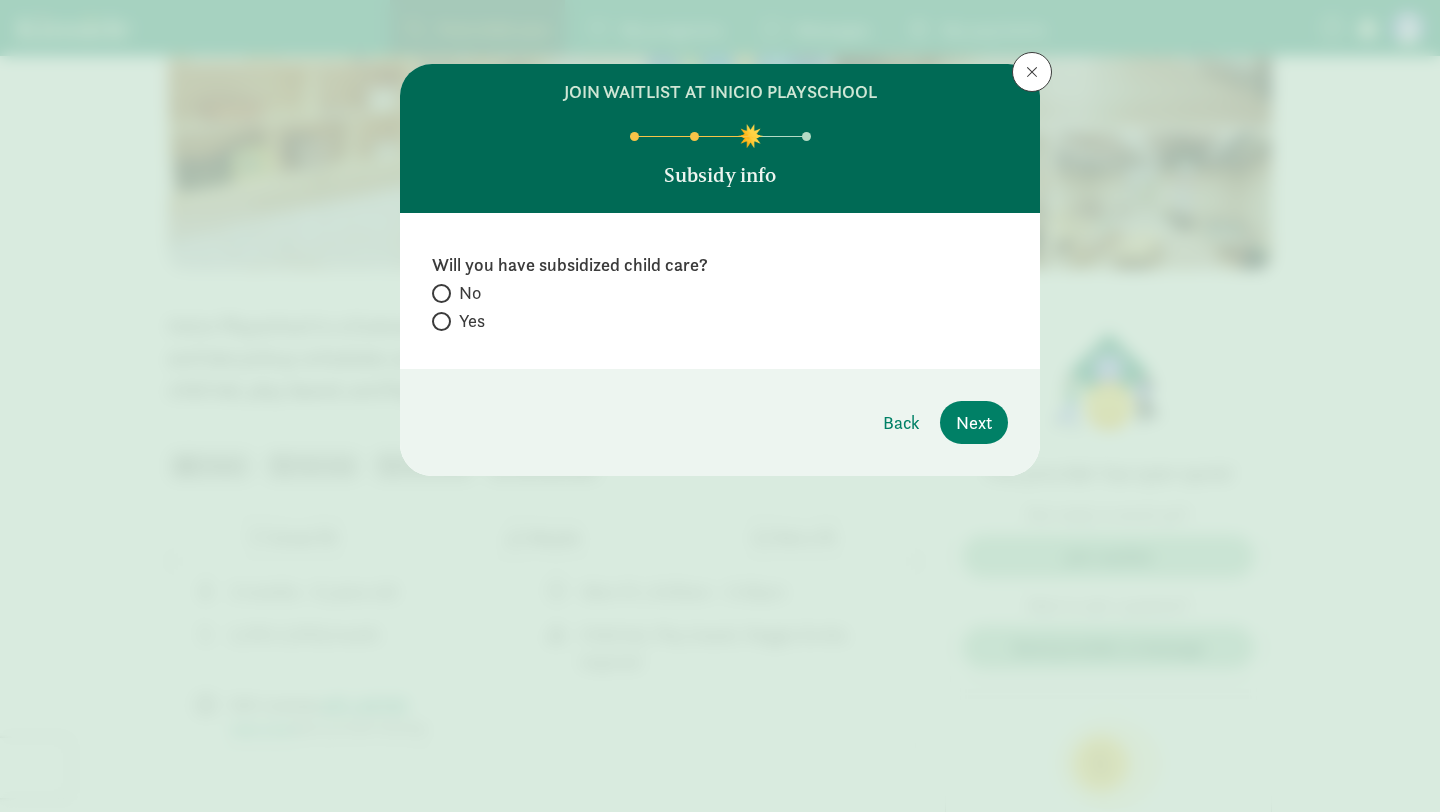 click on "Yes" at bounding box center (472, 321) 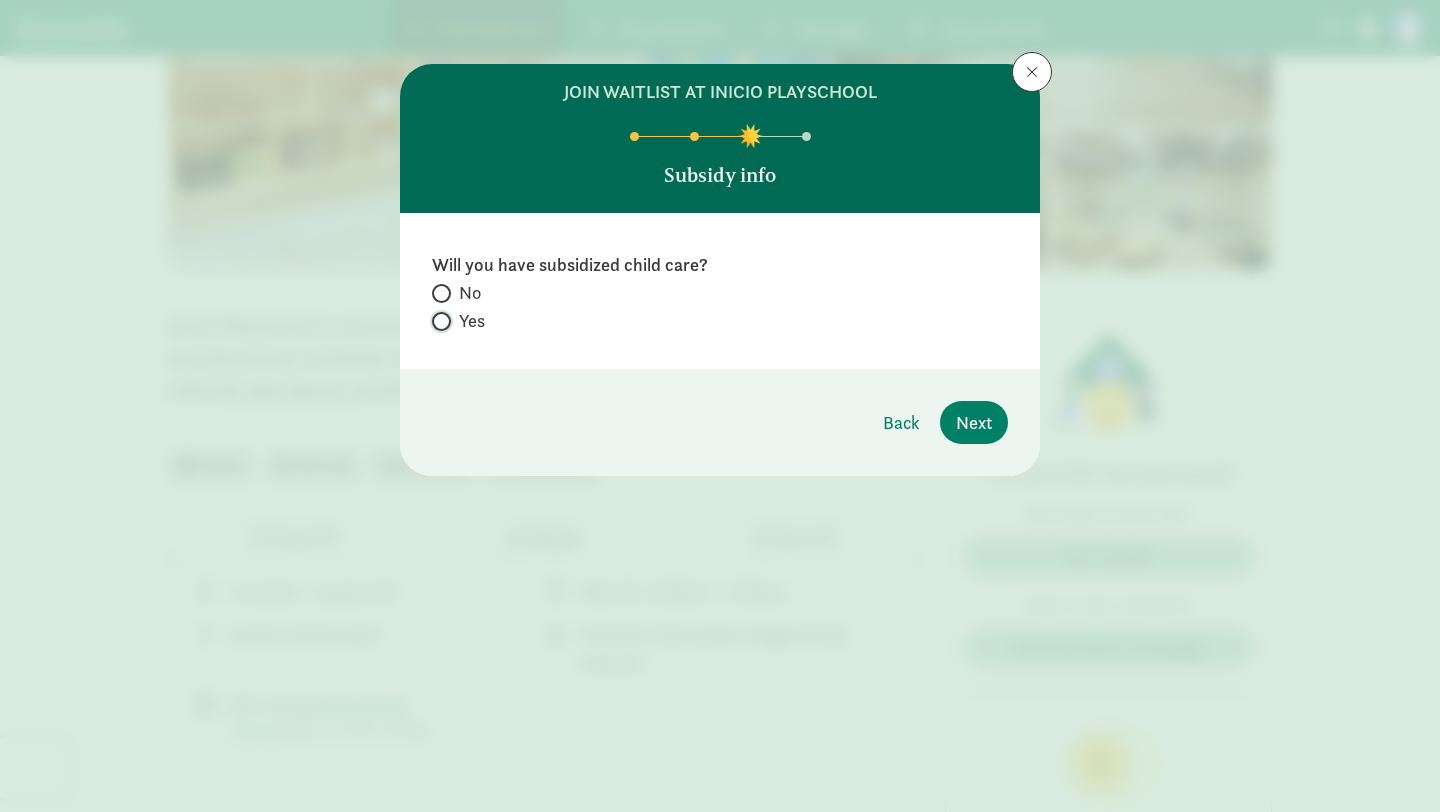 click on "Yes" at bounding box center (438, 321) 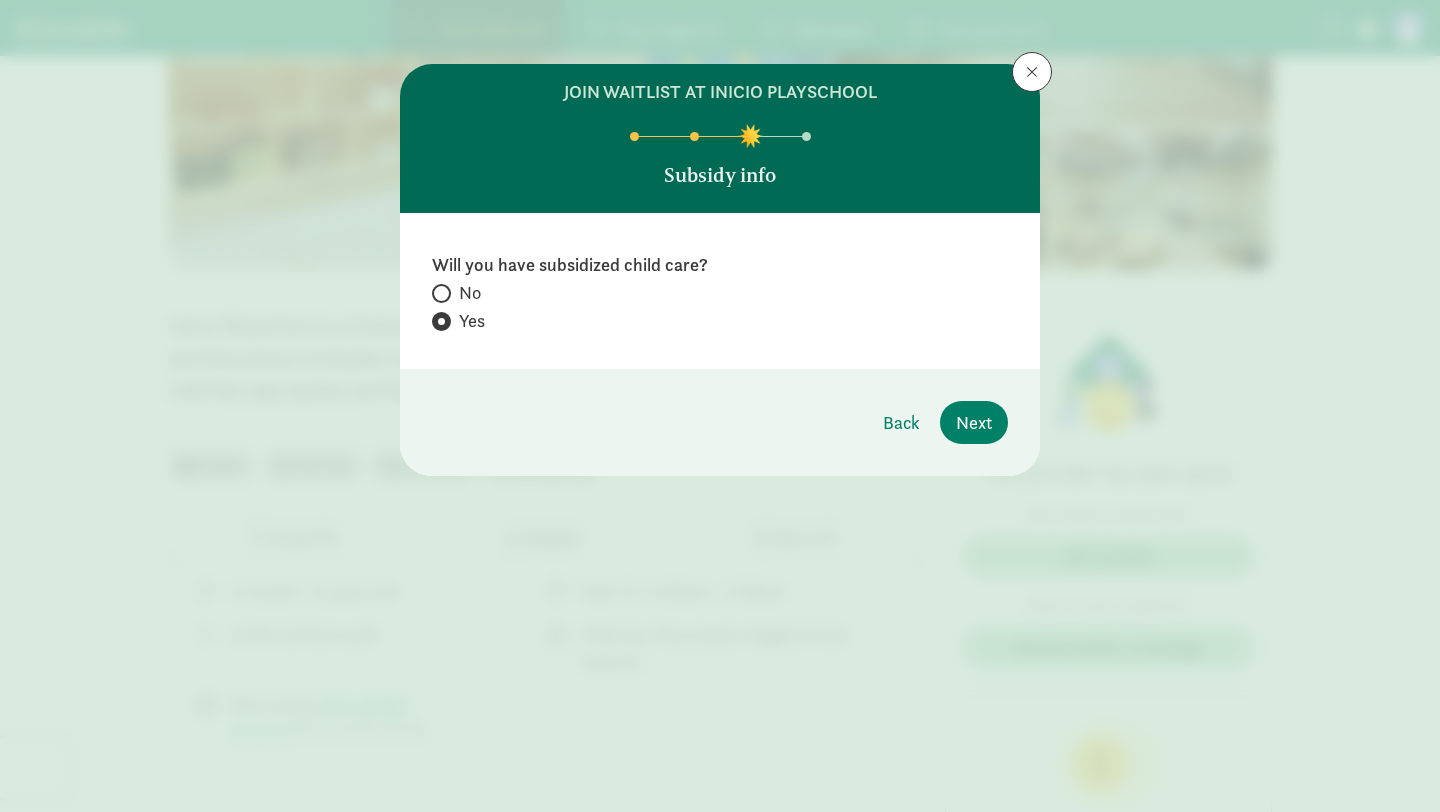 click on "No" at bounding box center (470, 293) 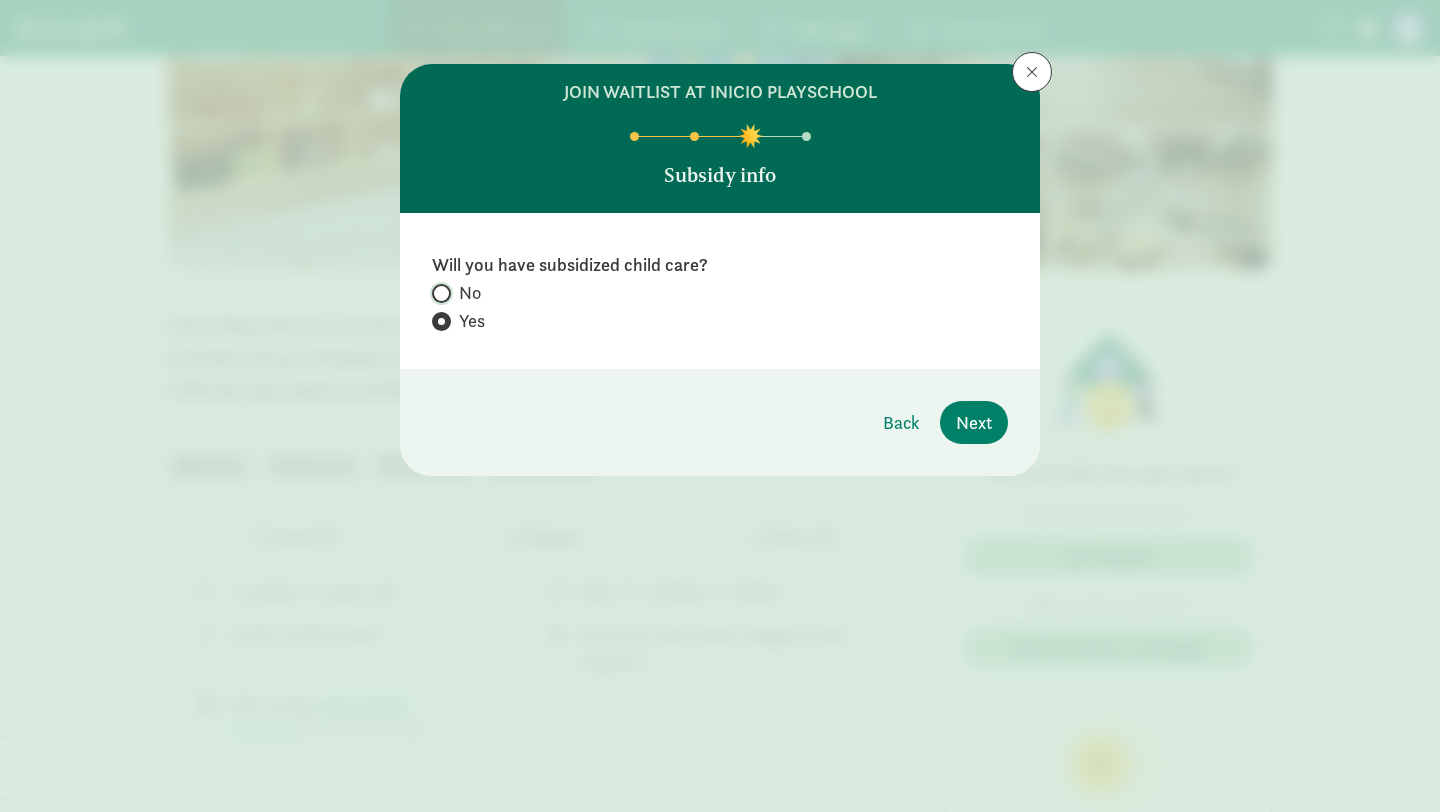 click on "No" at bounding box center (438, 293) 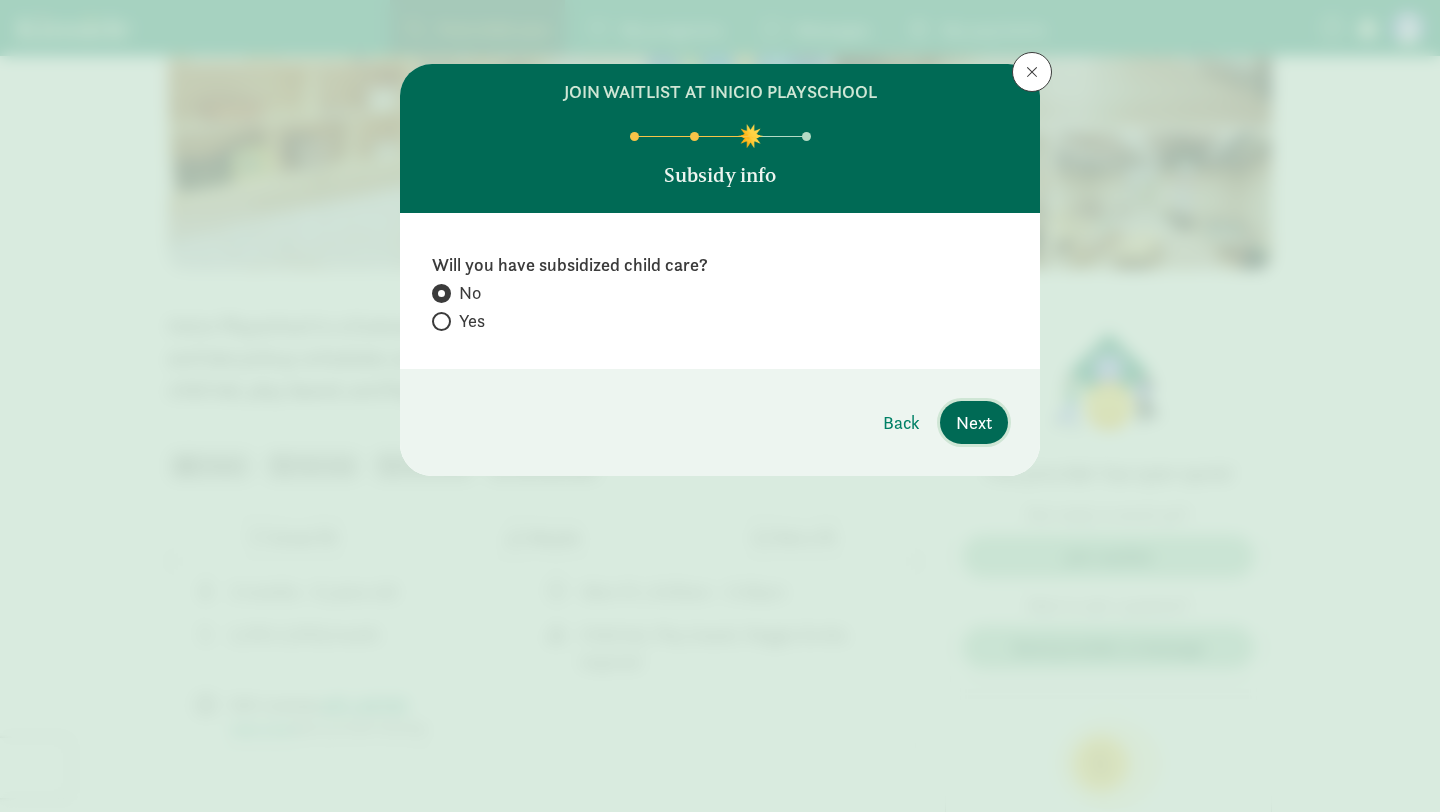 click on "Next" at bounding box center [974, 422] 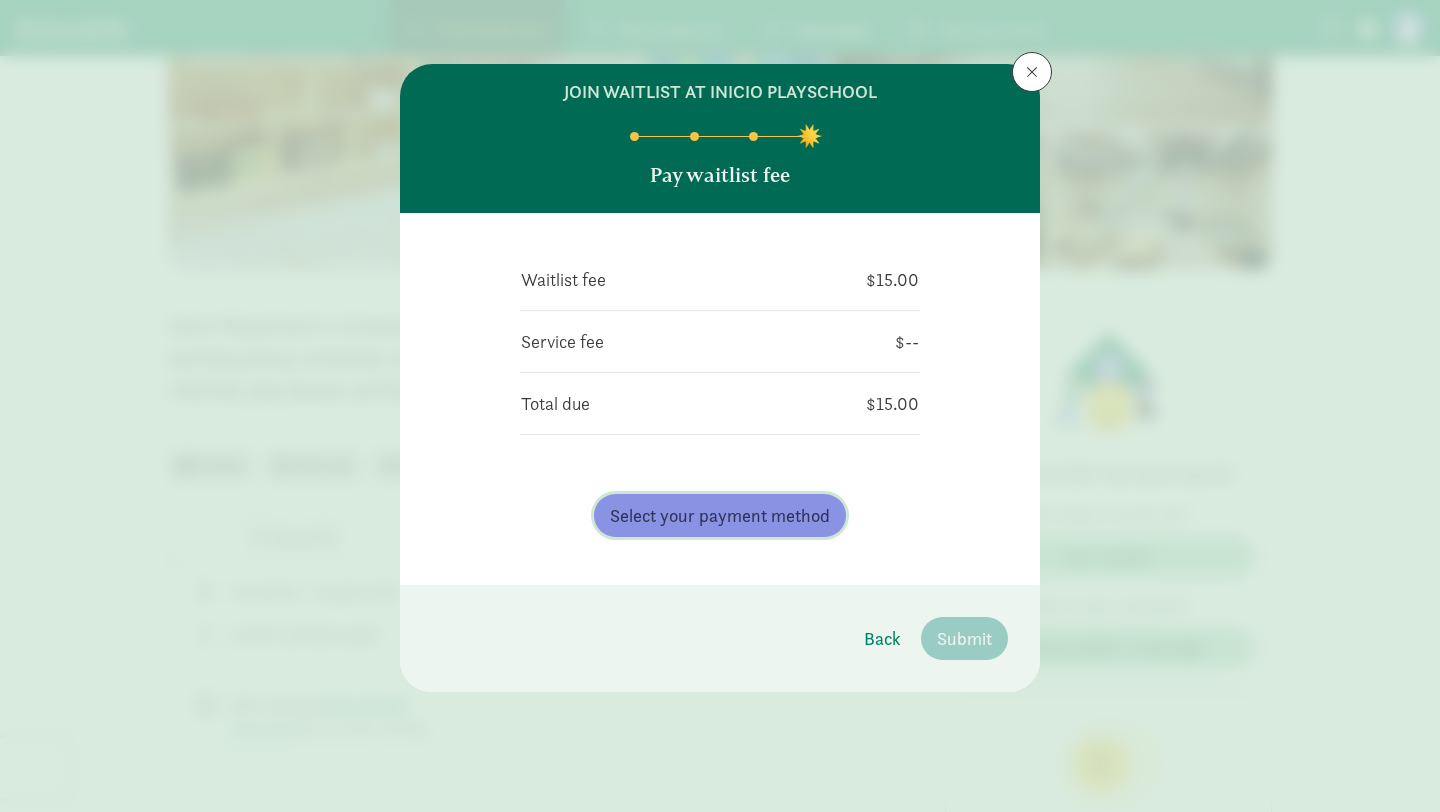 click on "Select your payment method" at bounding box center [720, 515] 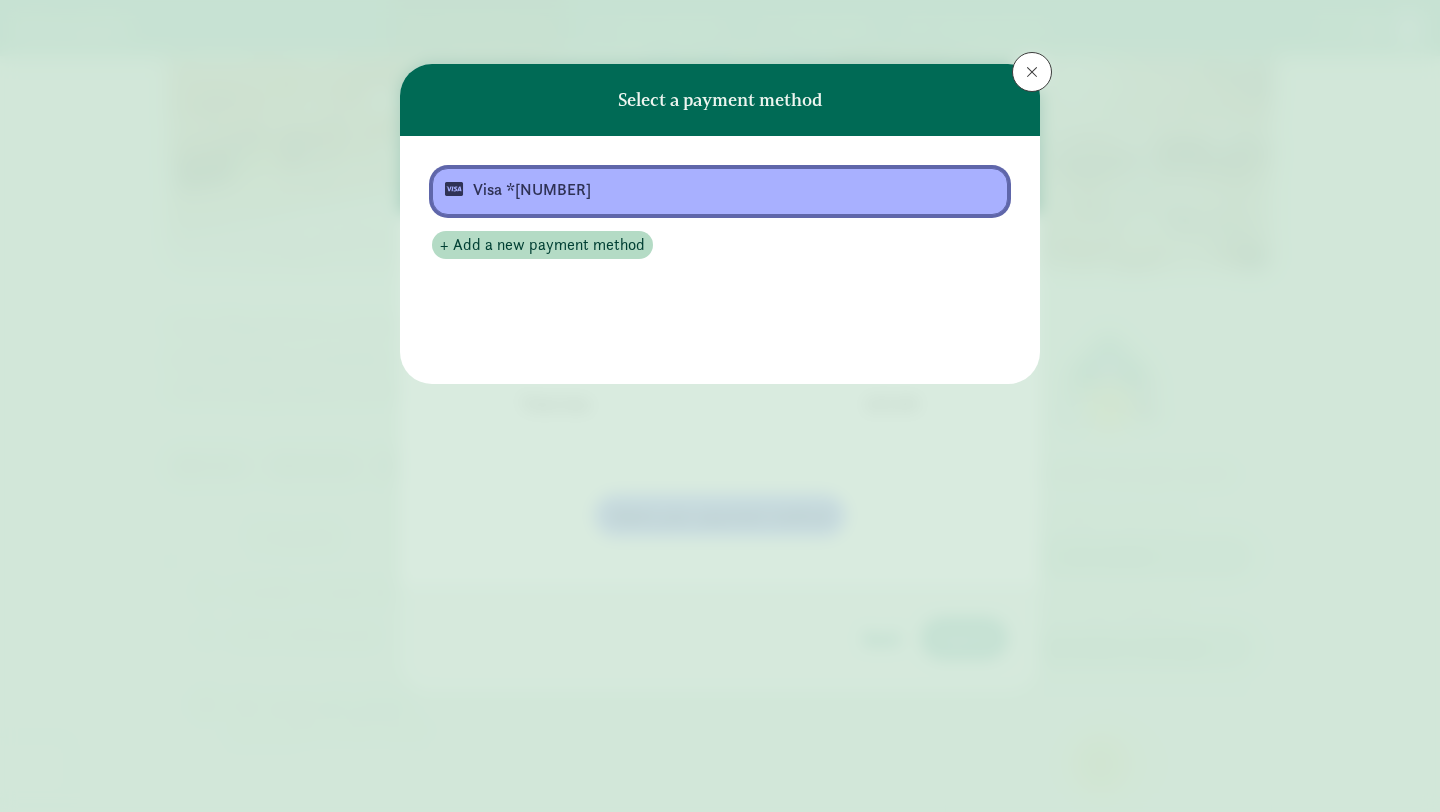 click on "Visa  *[NUMBER]" at bounding box center [718, 190] 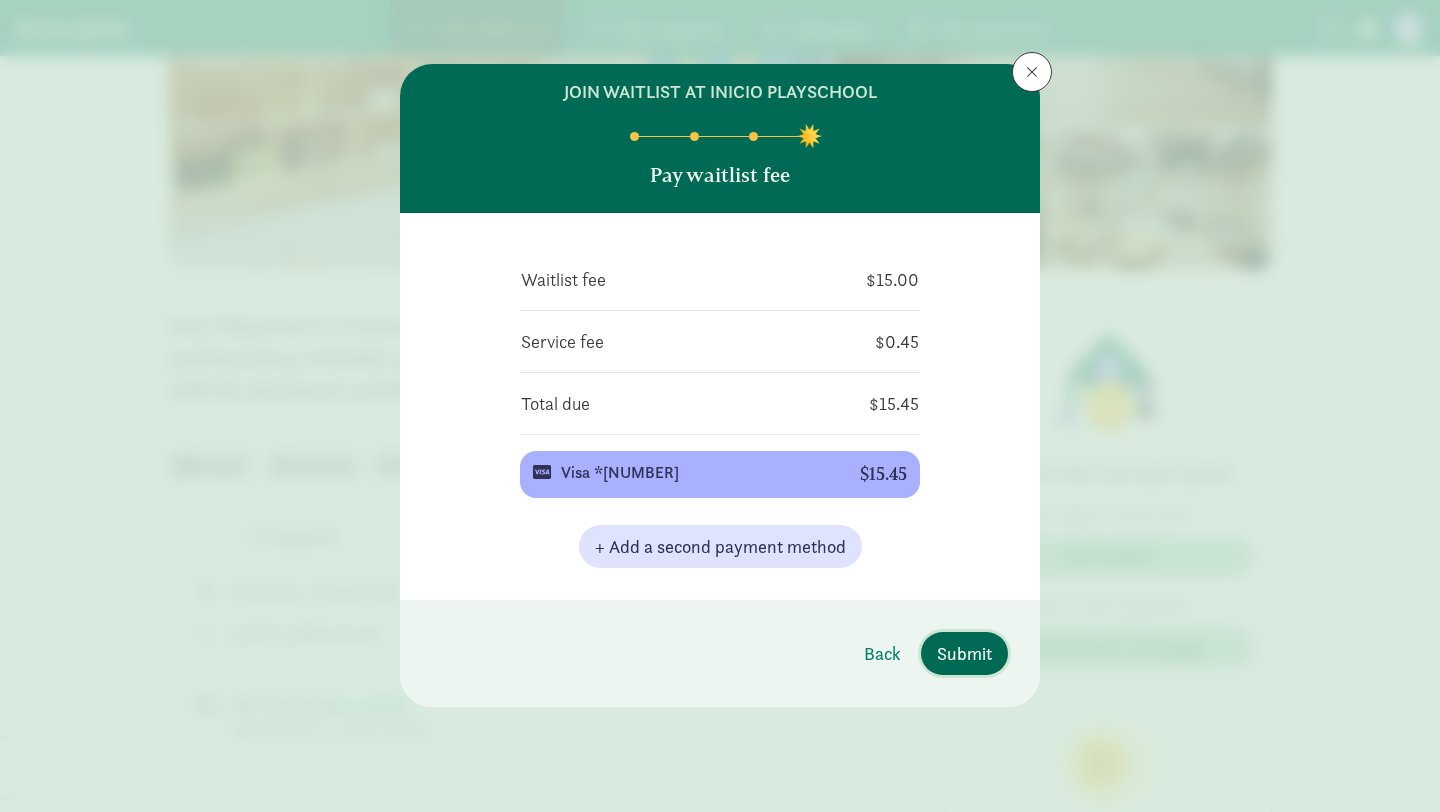 click on "Submit" at bounding box center (964, 653) 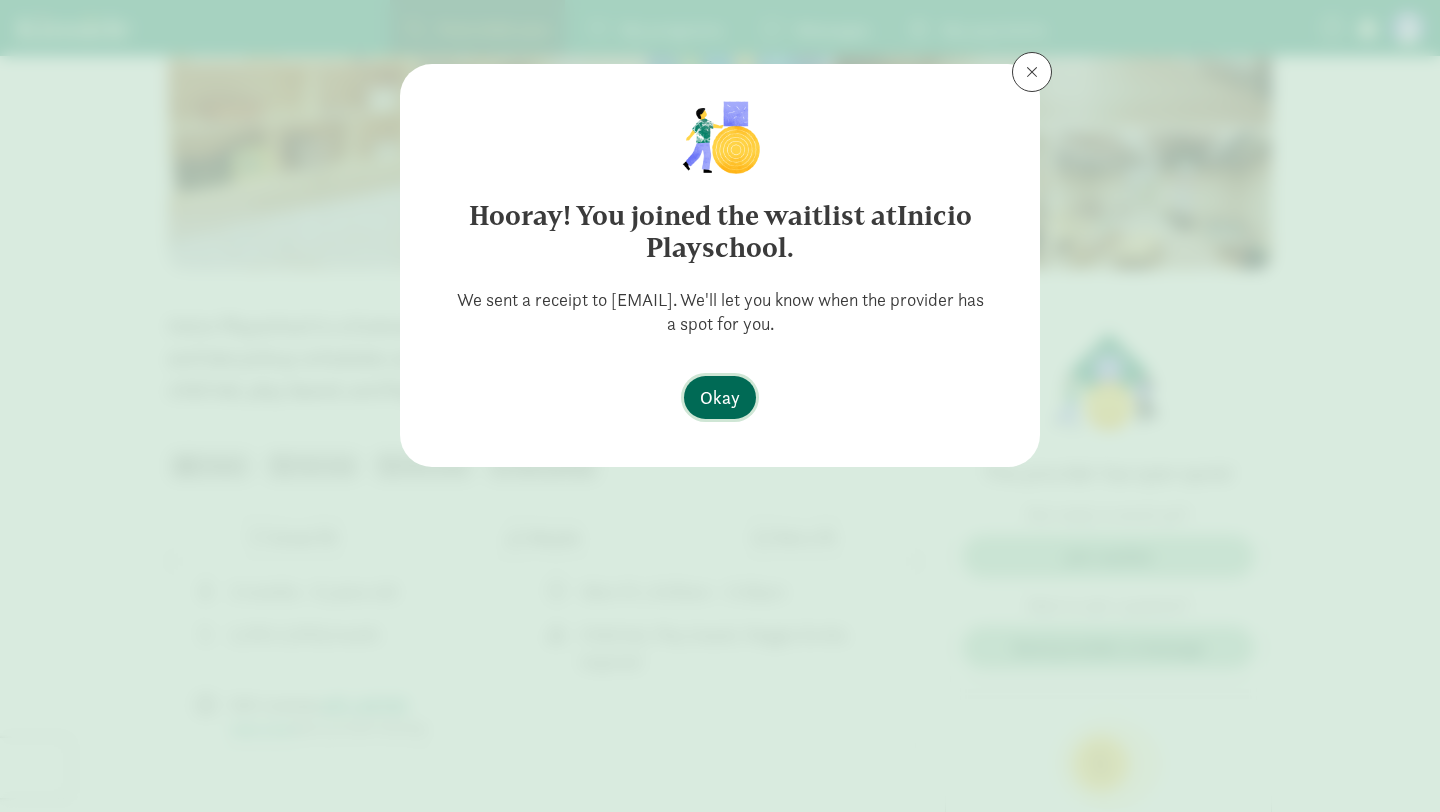 click on "Okay" at bounding box center (720, 397) 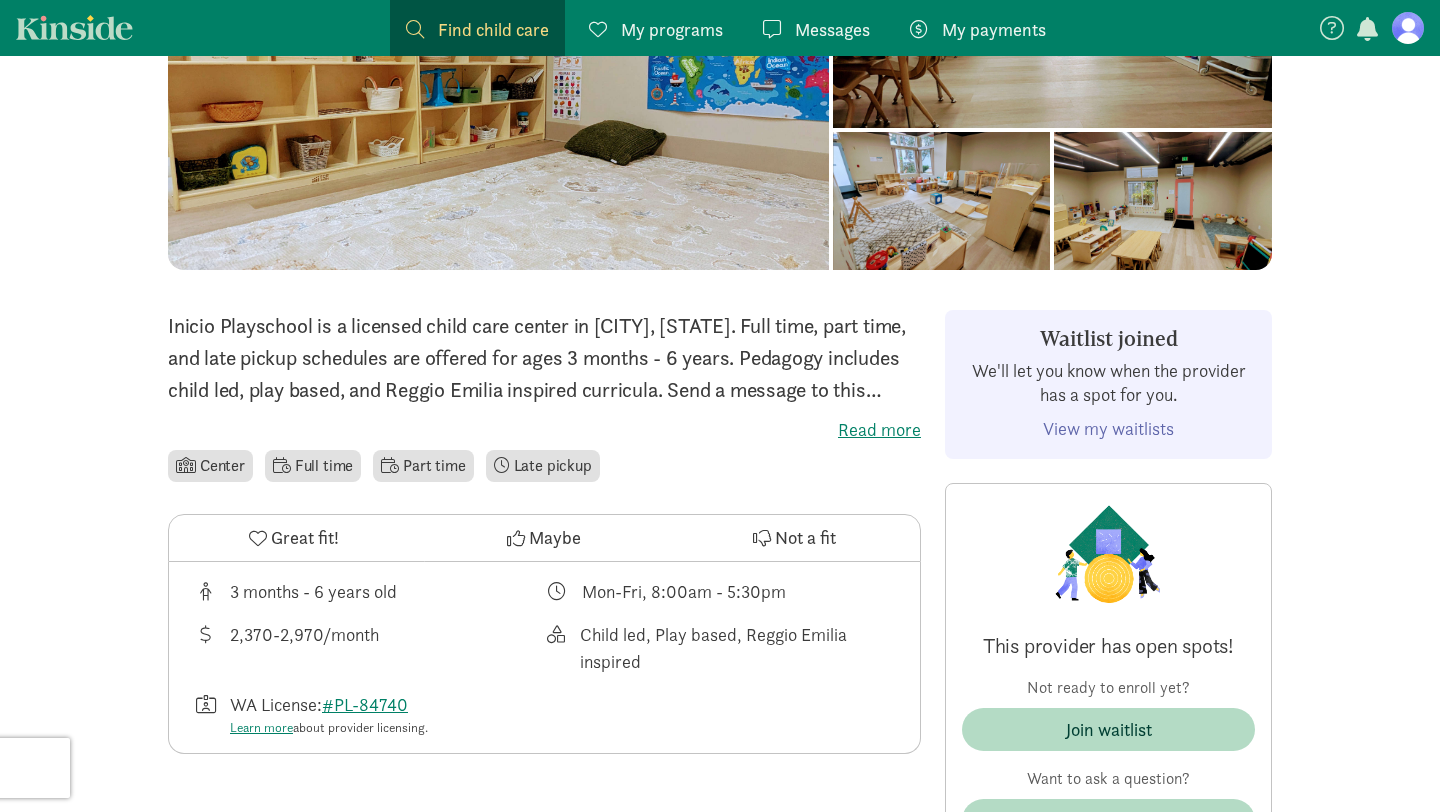 click on "Find child care" at bounding box center (493, 29) 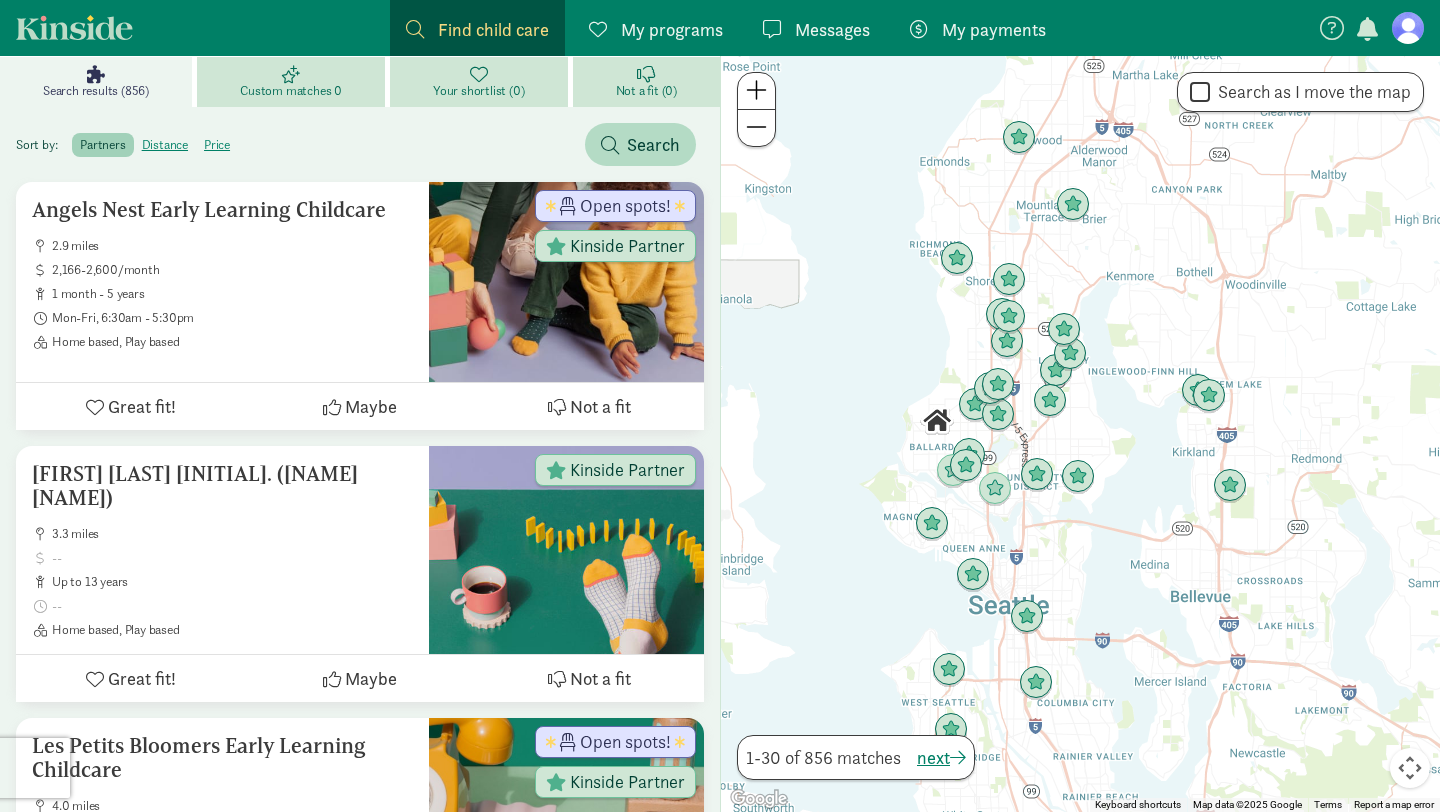 click at bounding box center (756, 90) 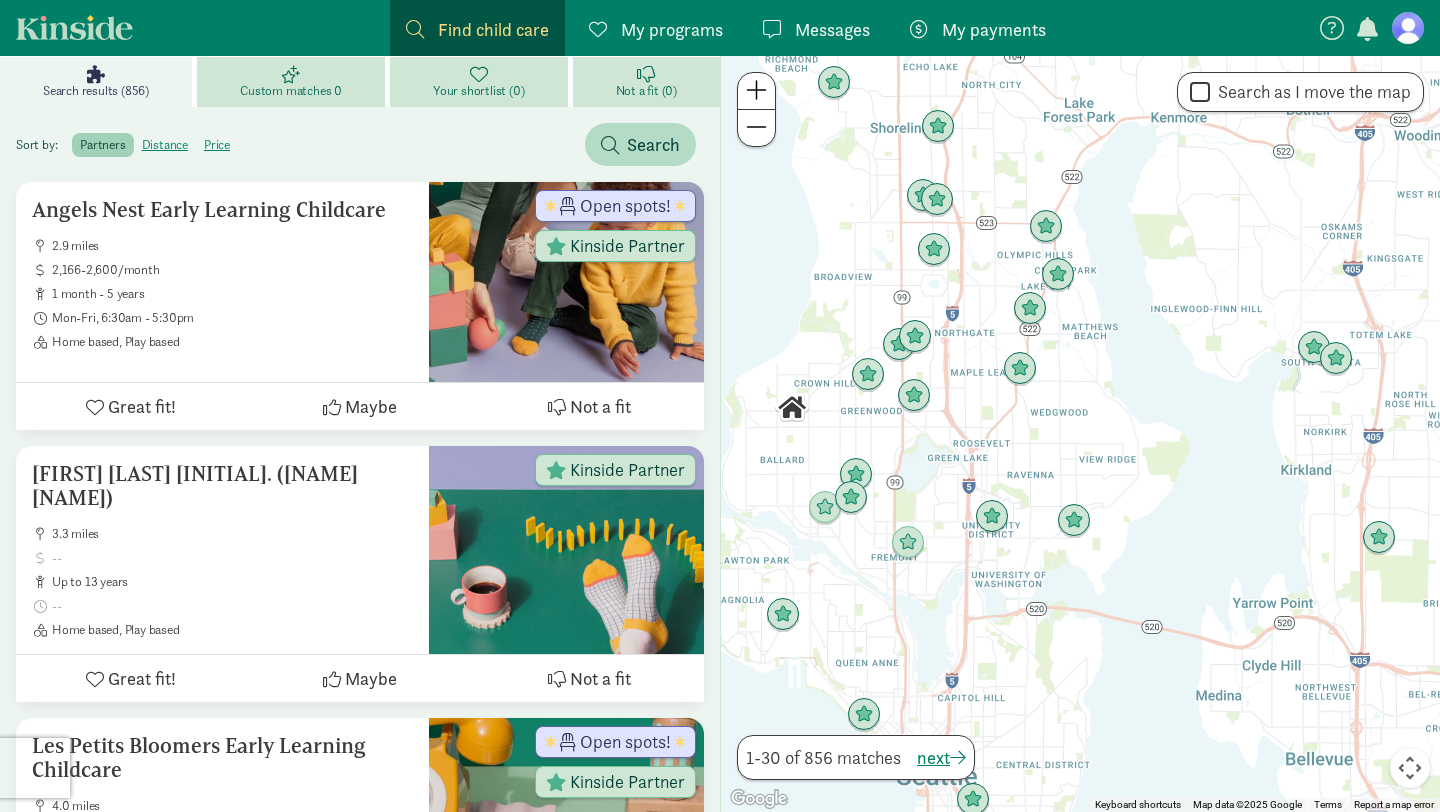click at bounding box center (756, 90) 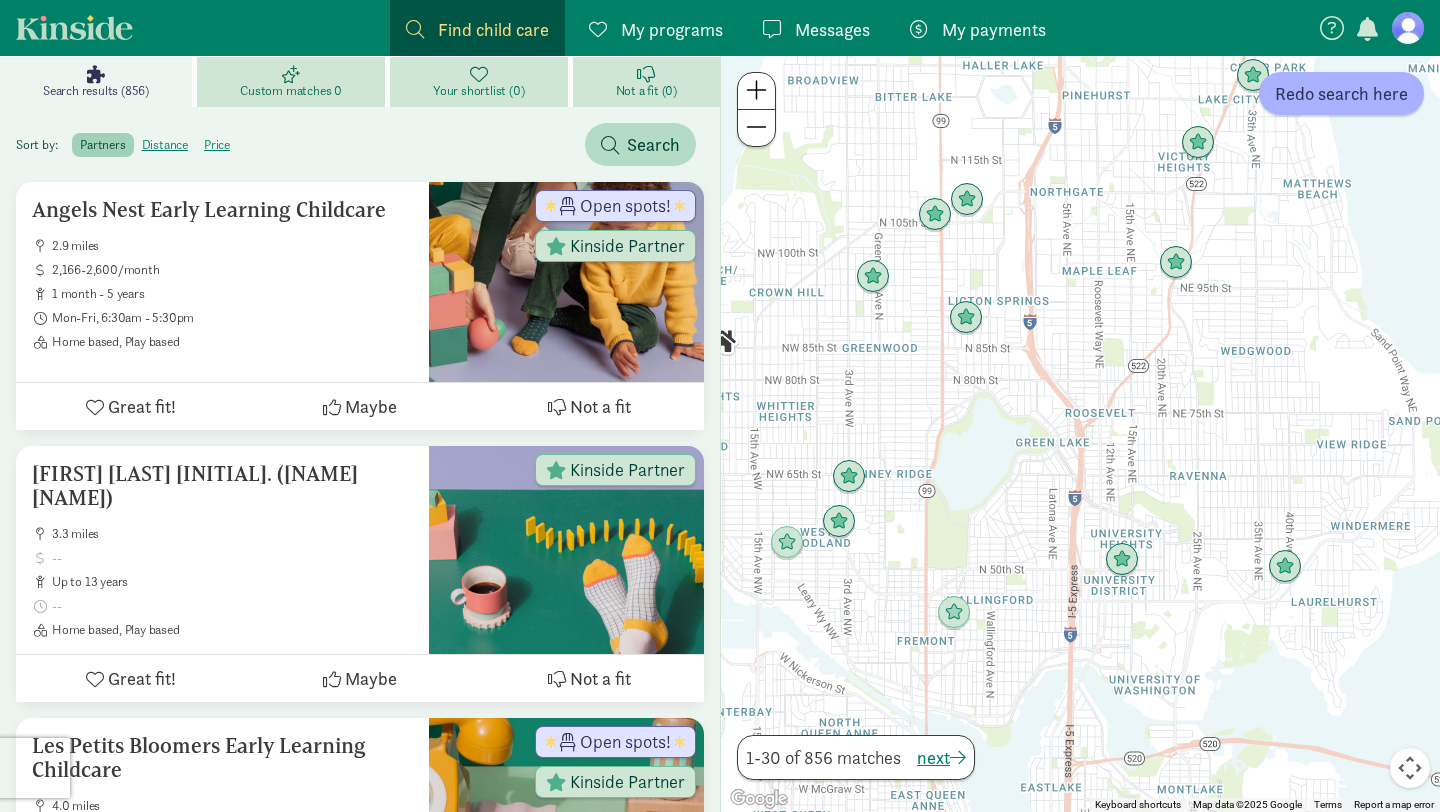 drag, startPoint x: 828, startPoint y: 244, endPoint x: 1050, endPoint y: 188, distance: 228.95415 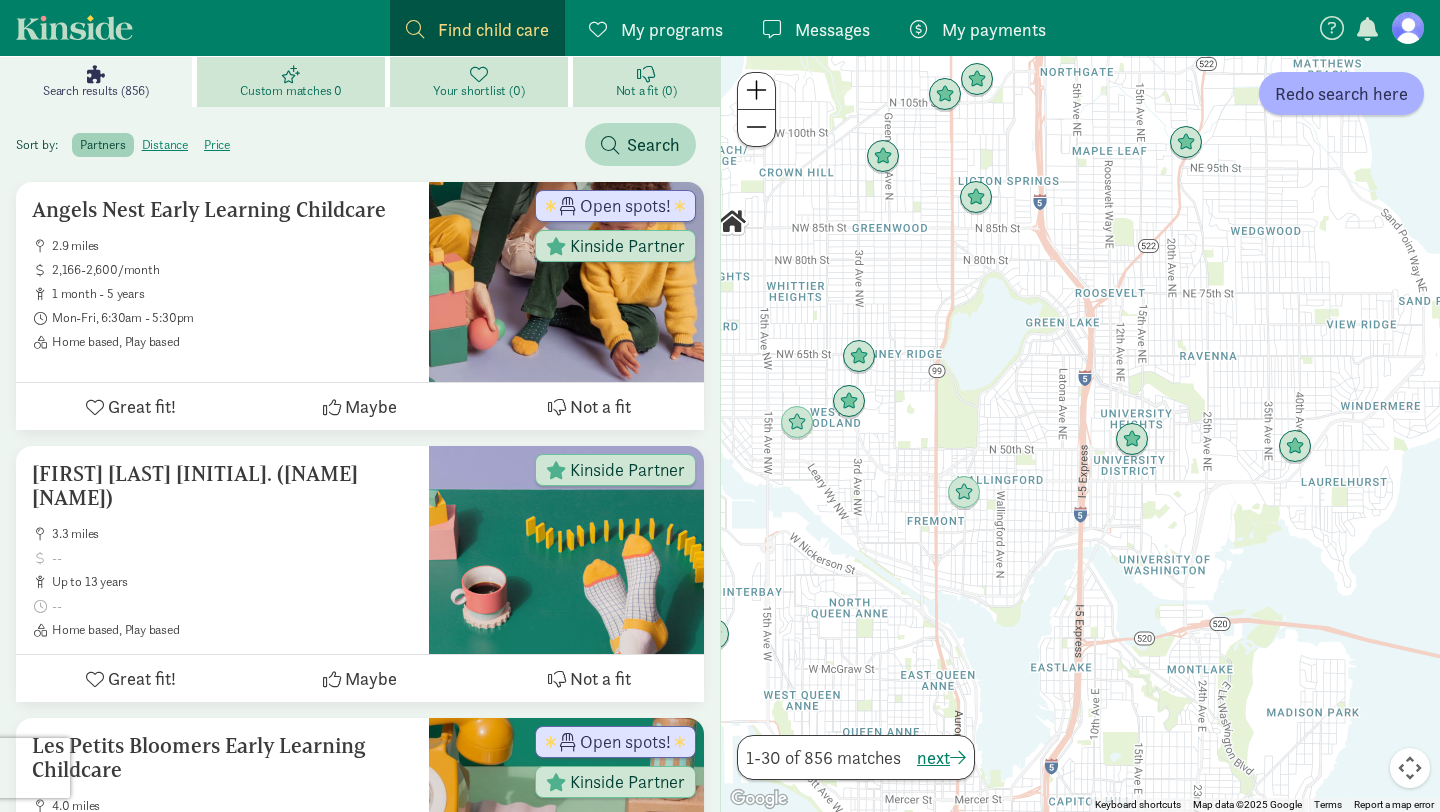drag, startPoint x: 1018, startPoint y: 425, endPoint x: 1024, endPoint y: 304, distance: 121.14867 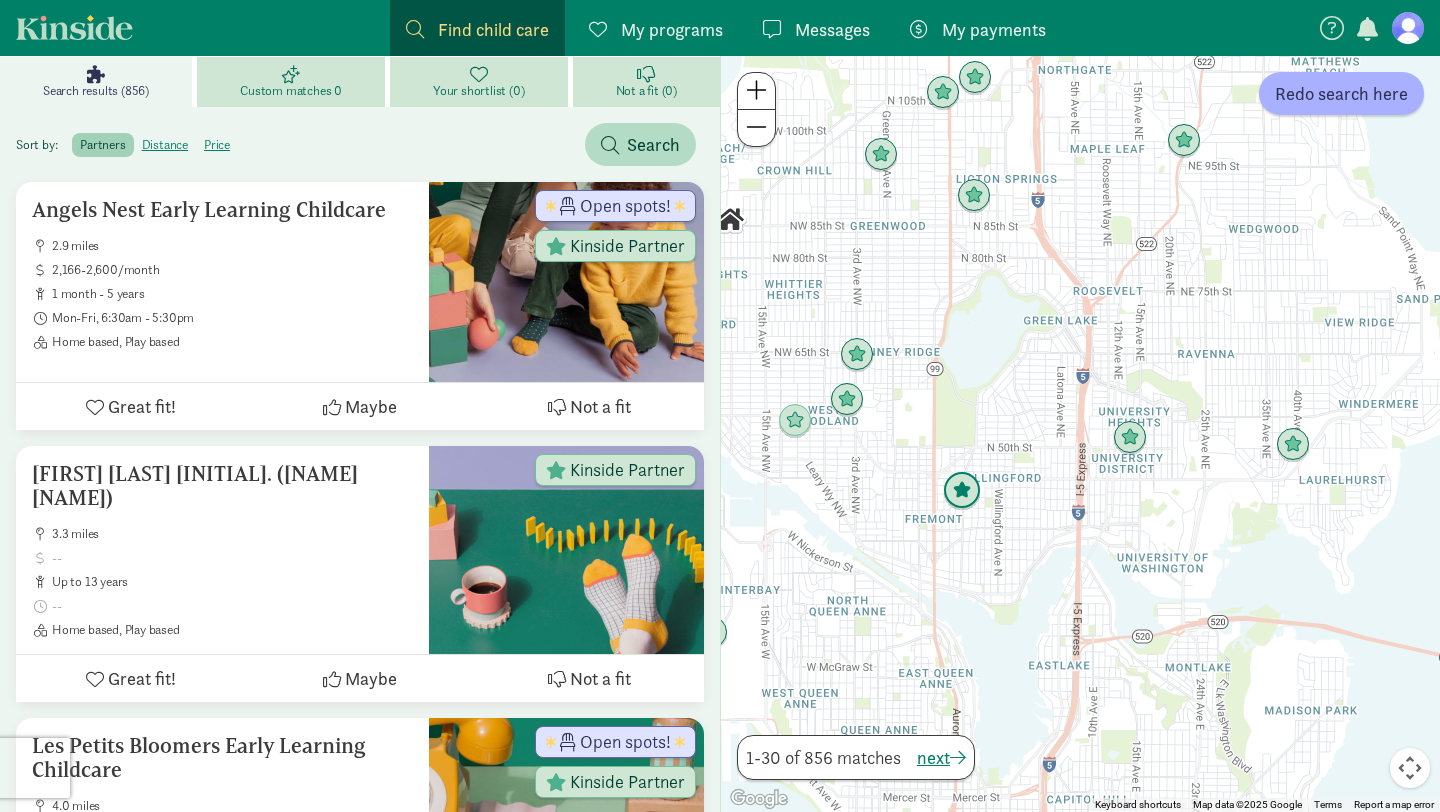 click at bounding box center [962, 491] 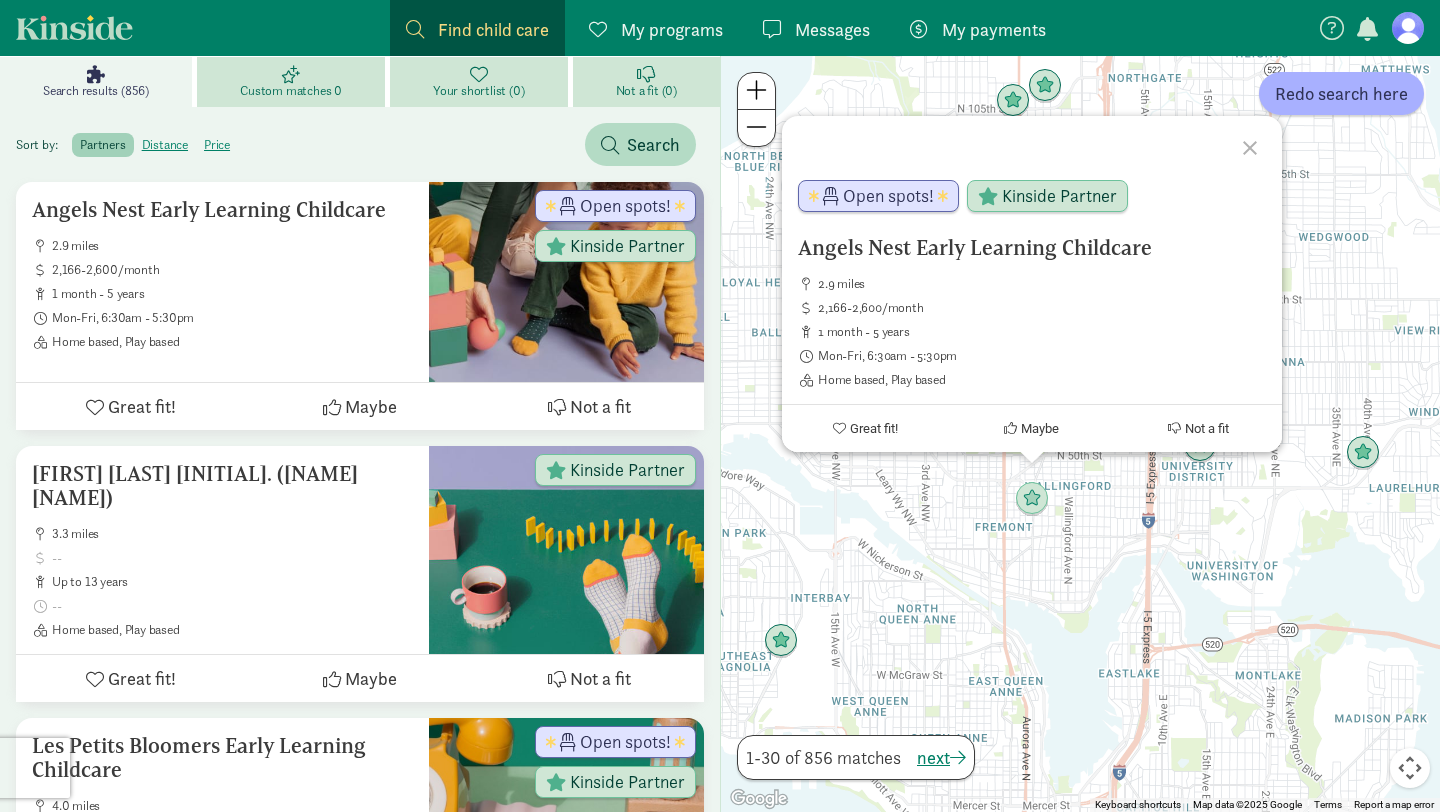 click on "Angels Nest Early Learning Childcare           2.9 miles   2,166-2,600/month   1 month - 5 years   Mon-Fri,  6:30am -  5:30pm   Home based, Play based         Open spots!         Kinside Partner               Great fit!       Maybe       Not a fit" at bounding box center (1080, 434) 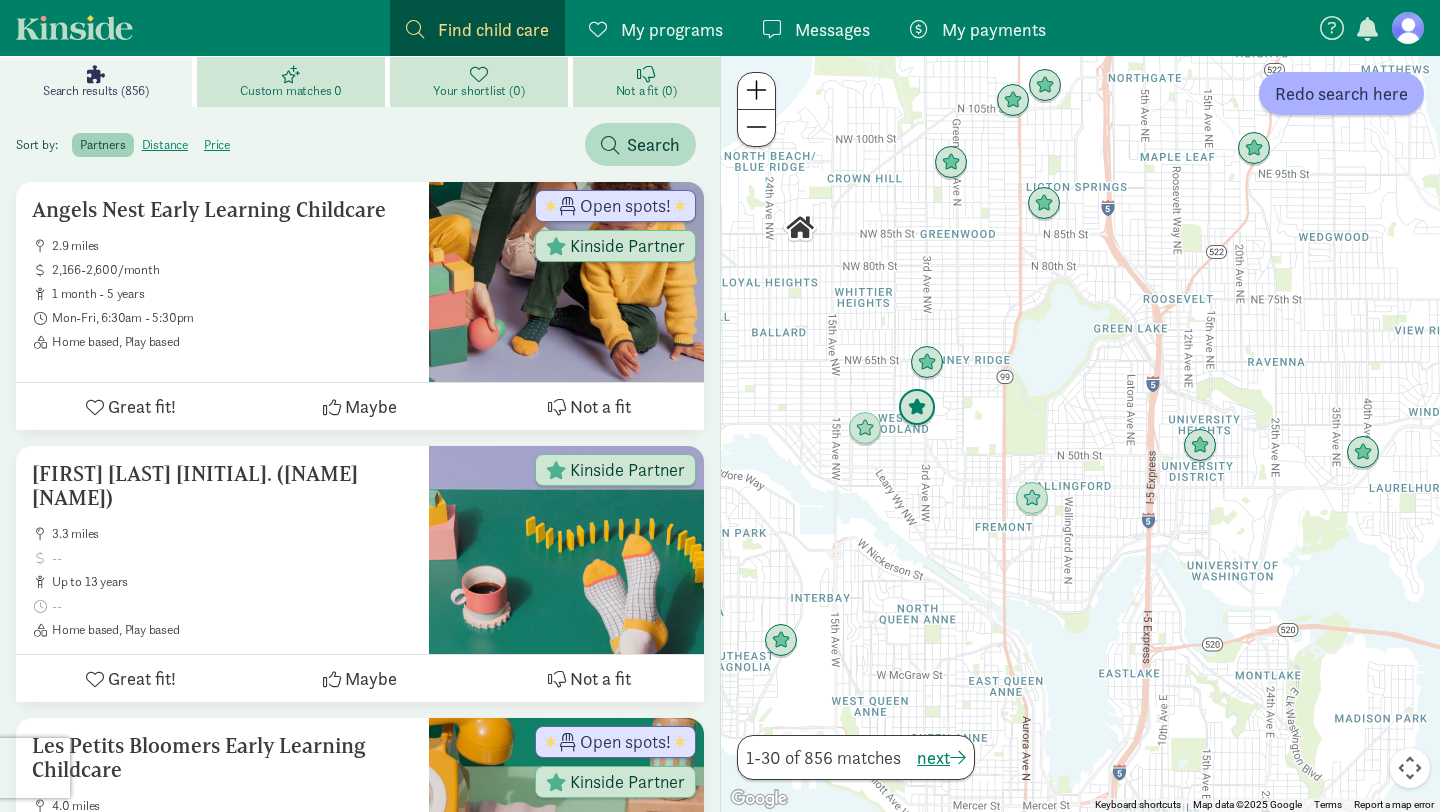 click at bounding box center [917, 408] 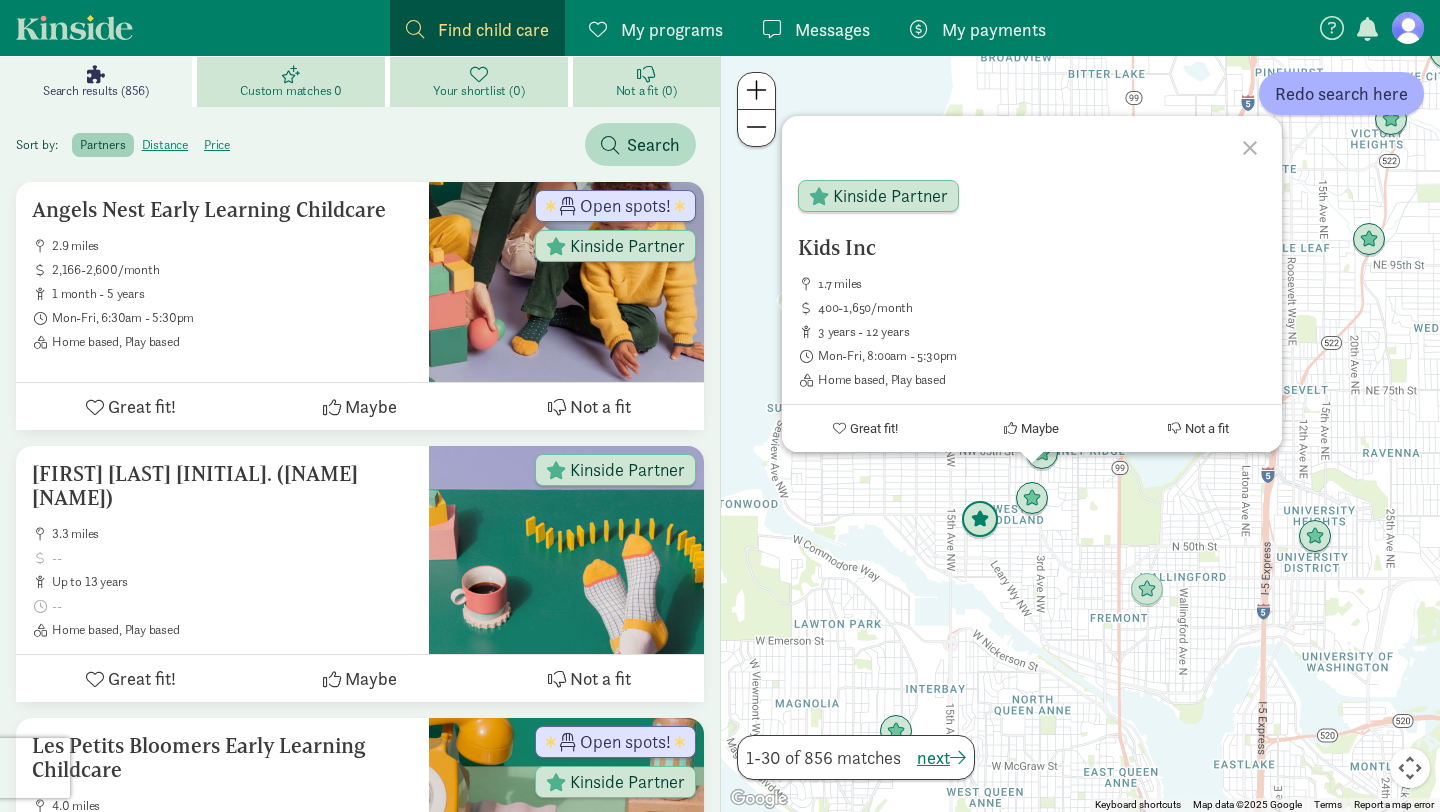 click at bounding box center [980, 520] 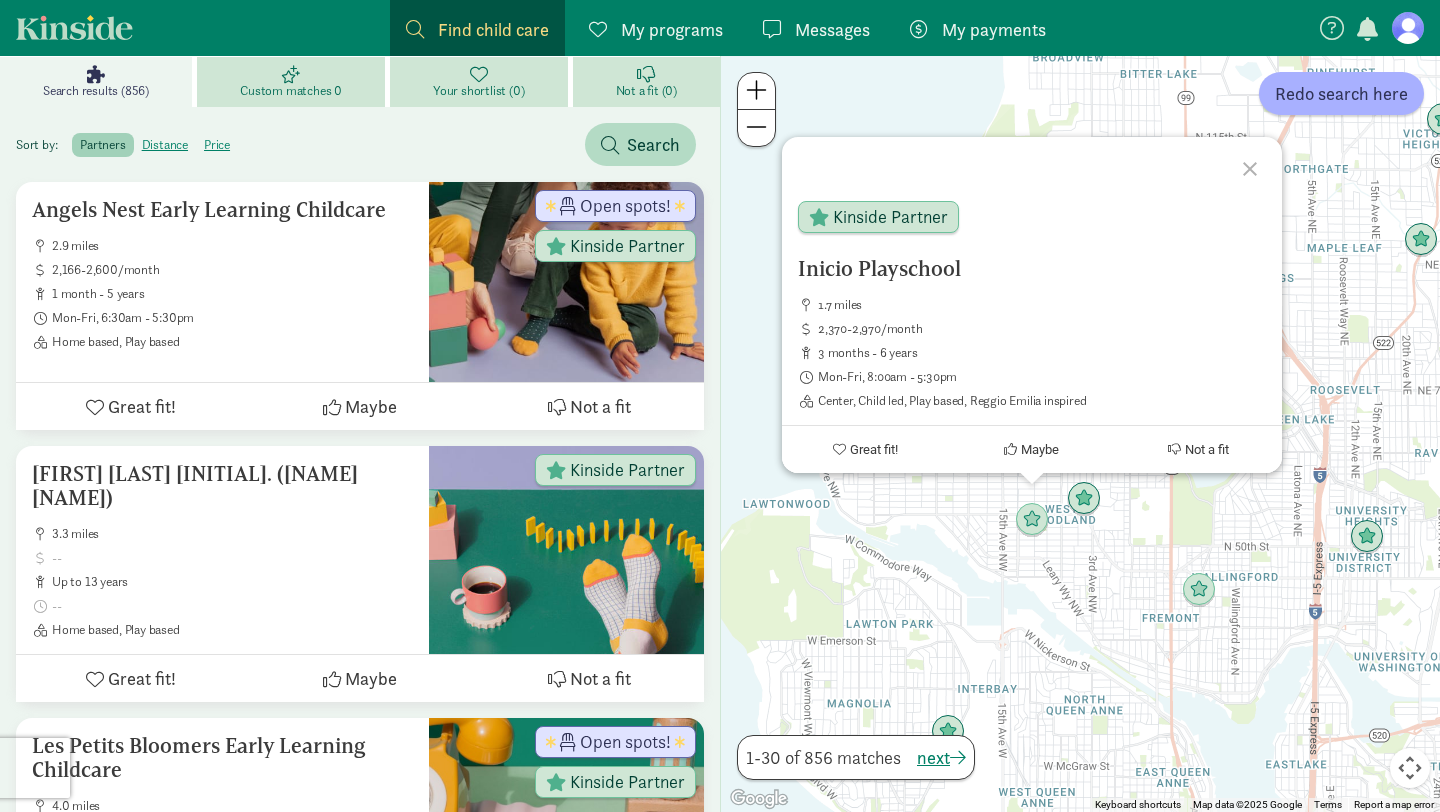 click on "To navigate, press the arrow keys.   Inicio Playschool           1.7 miles   2,370-2,970/month   3 months - 6 years   Mon-Fri,  8:00am -  5:30pm   Center, Child led, Play based, Reggio Emilia inspired           Kinside Partner               Great fit!       Maybe       Not a fit" at bounding box center [1080, 434] 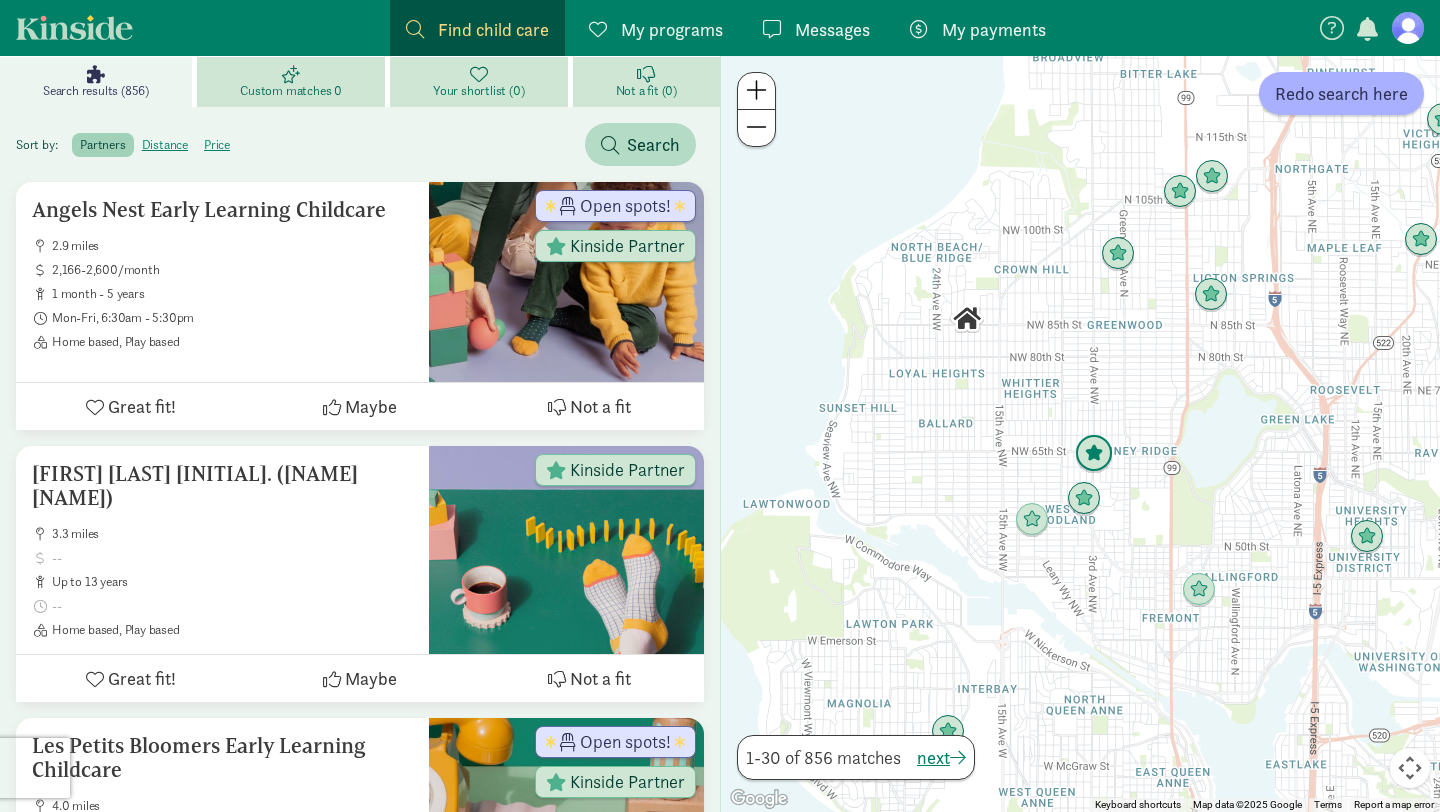 click at bounding box center [1094, 454] 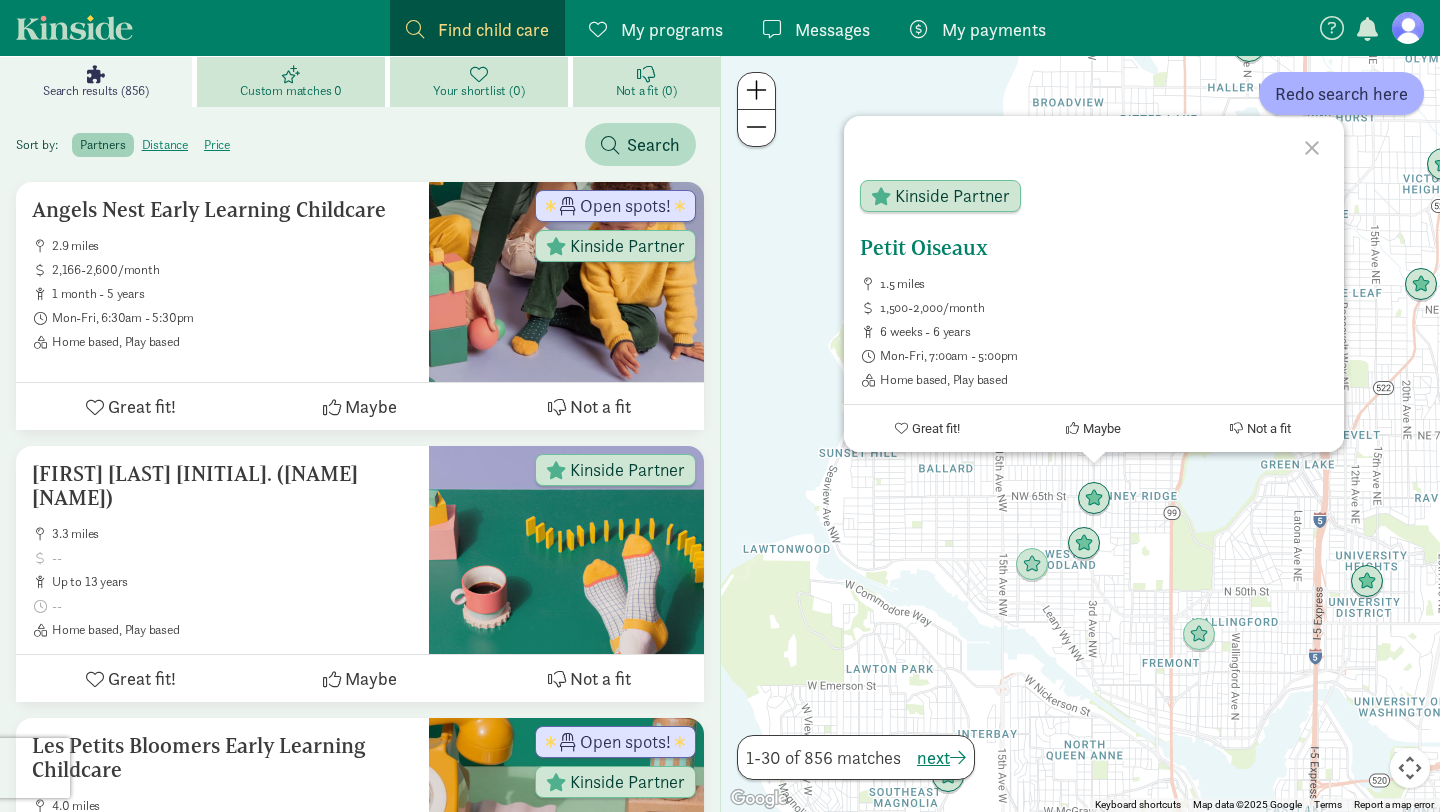click on "Petit Oiseaux" at bounding box center (1094, 248) 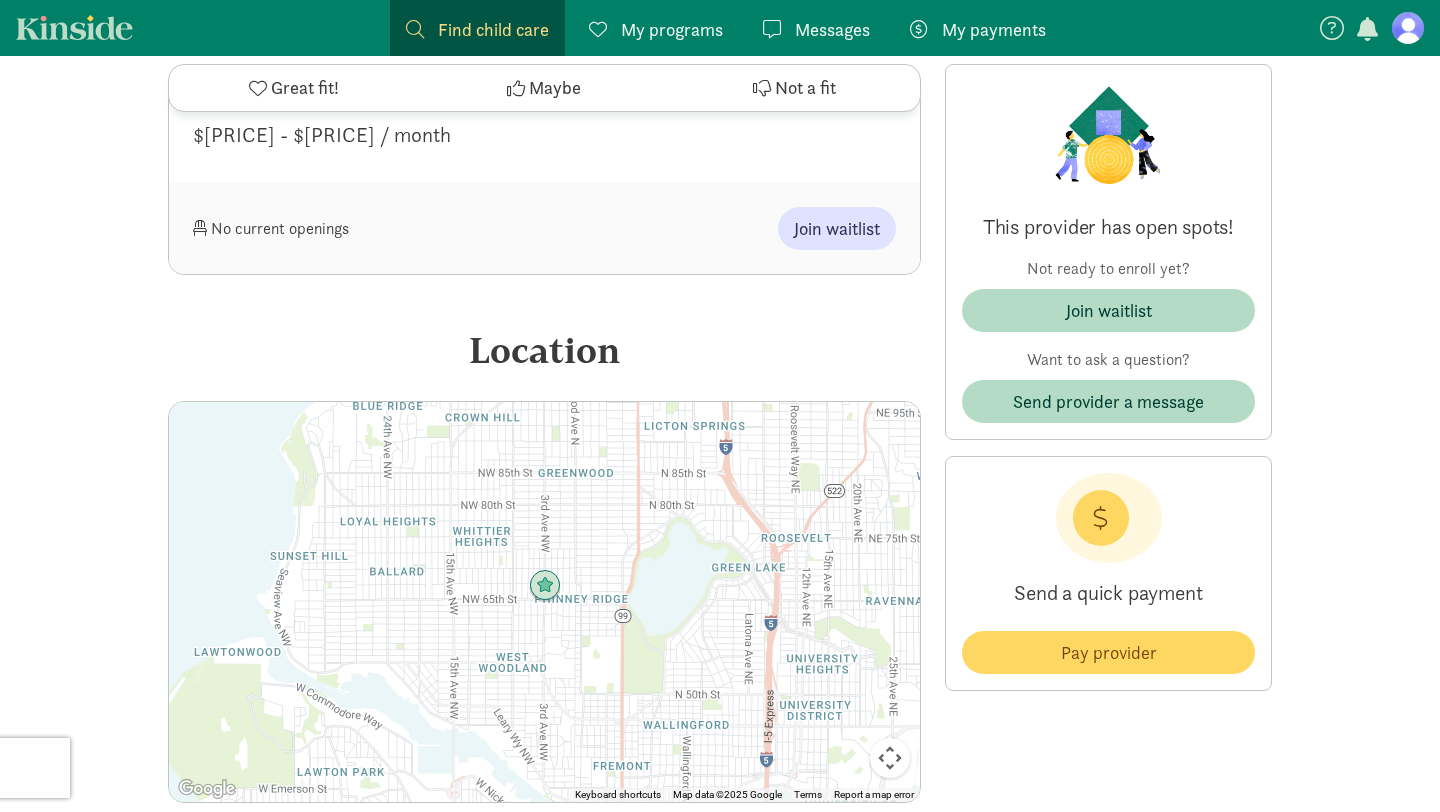 scroll, scrollTop: 1614, scrollLeft: 0, axis: vertical 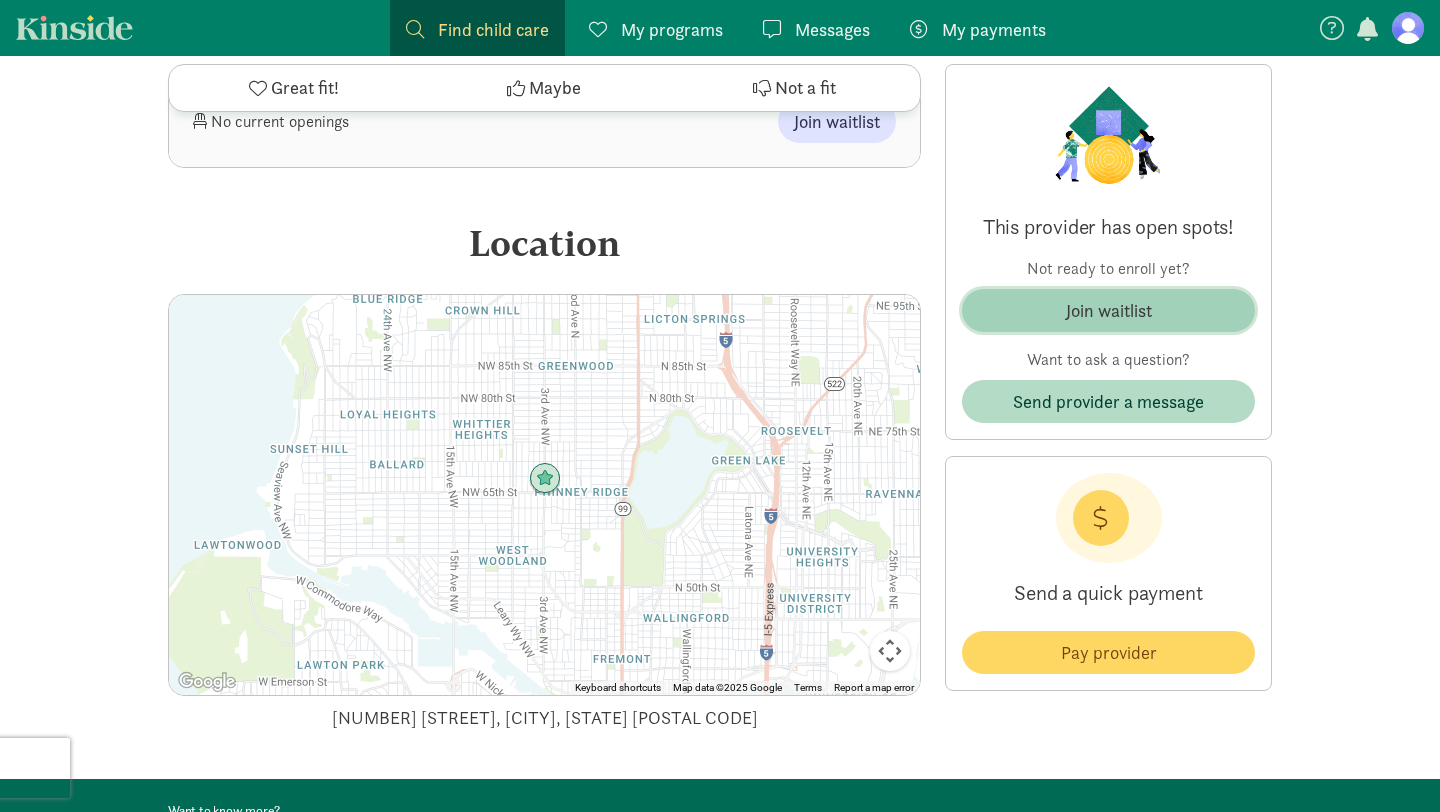 click on "Join waitlist" 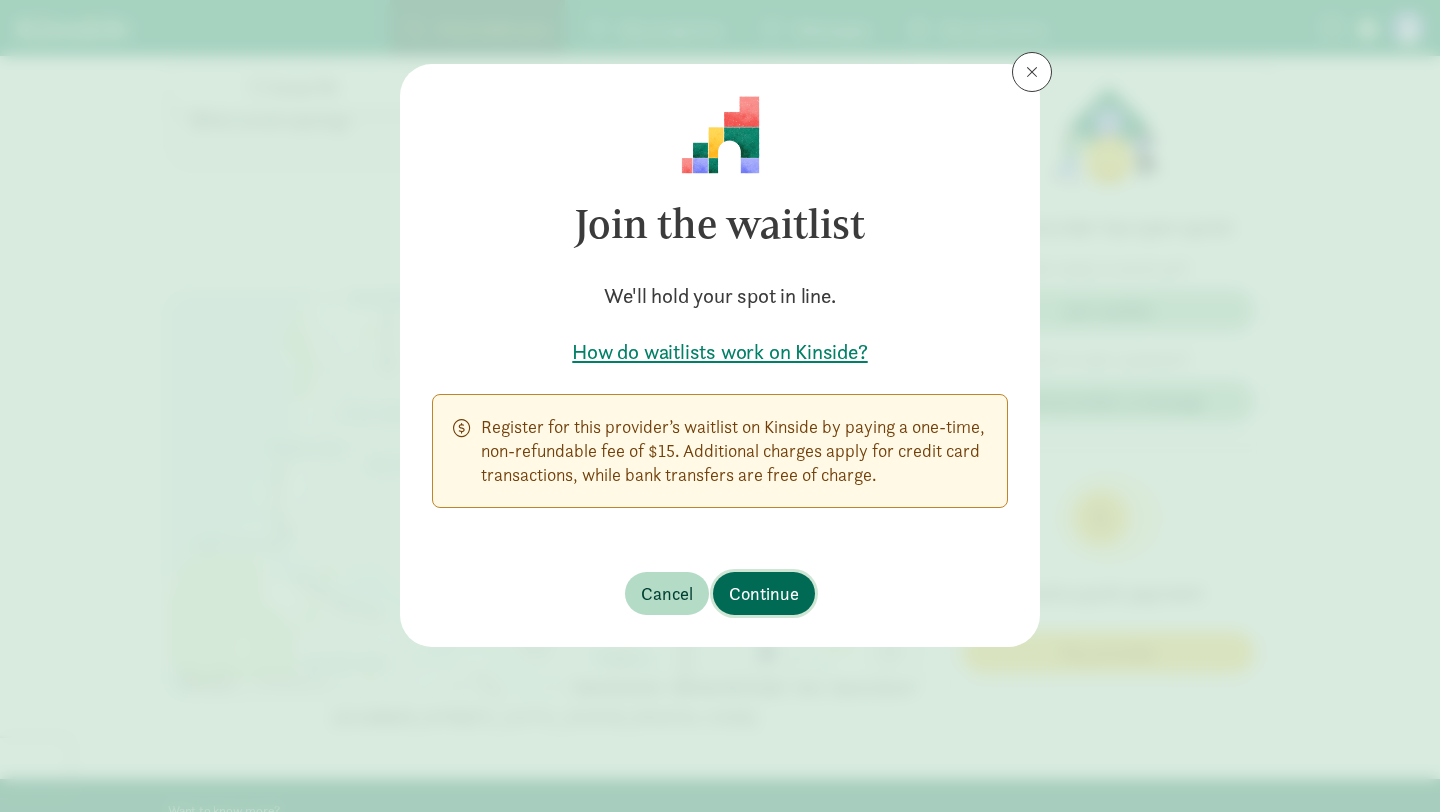 click on "Continue" at bounding box center (764, 593) 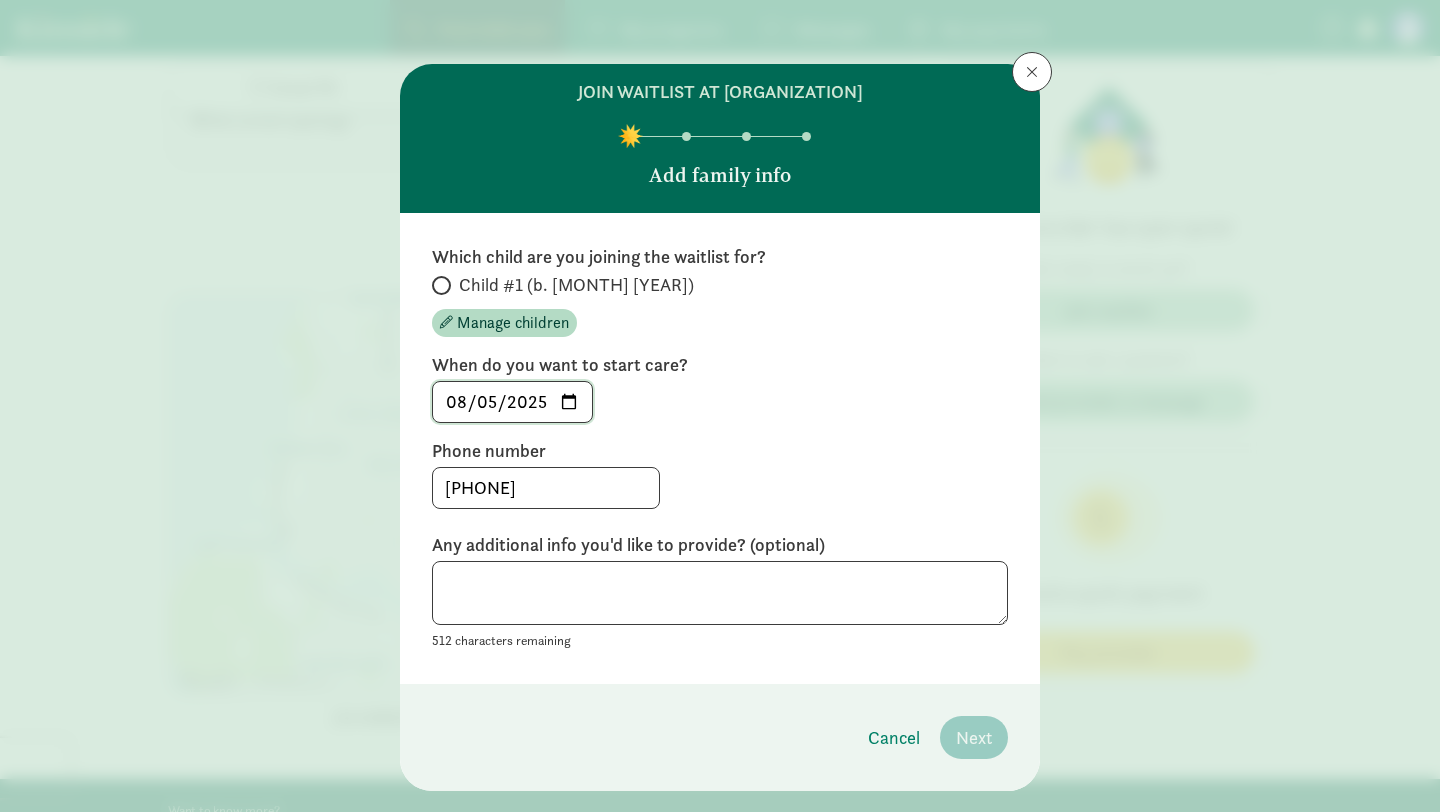 click on "2025-08-05" 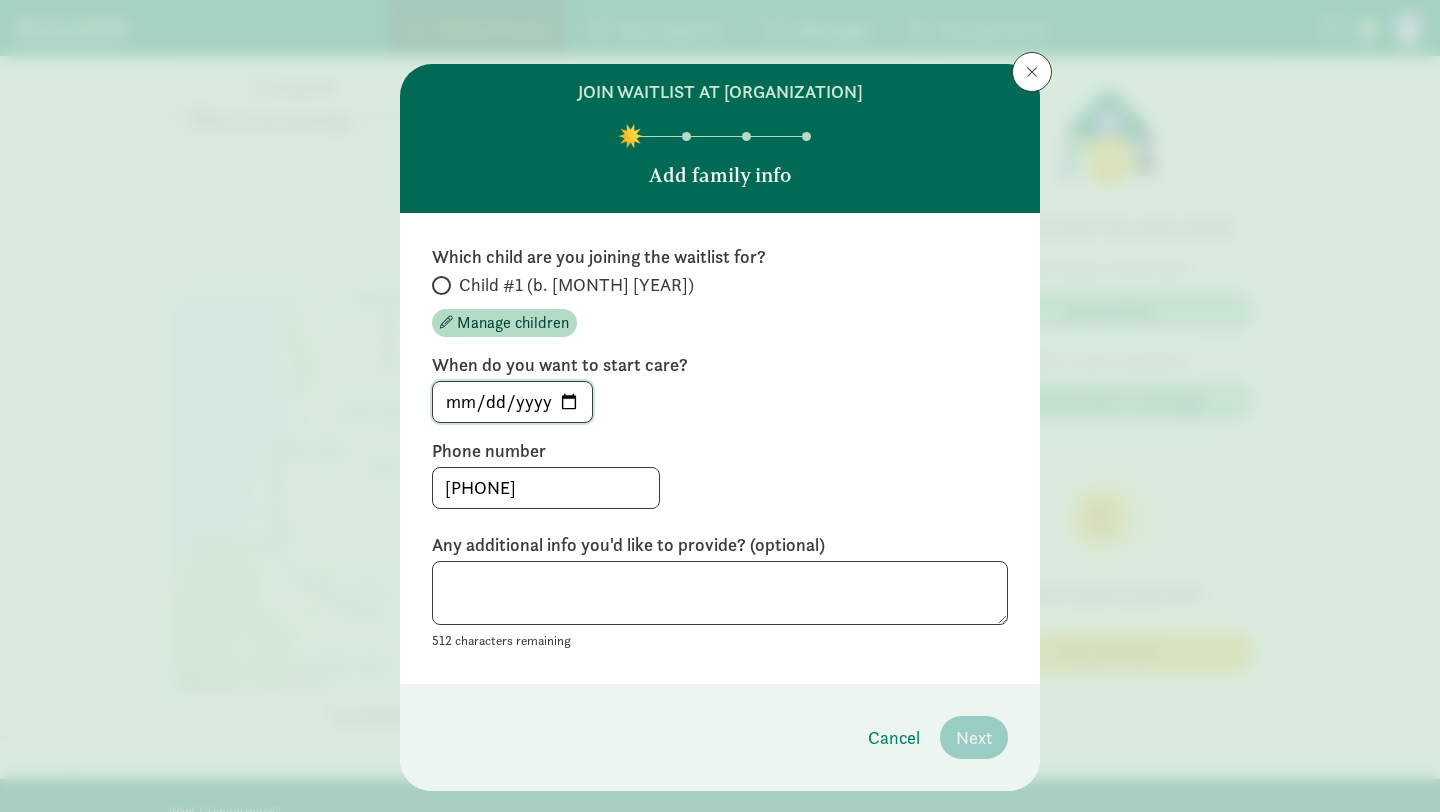 type on "[DATE]" 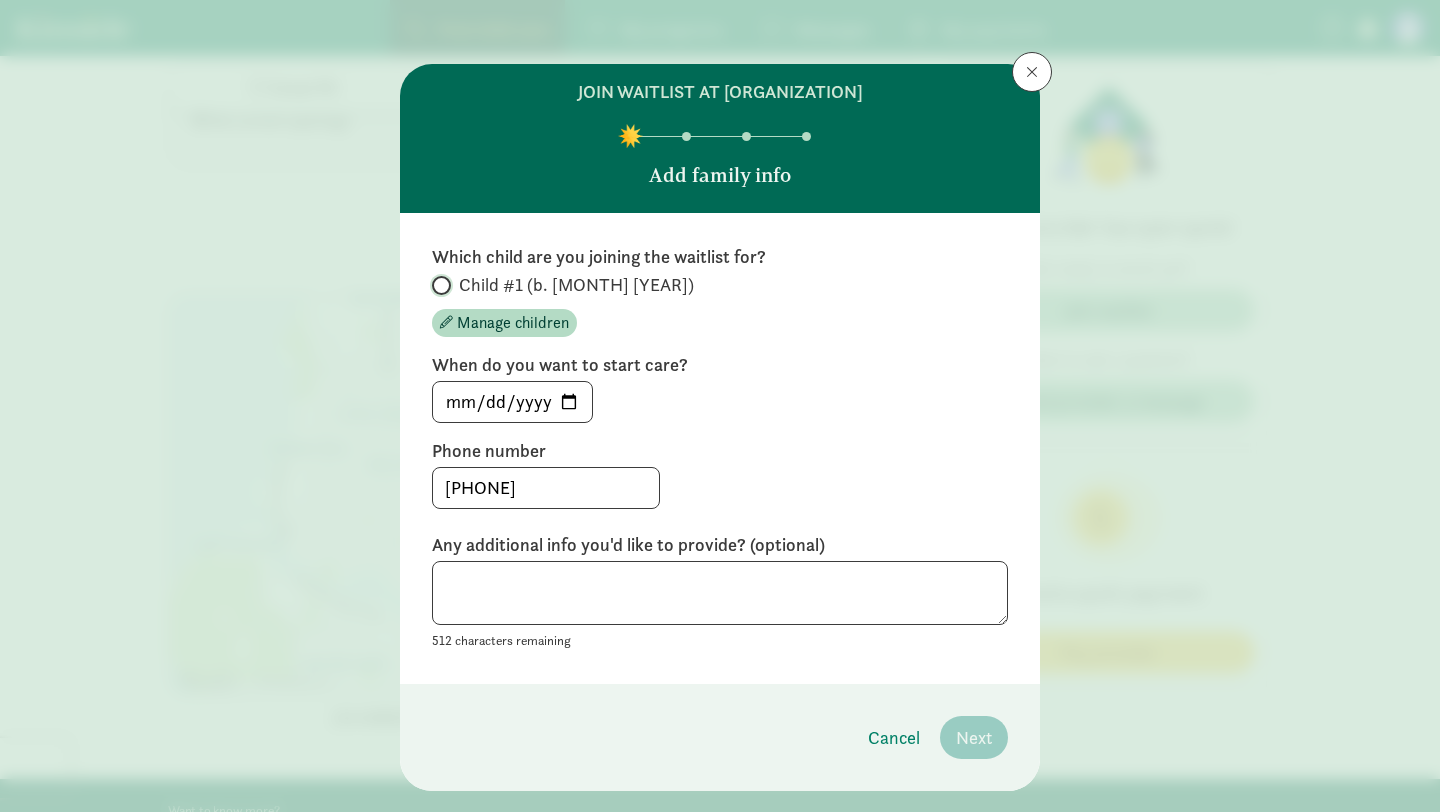 click on "Child #1 (b. [MONTH] [YEAR])" at bounding box center [438, 285] 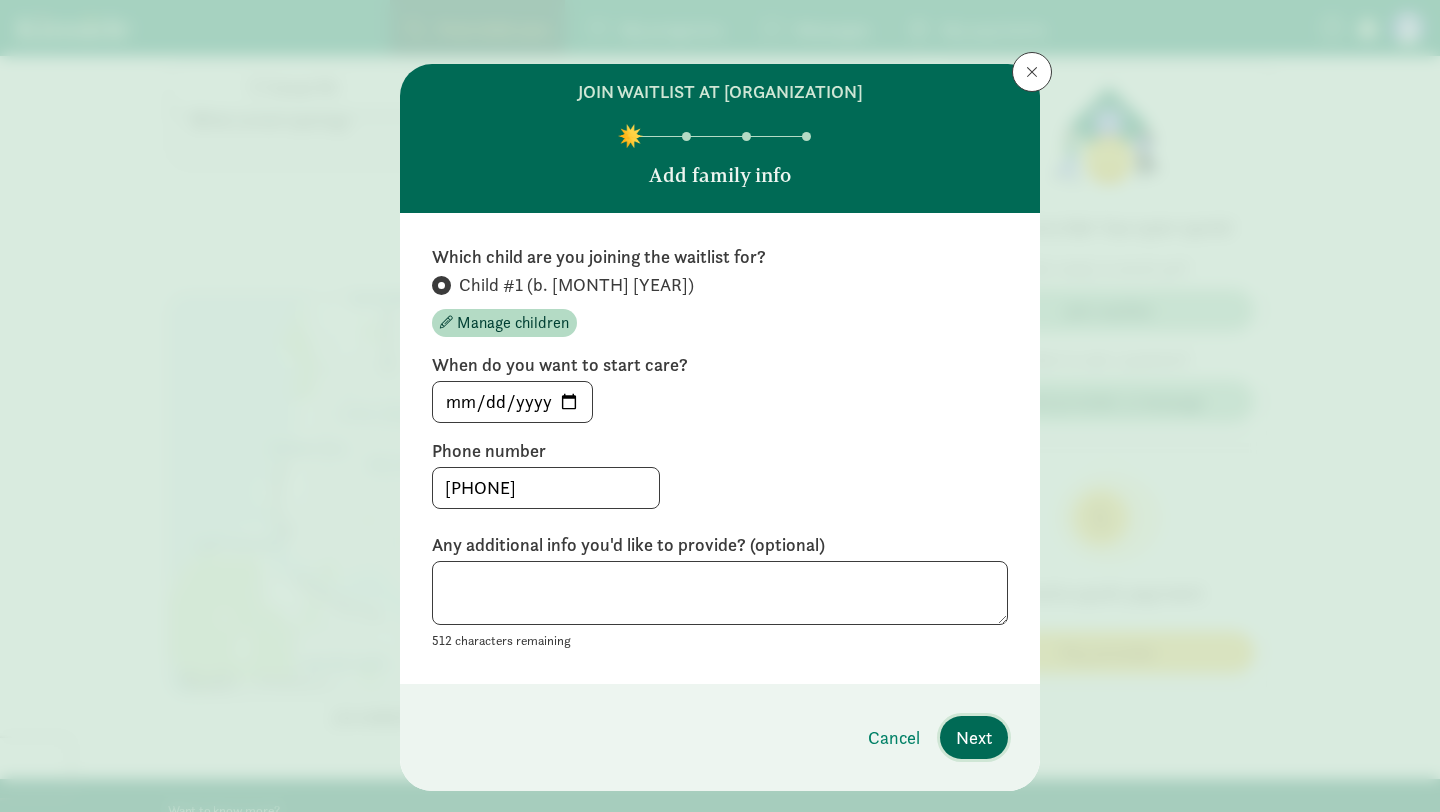 click on "Next" at bounding box center (974, 737) 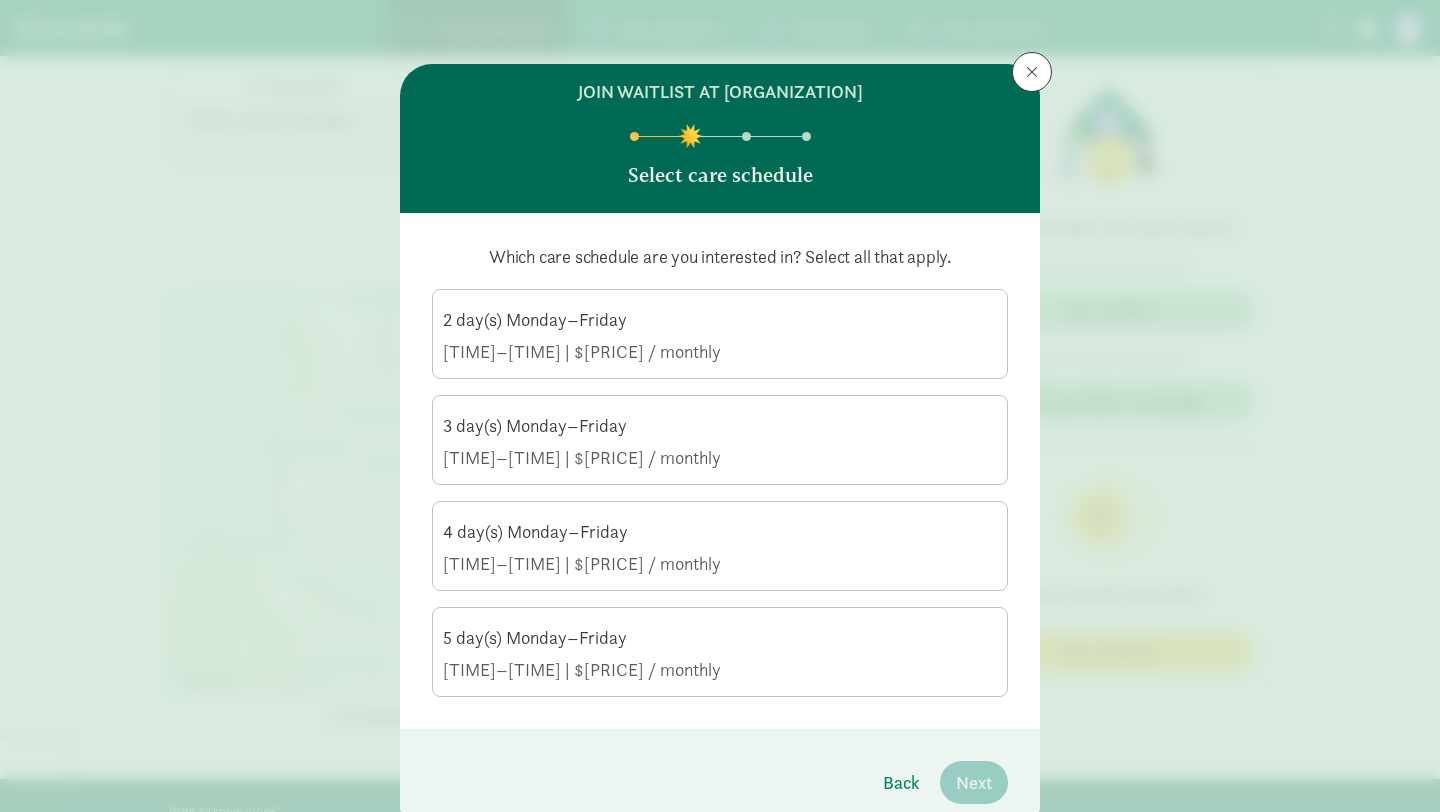 click on "[TIME]–[TIME] | $[PRICE] / monthly" 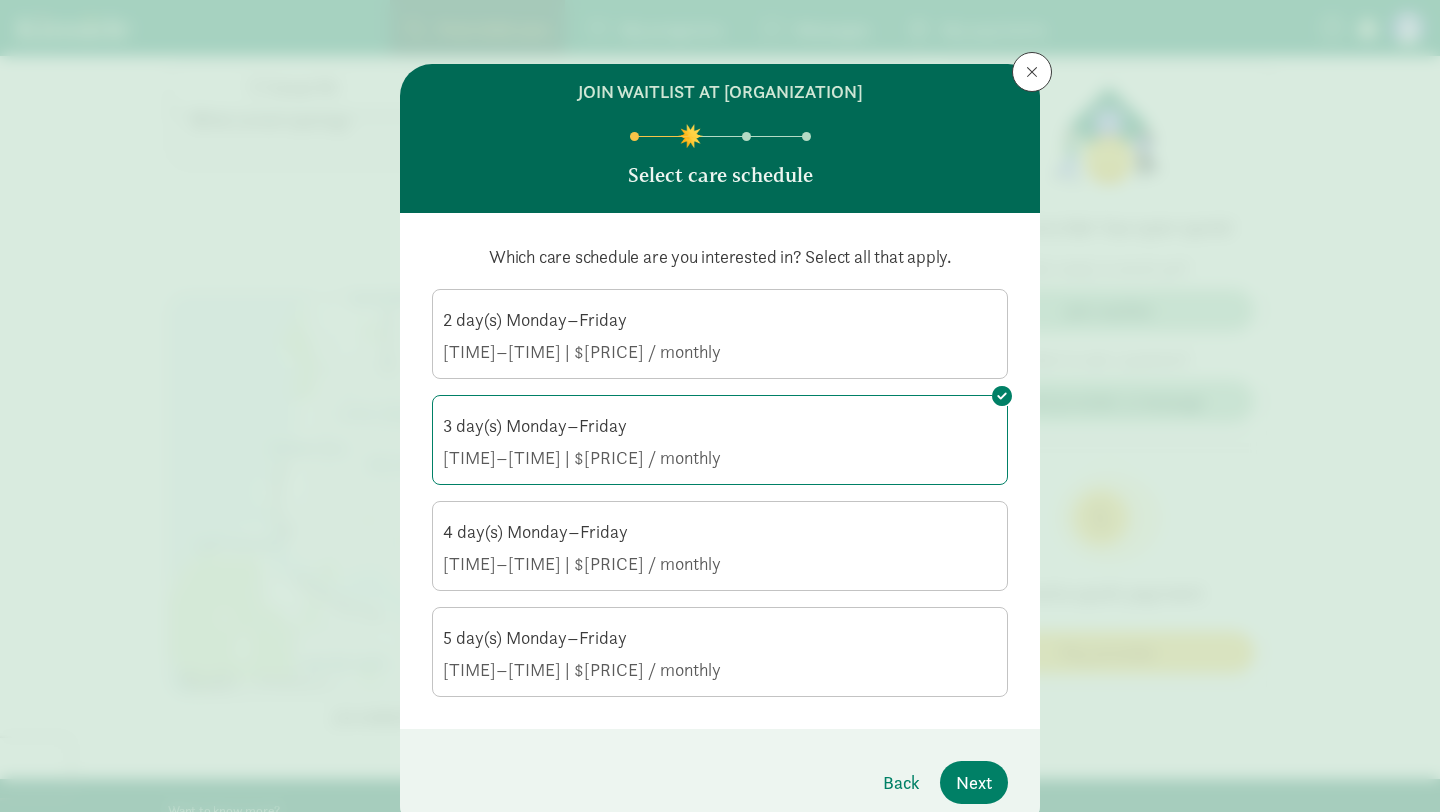 click on "5 day(s) Monday–Friday" 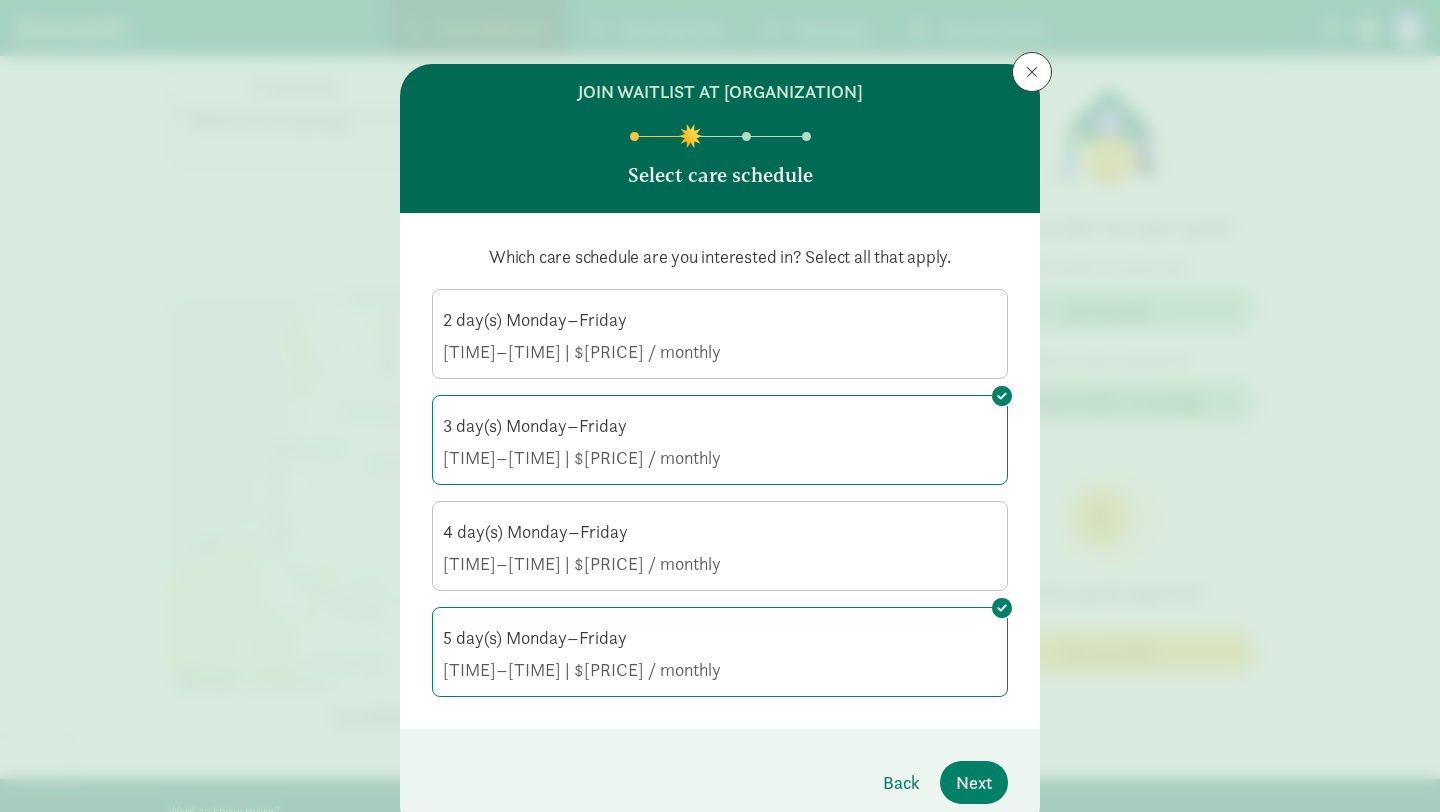 click on "5 day(s) Monday–Friday" 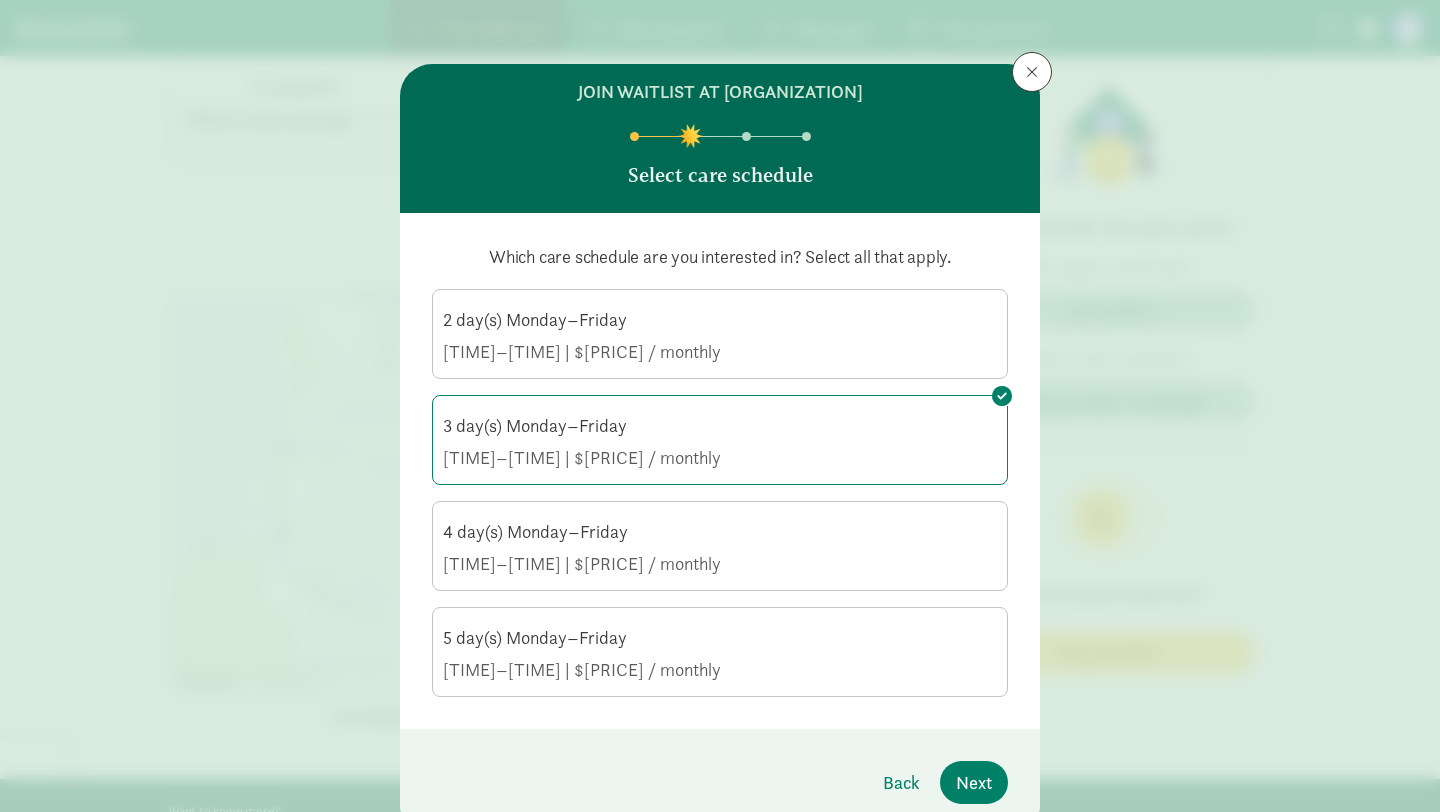click on "[TIME]–[TIME] | $[PRICE] / monthly" 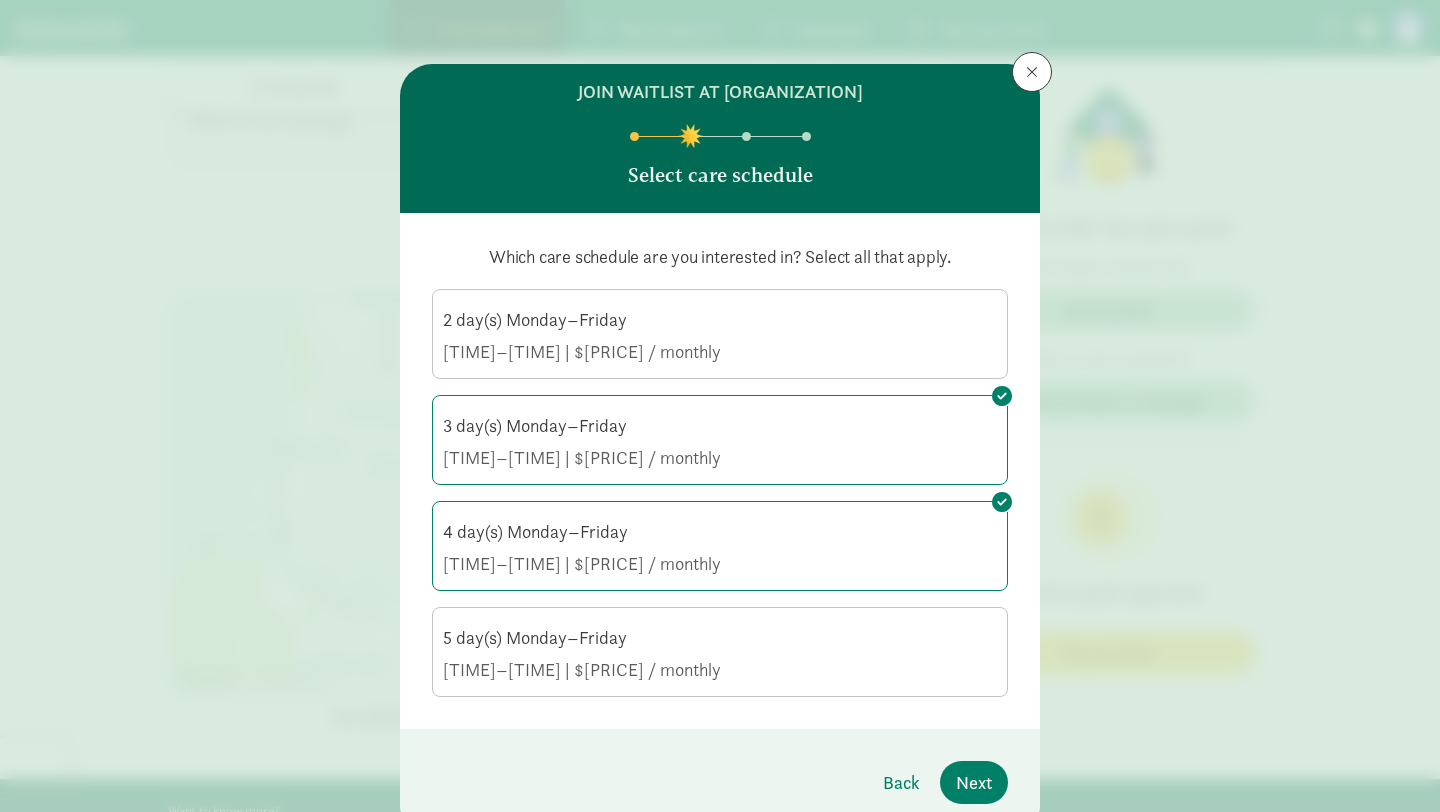 click on "[TIME]–[TIME] | $[PRICE] / monthly" 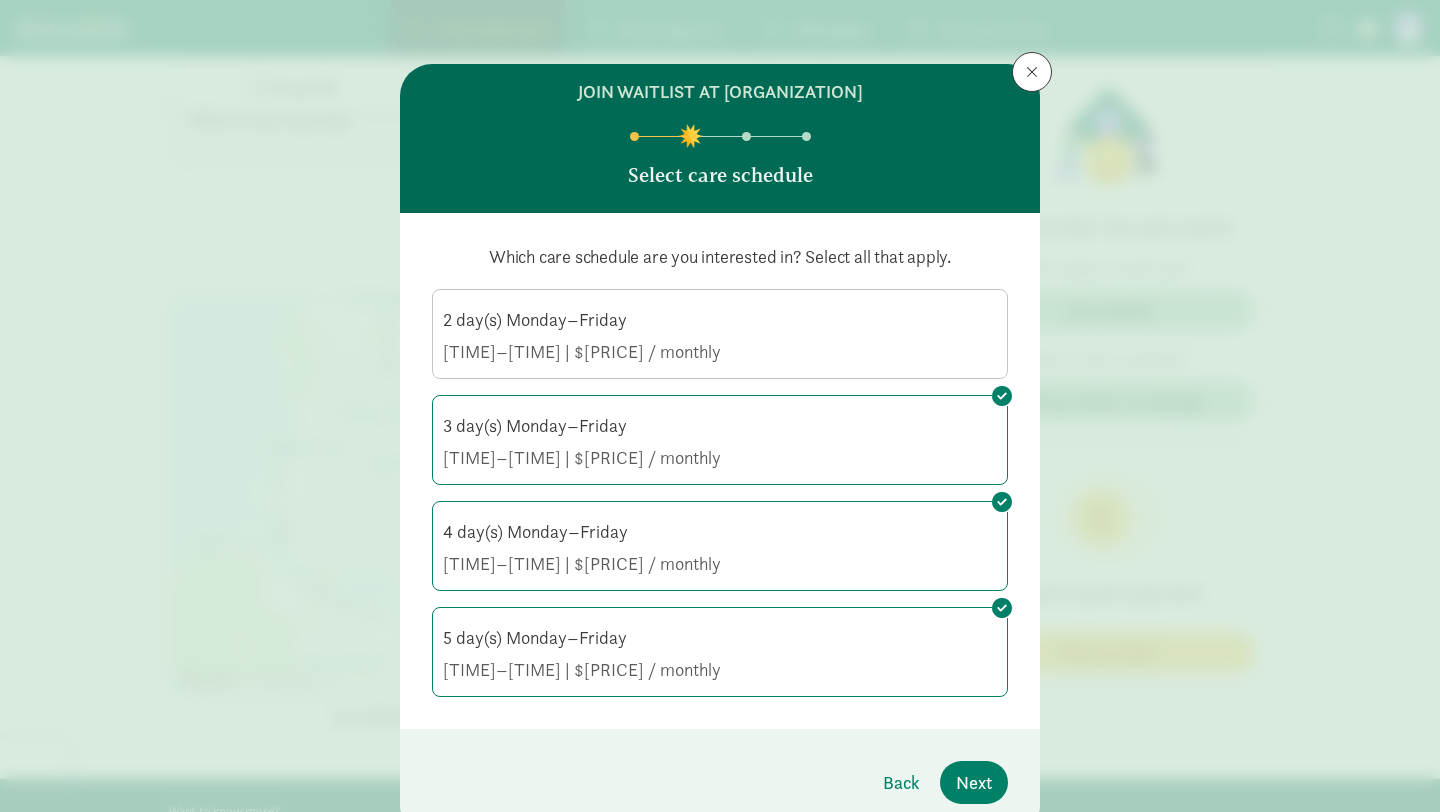 click on "3 day(s) Monday–Friday" 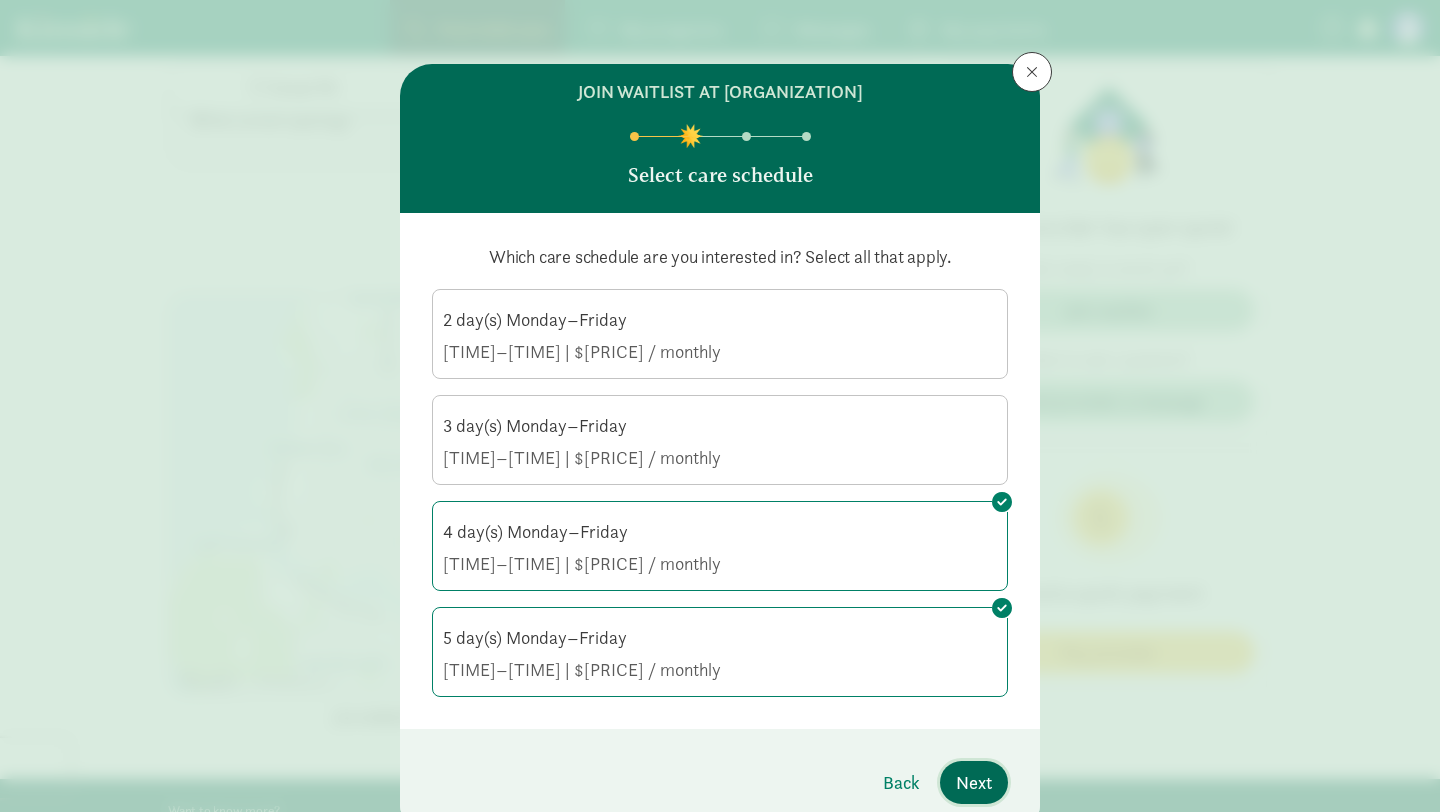 click on "Next" at bounding box center [974, 782] 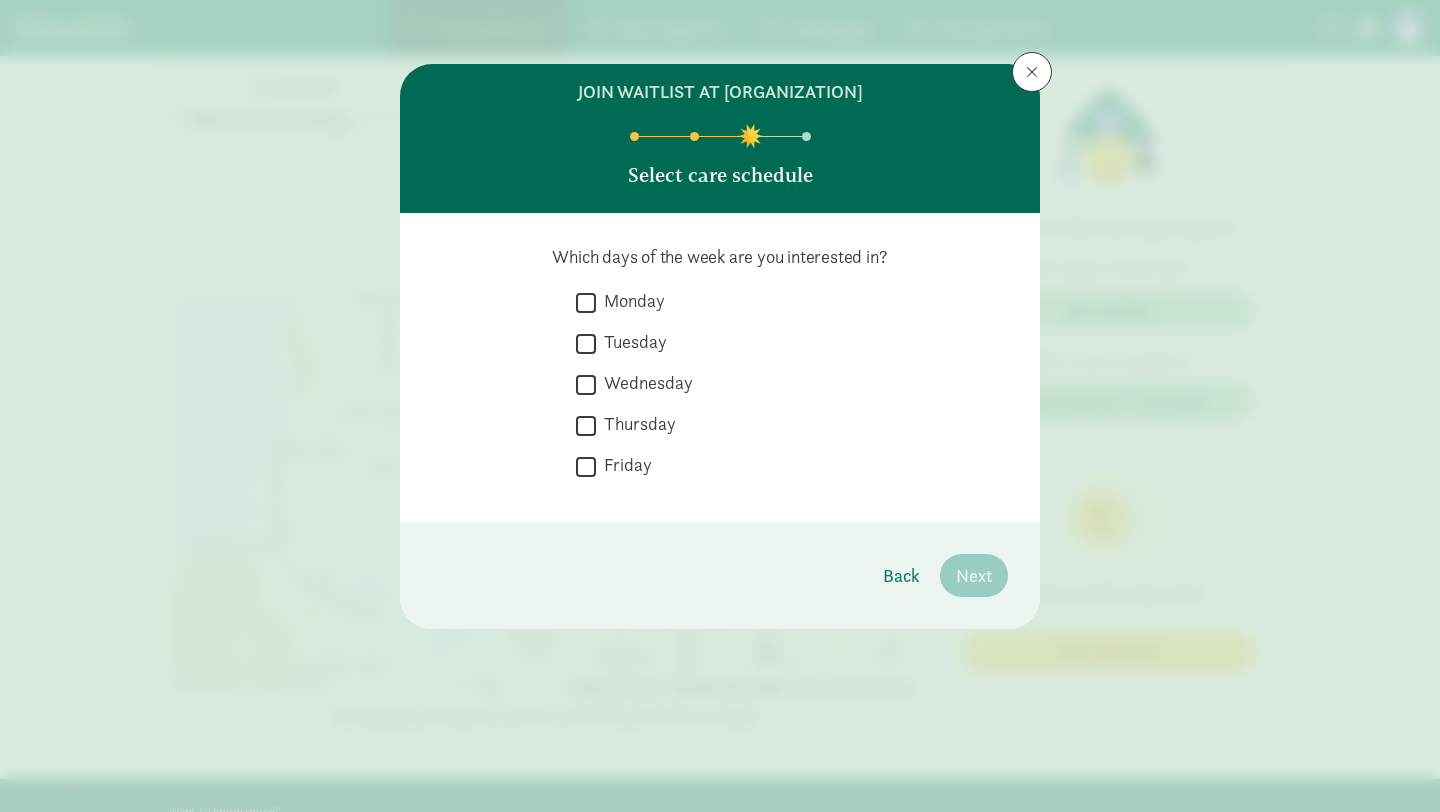 click on "Monday" at bounding box center [586, 302] 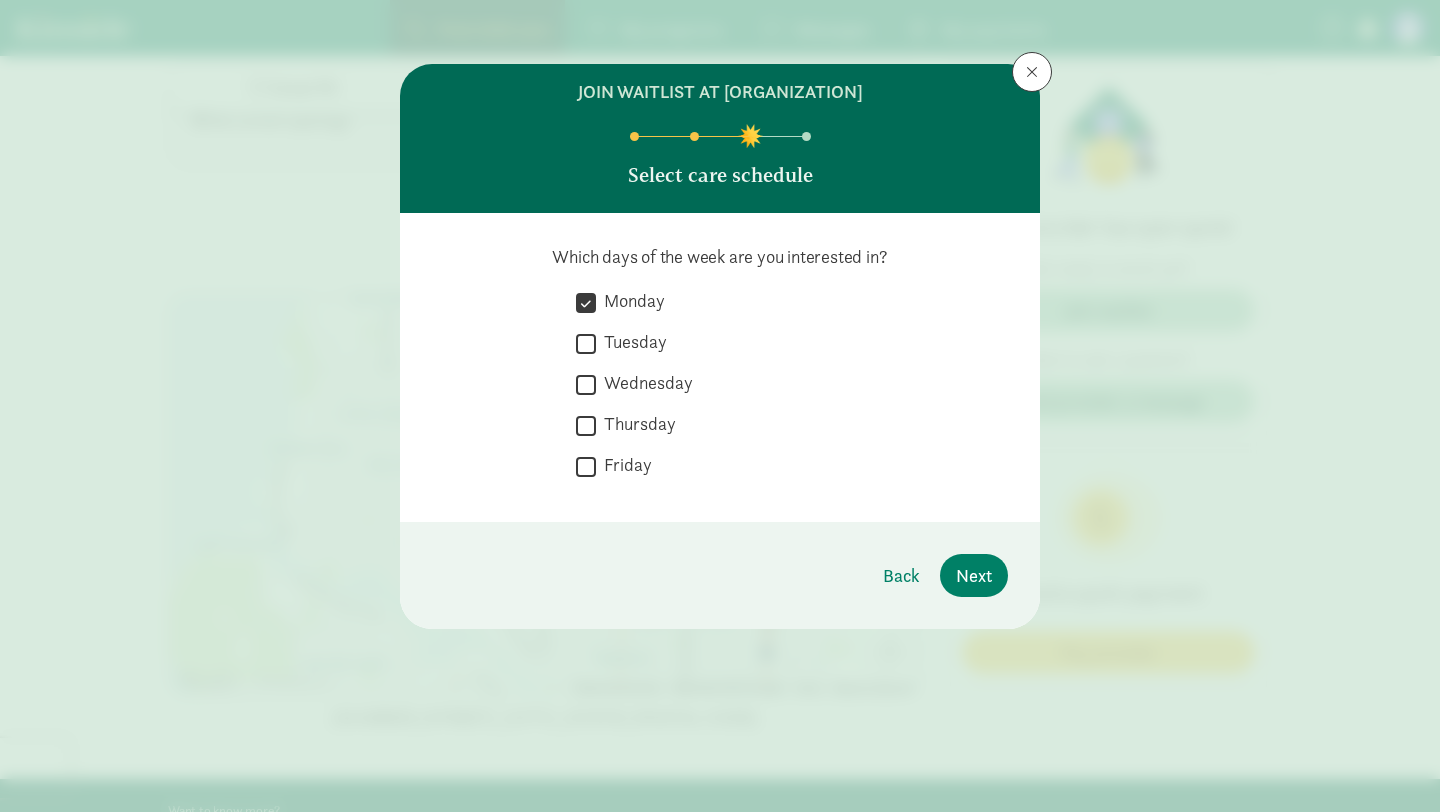 click on "Tuesday" at bounding box center (586, 343) 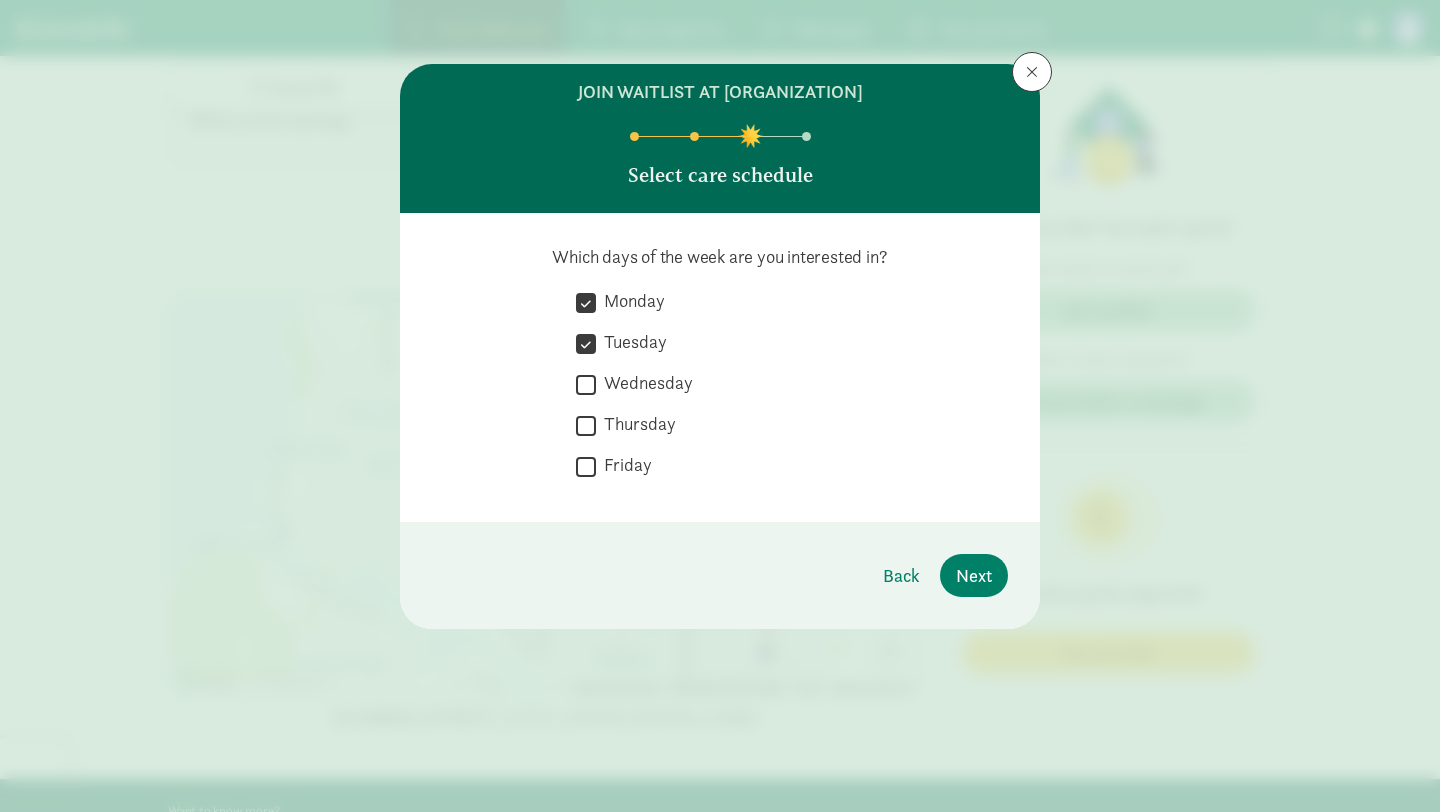 click on "Wednesday" at bounding box center [586, 384] 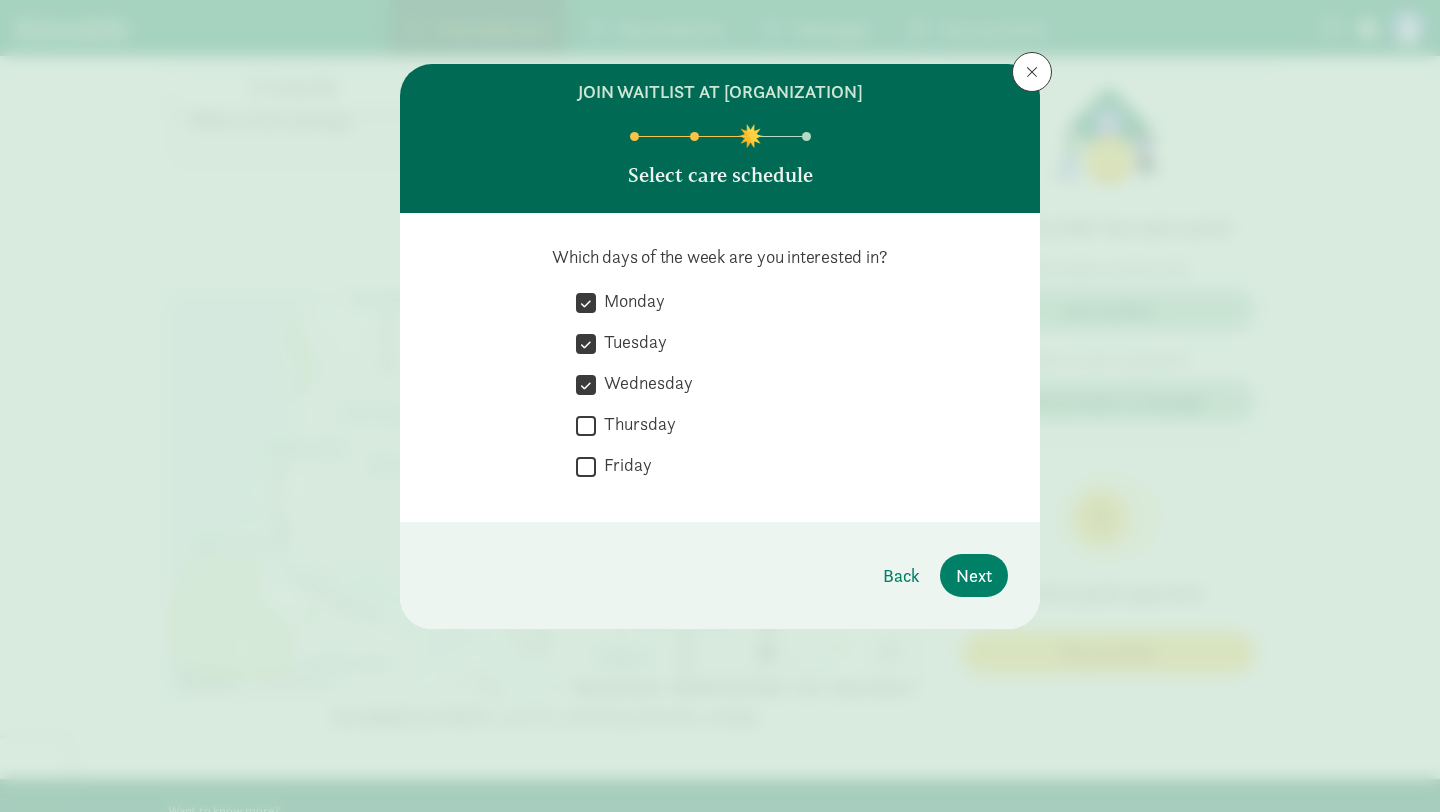 click on "Thursday" at bounding box center (586, 425) 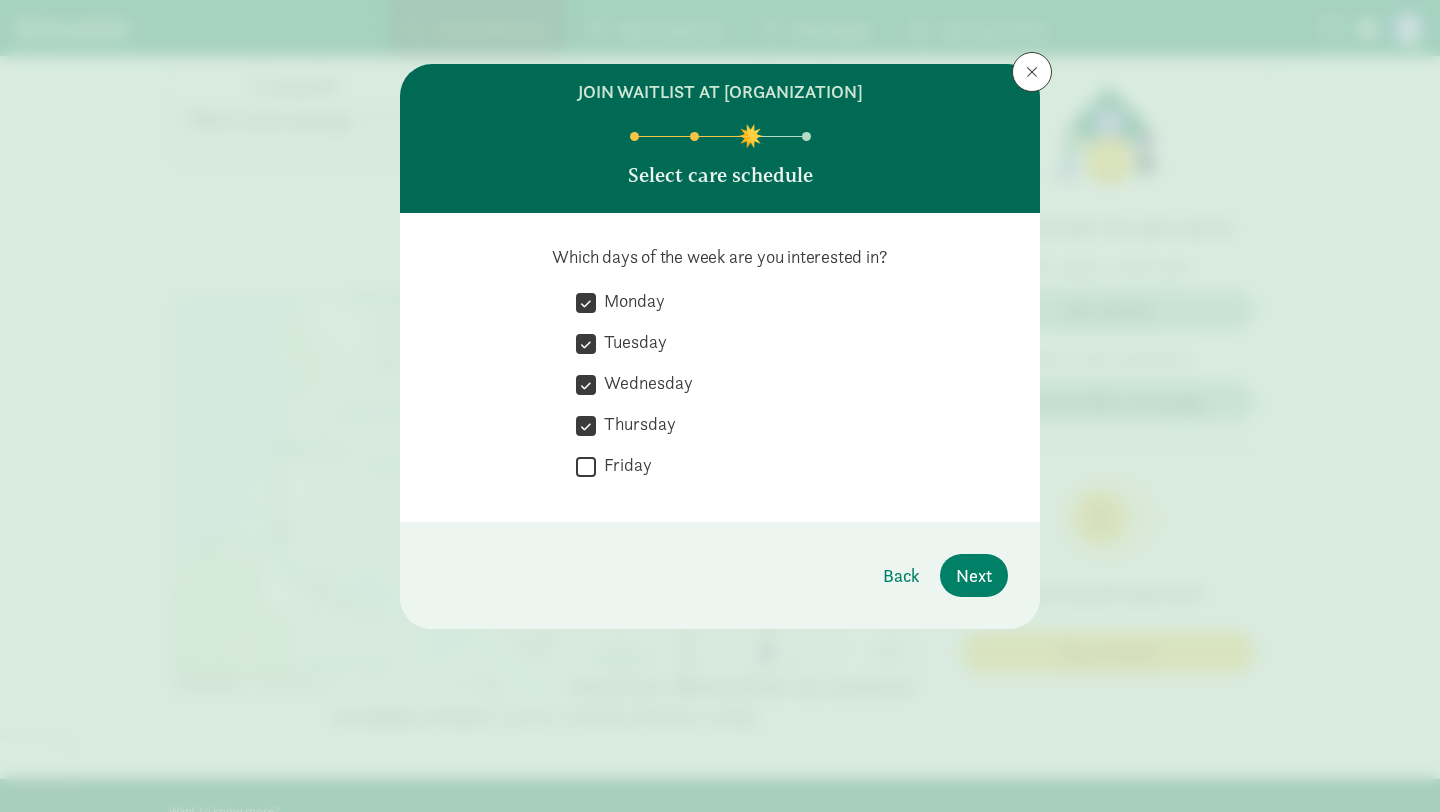 click on "Friday" at bounding box center (586, 466) 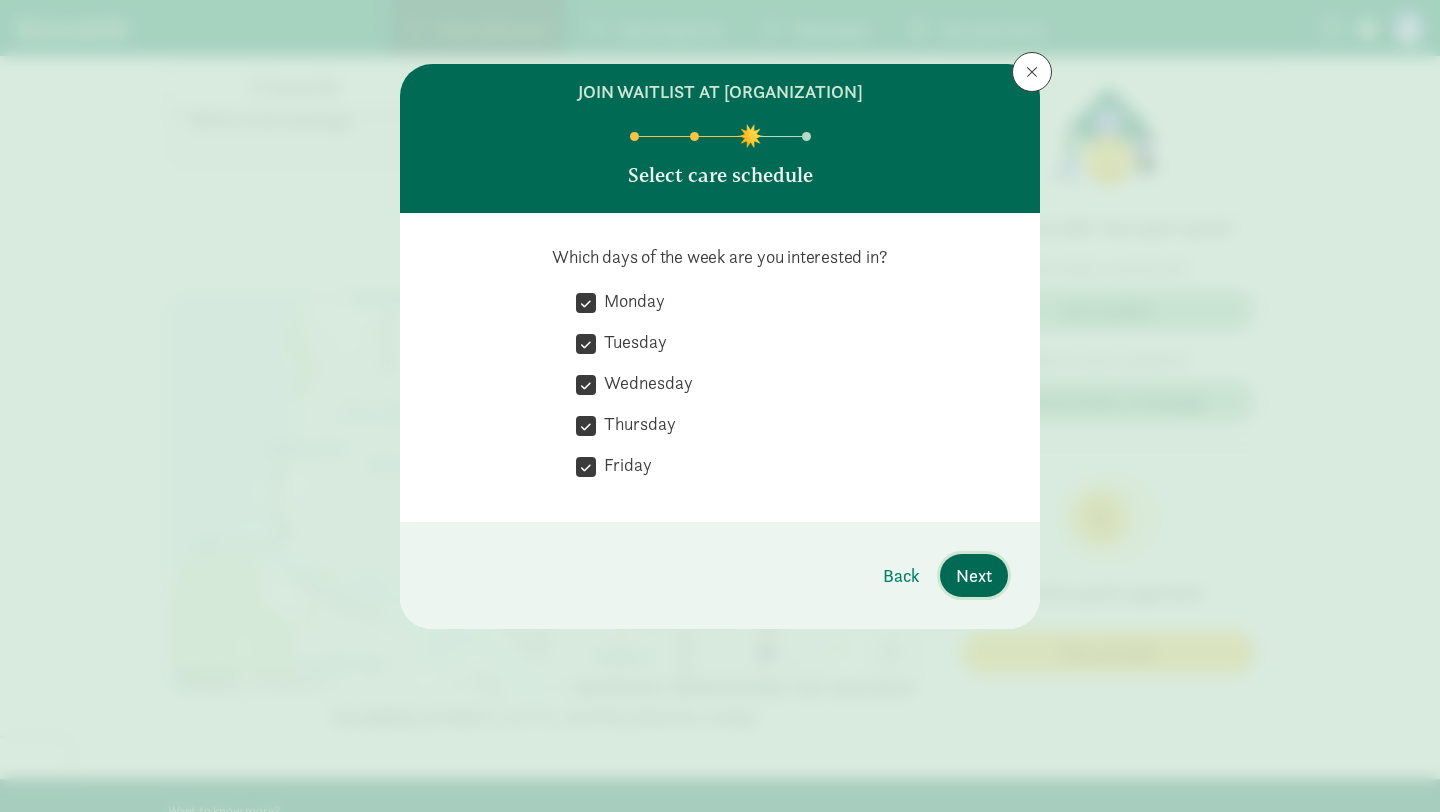click on "Next" at bounding box center [974, 575] 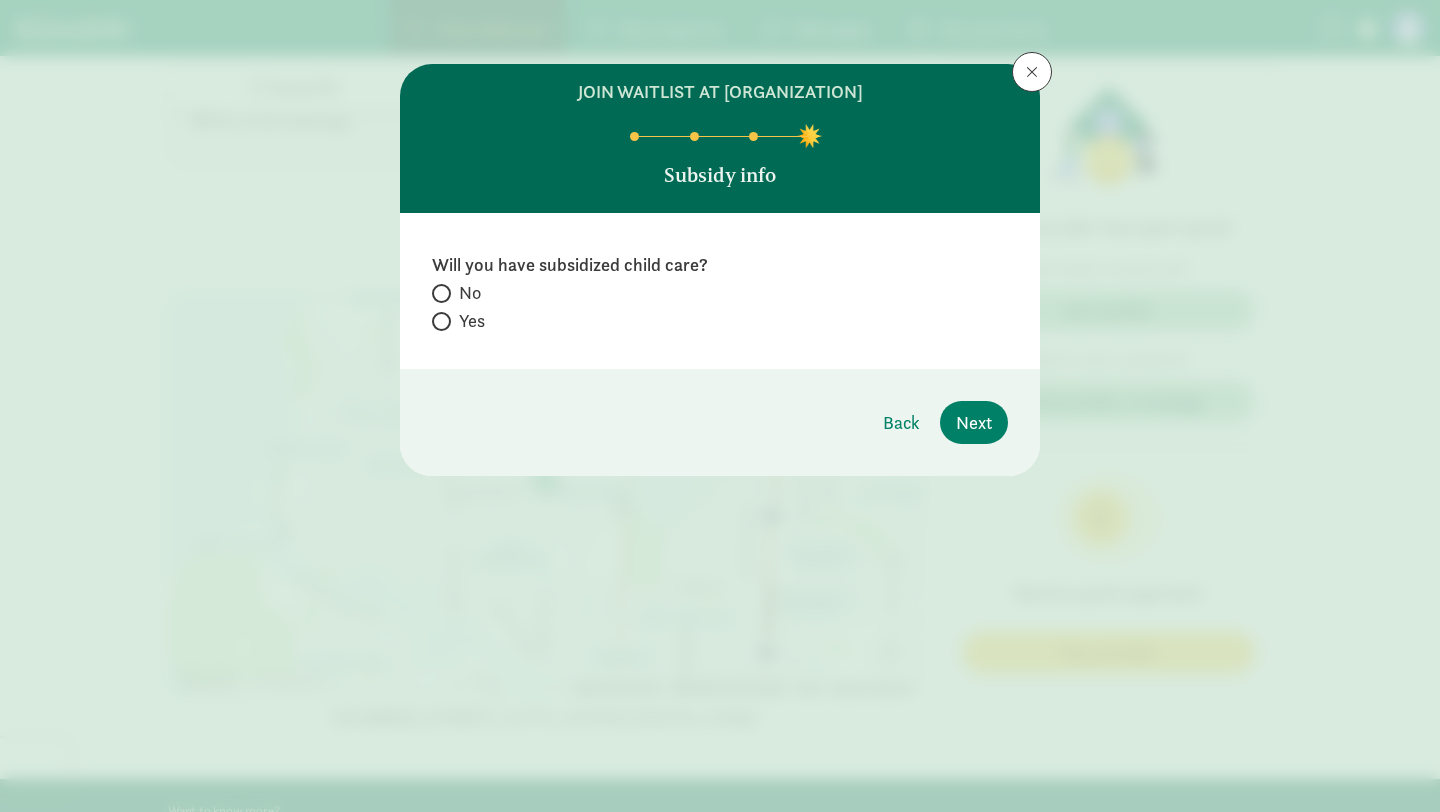 click on "No" at bounding box center (470, 293) 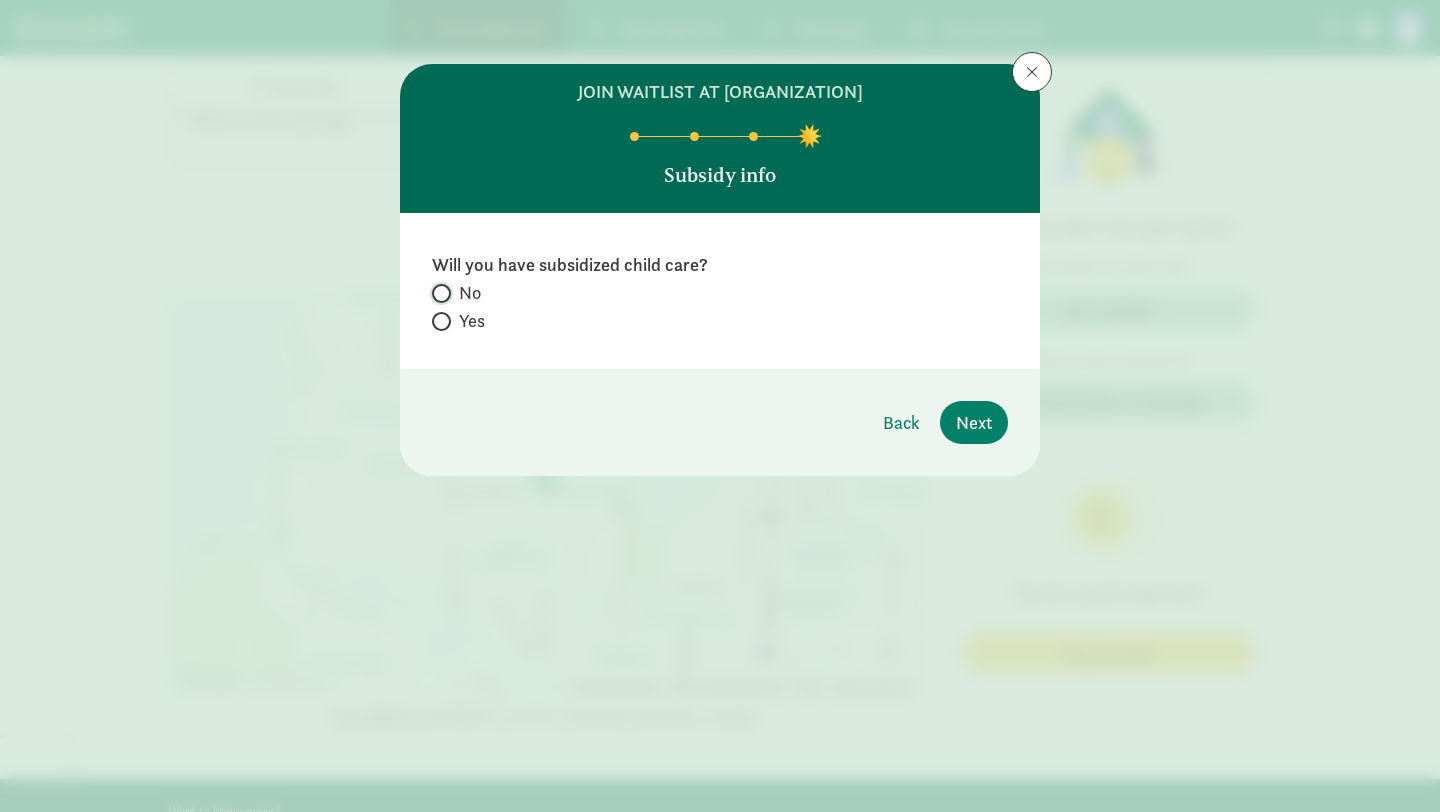 click on "No" at bounding box center [438, 293] 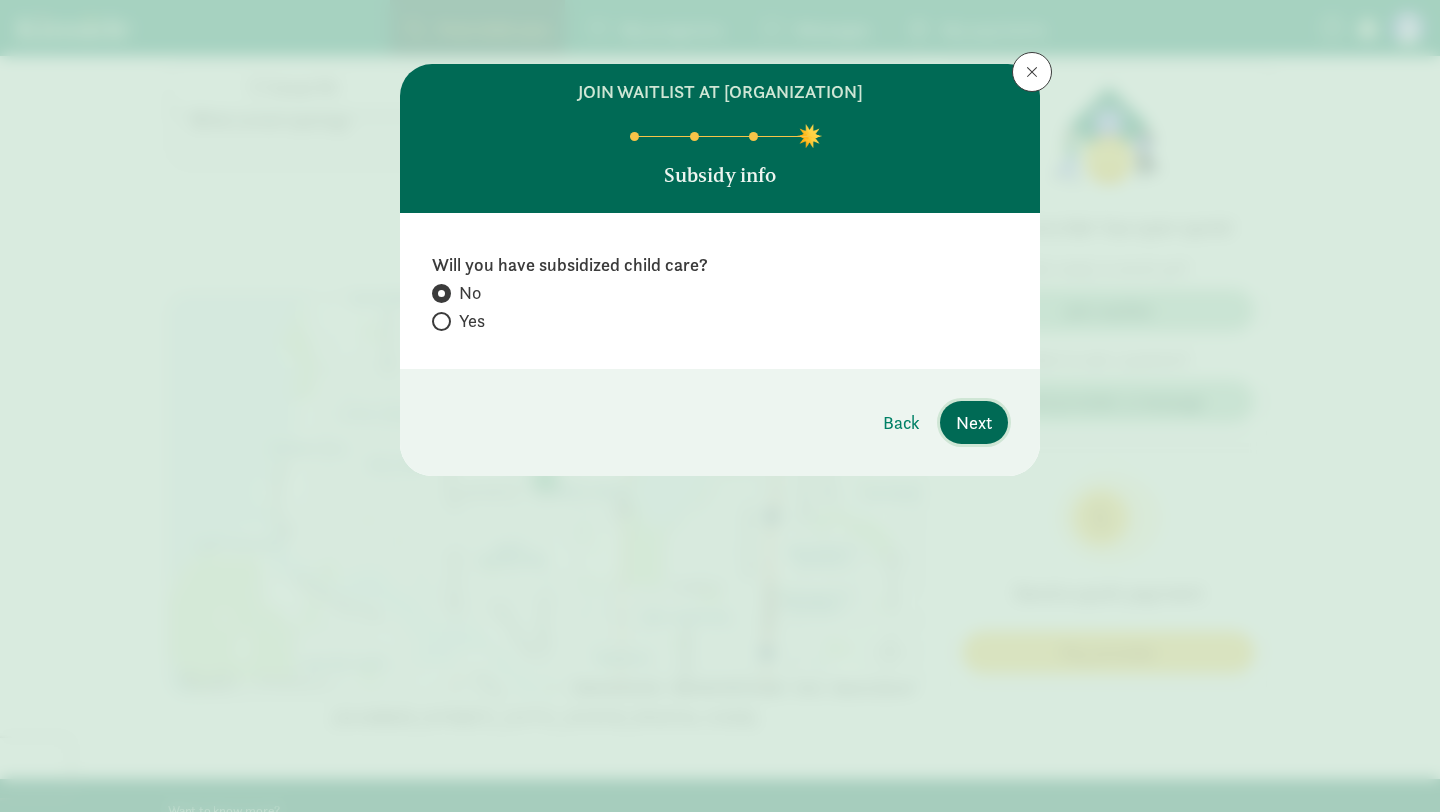 click on "Next" at bounding box center [974, 422] 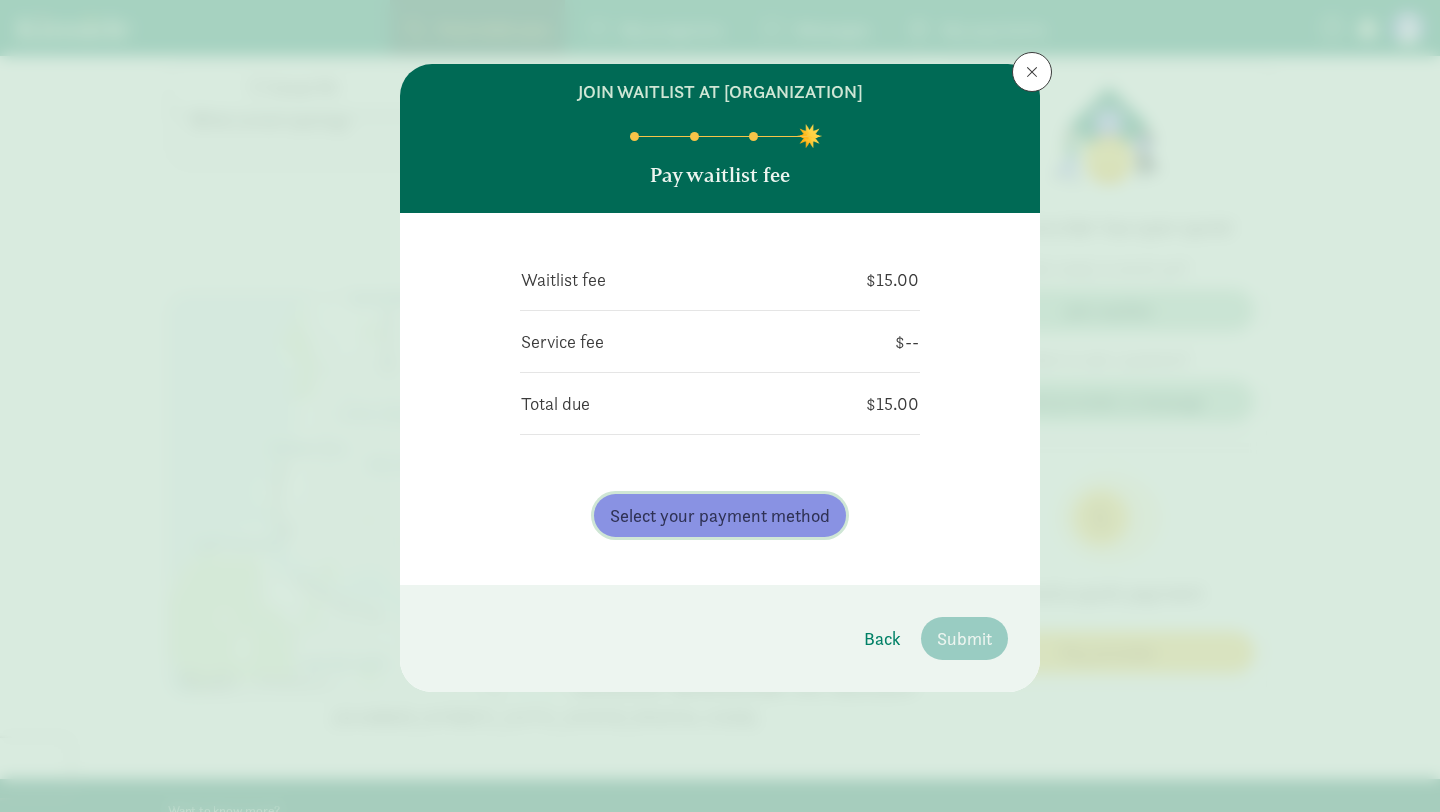 click on "Select your payment method" at bounding box center (720, 515) 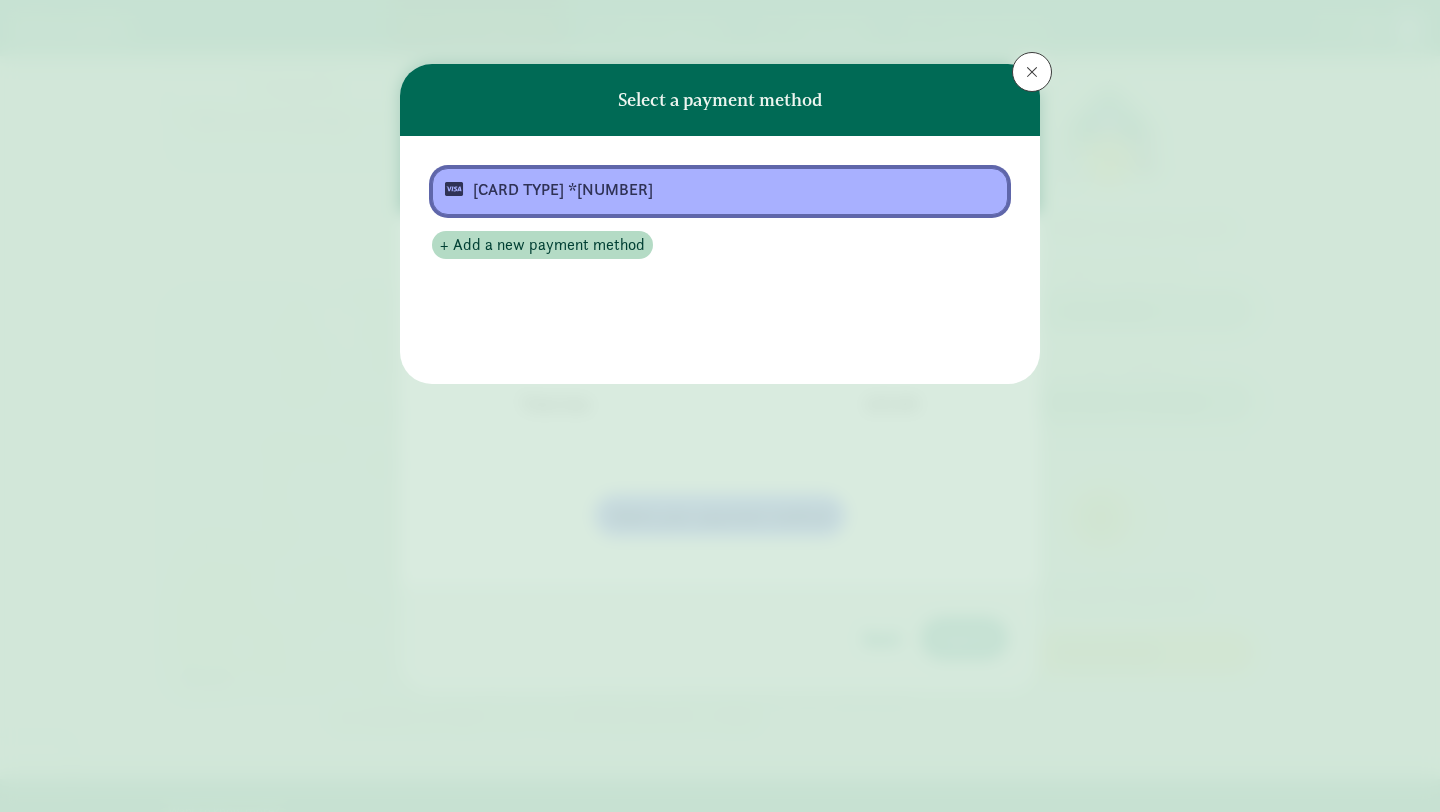 click on "[CARD TYPE]  *[NUMBER]" at bounding box center [718, 190] 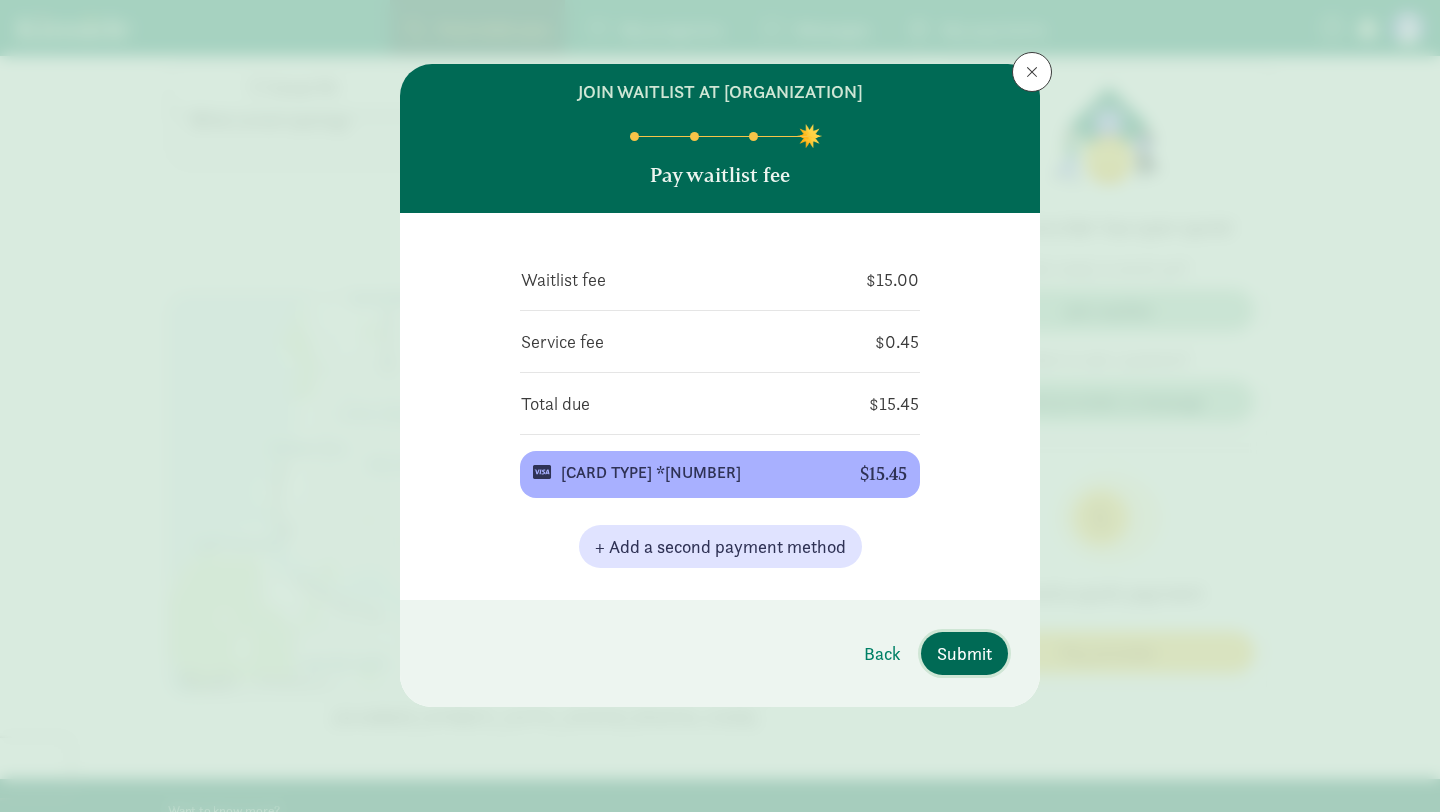 click on "Submit" at bounding box center [964, 653] 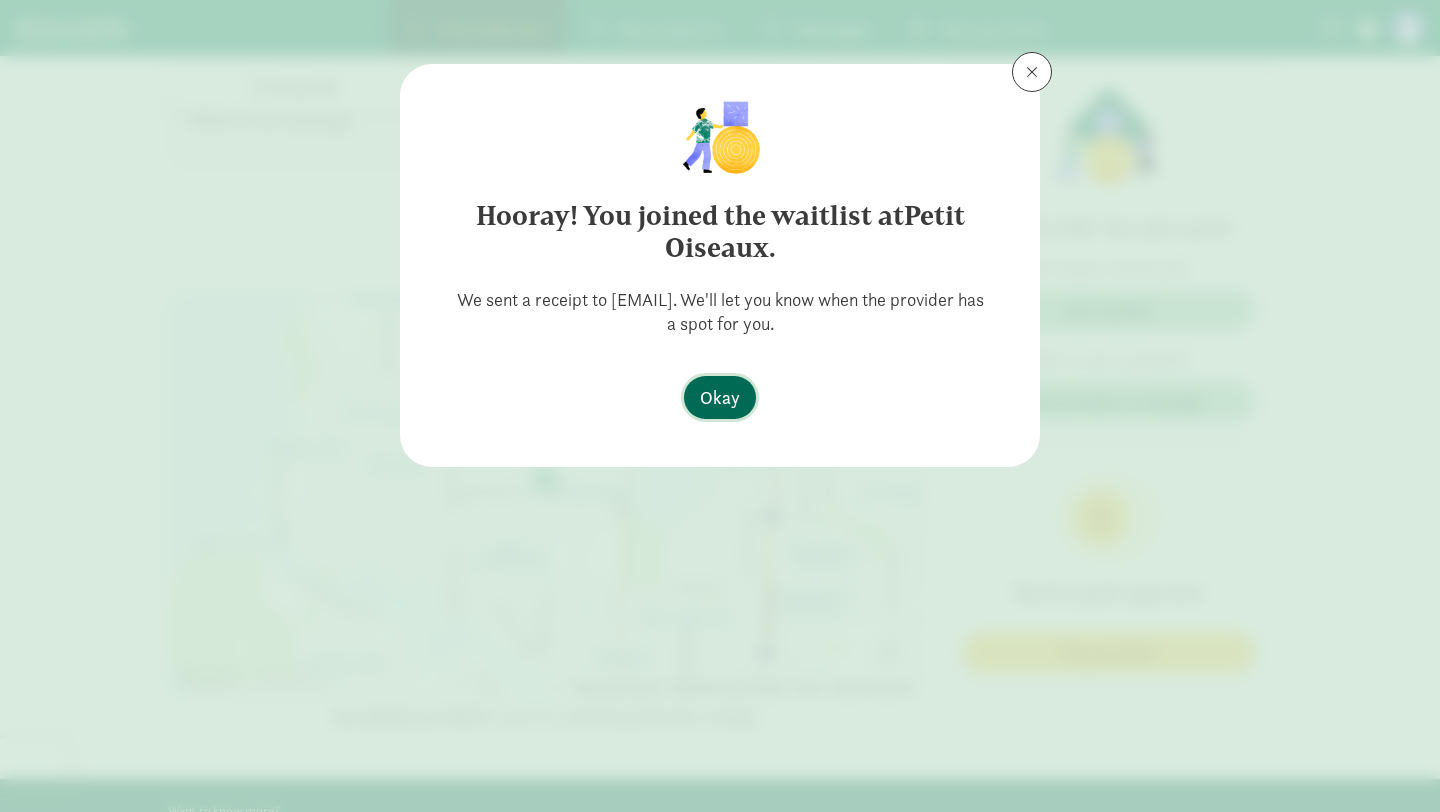 click on "Okay" at bounding box center [720, 397] 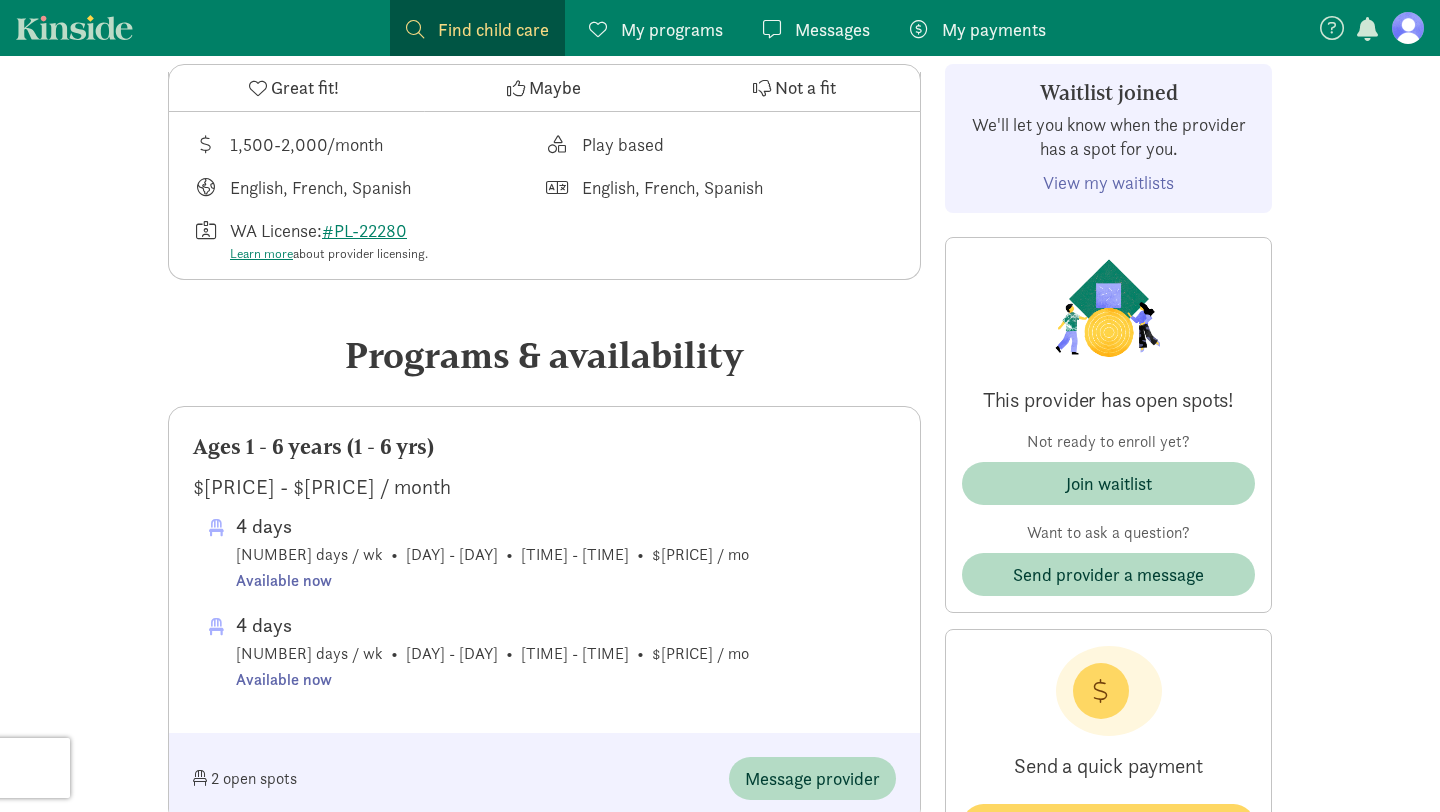 scroll, scrollTop: 109, scrollLeft: 0, axis: vertical 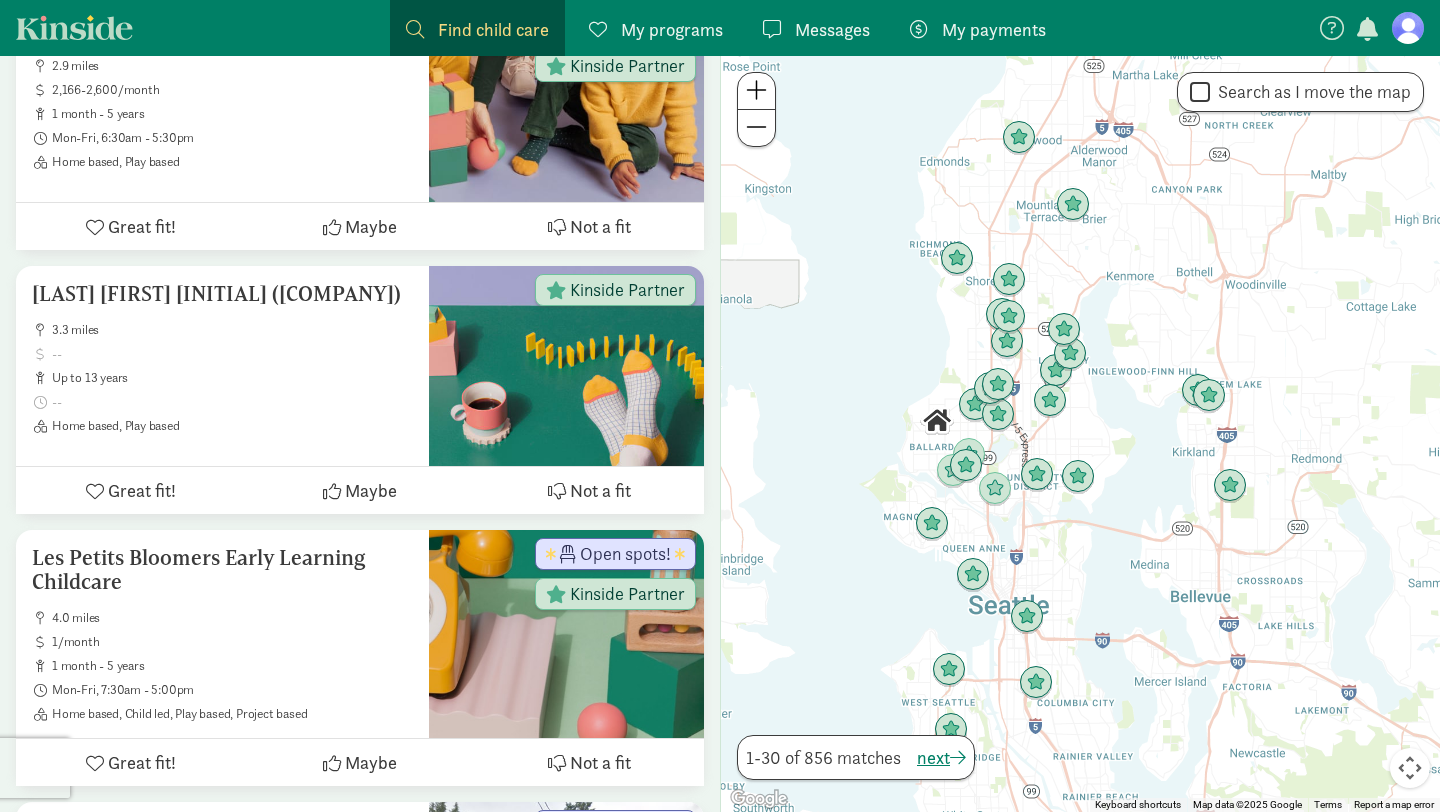 click at bounding box center (756, 90) 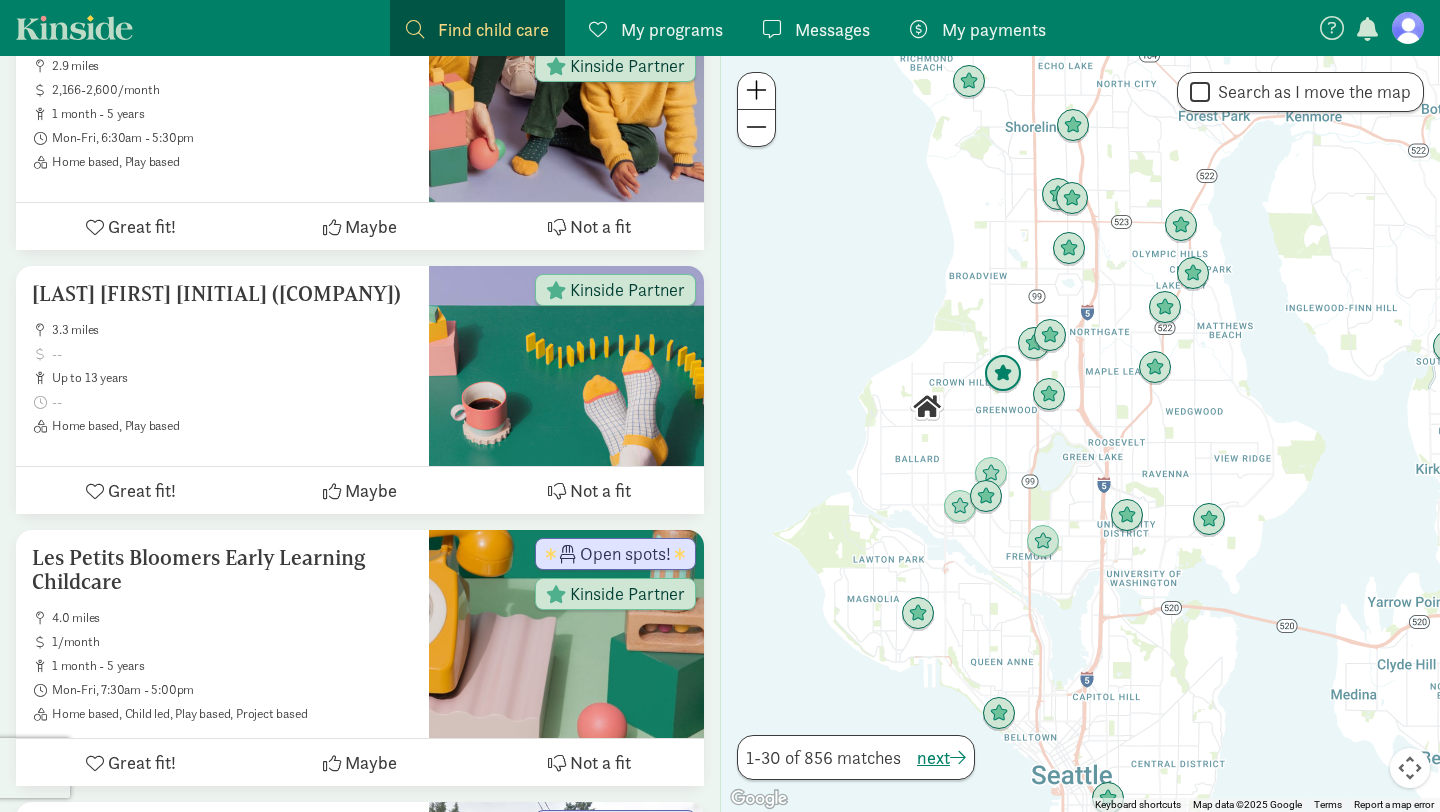 drag, startPoint x: 876, startPoint y: 391, endPoint x: 1011, endPoint y: 386, distance: 135.09256 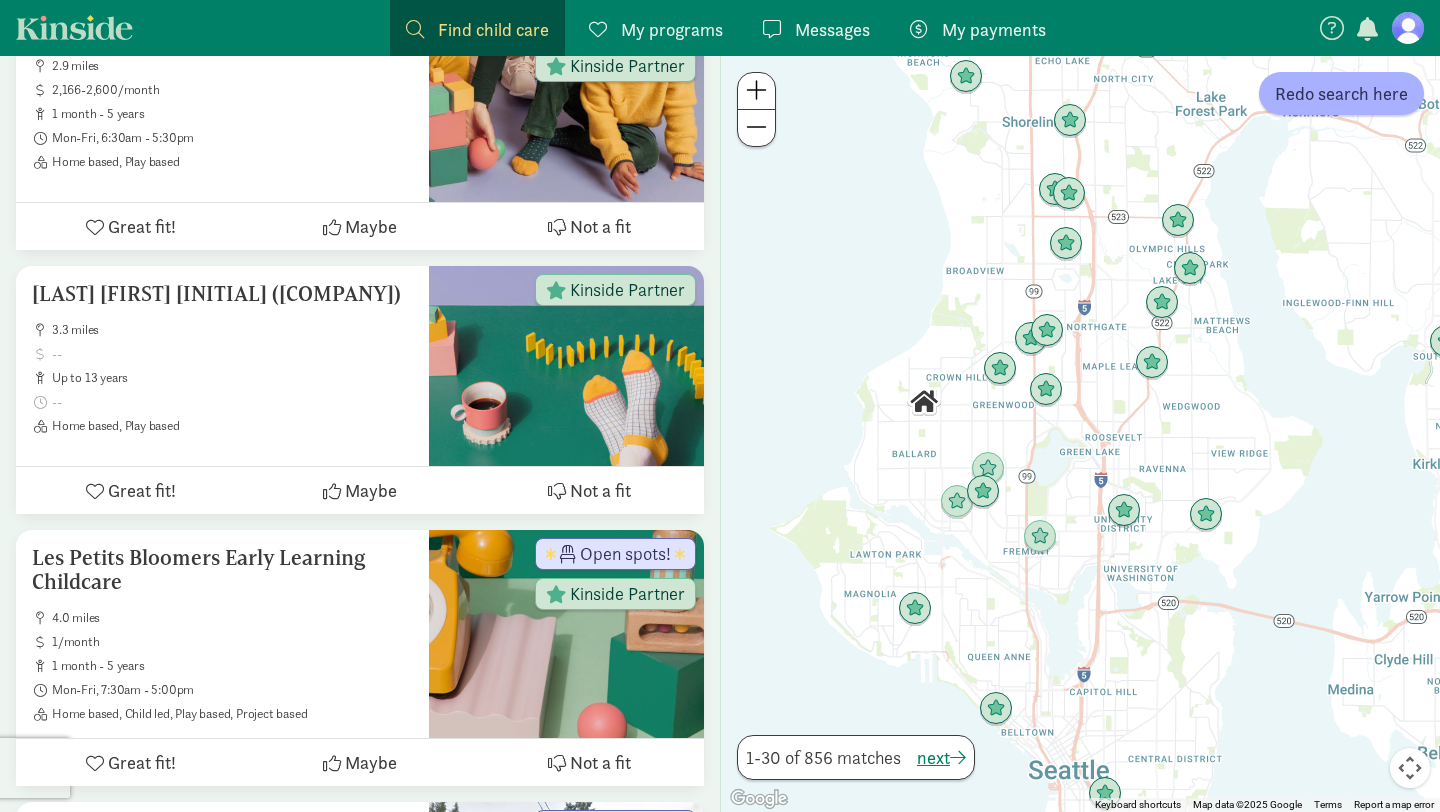 click at bounding box center [756, 90] 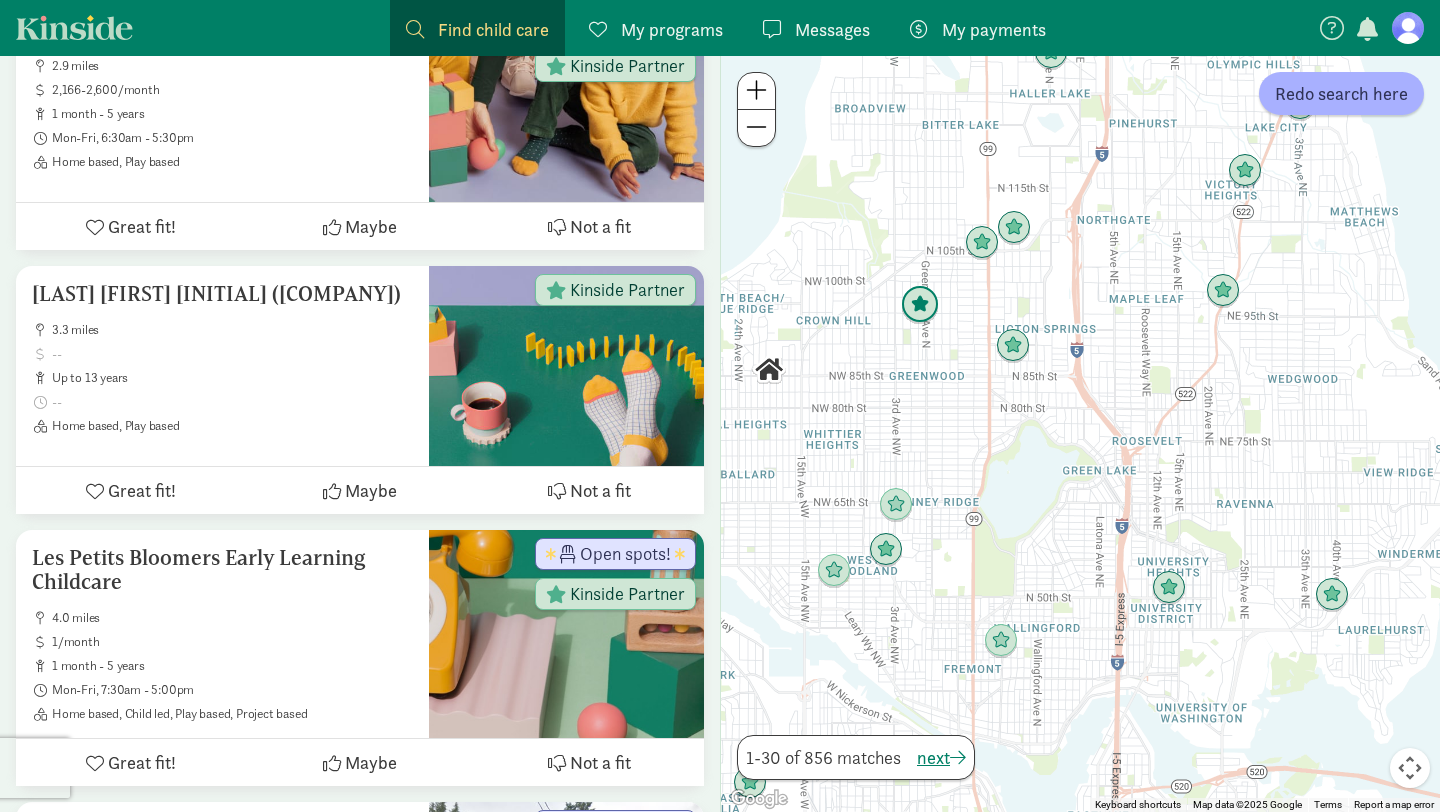 click at bounding box center [920, 305] 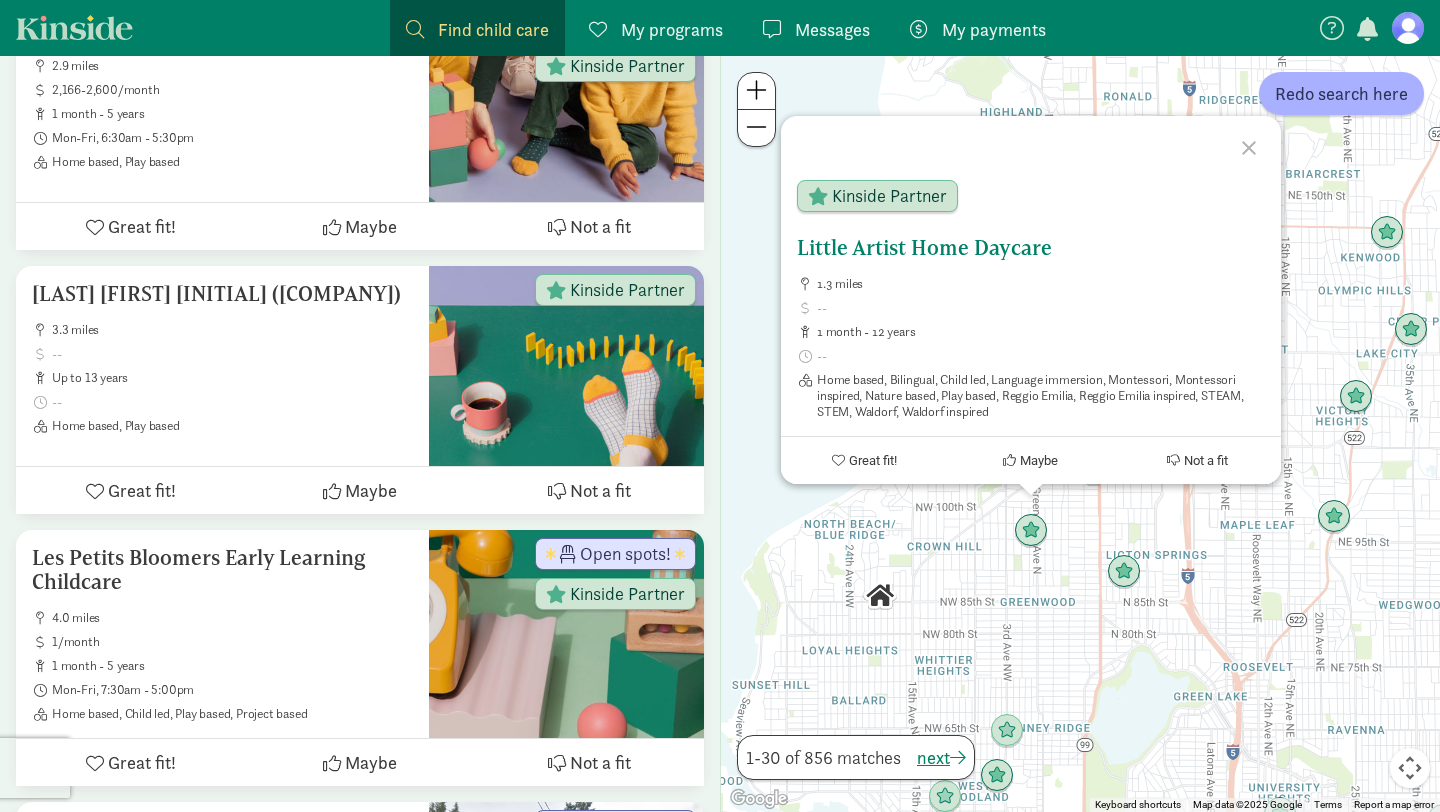 click on "Little Artist Home Daycare" at bounding box center (1031, 248) 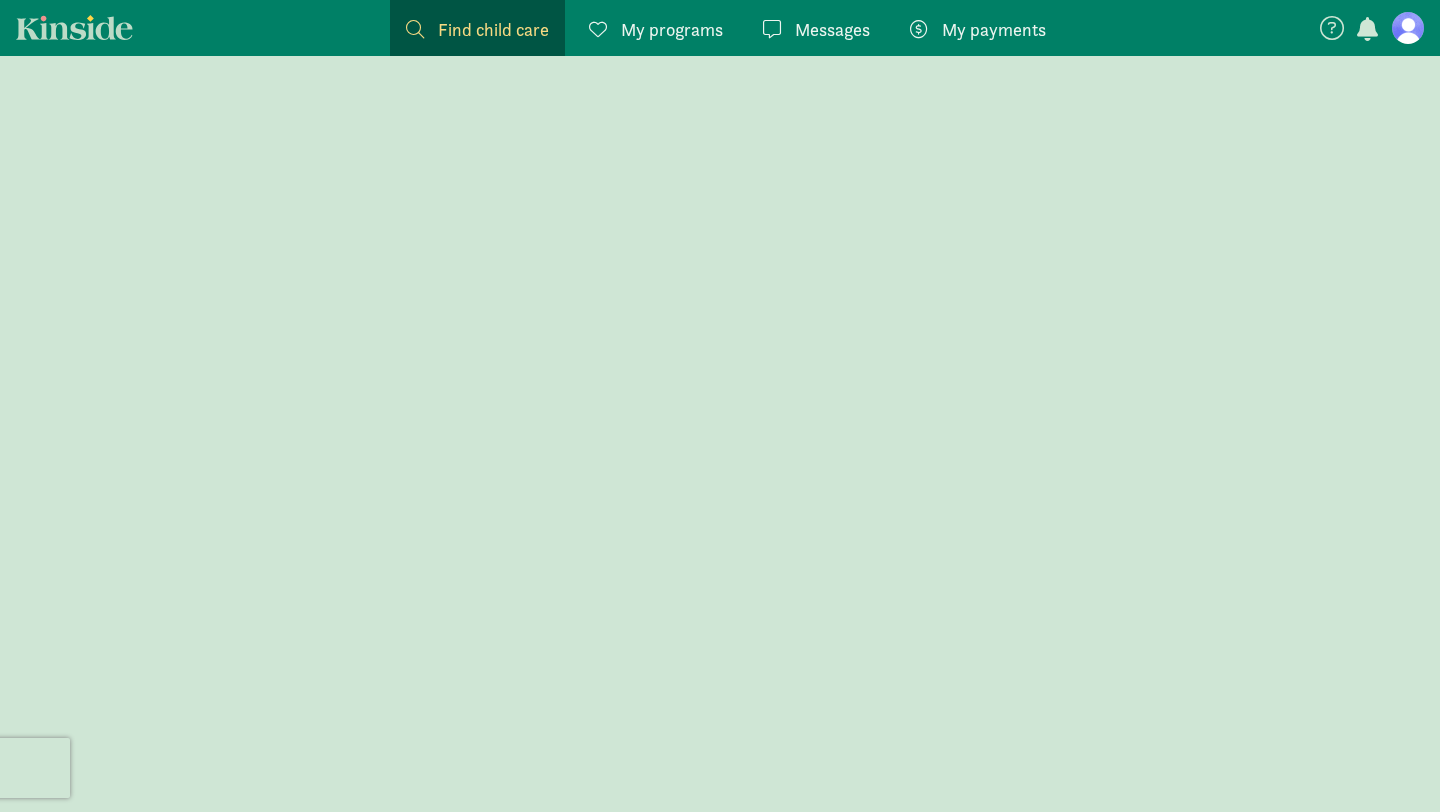 scroll, scrollTop: 0, scrollLeft: 0, axis: both 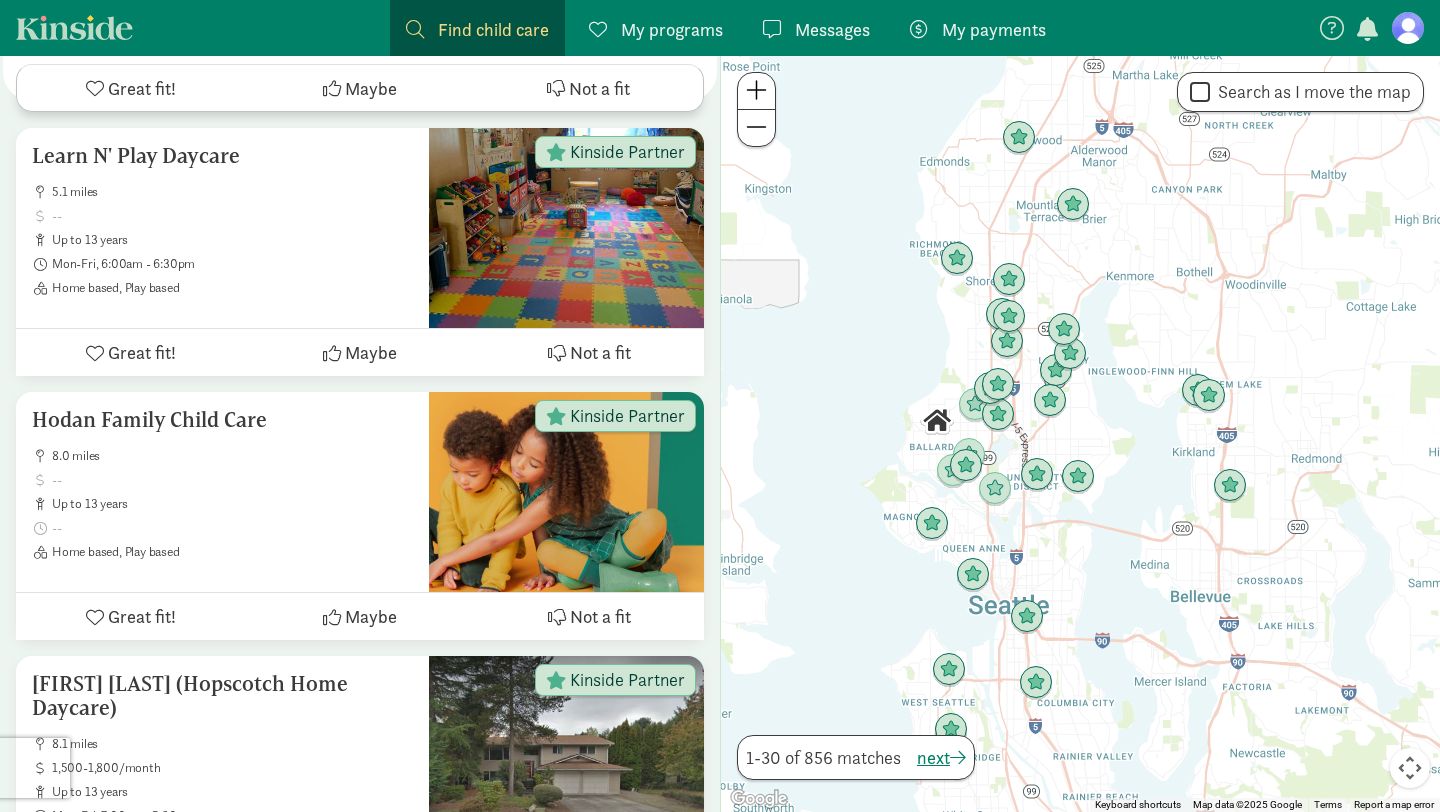 click at bounding box center [756, 90] 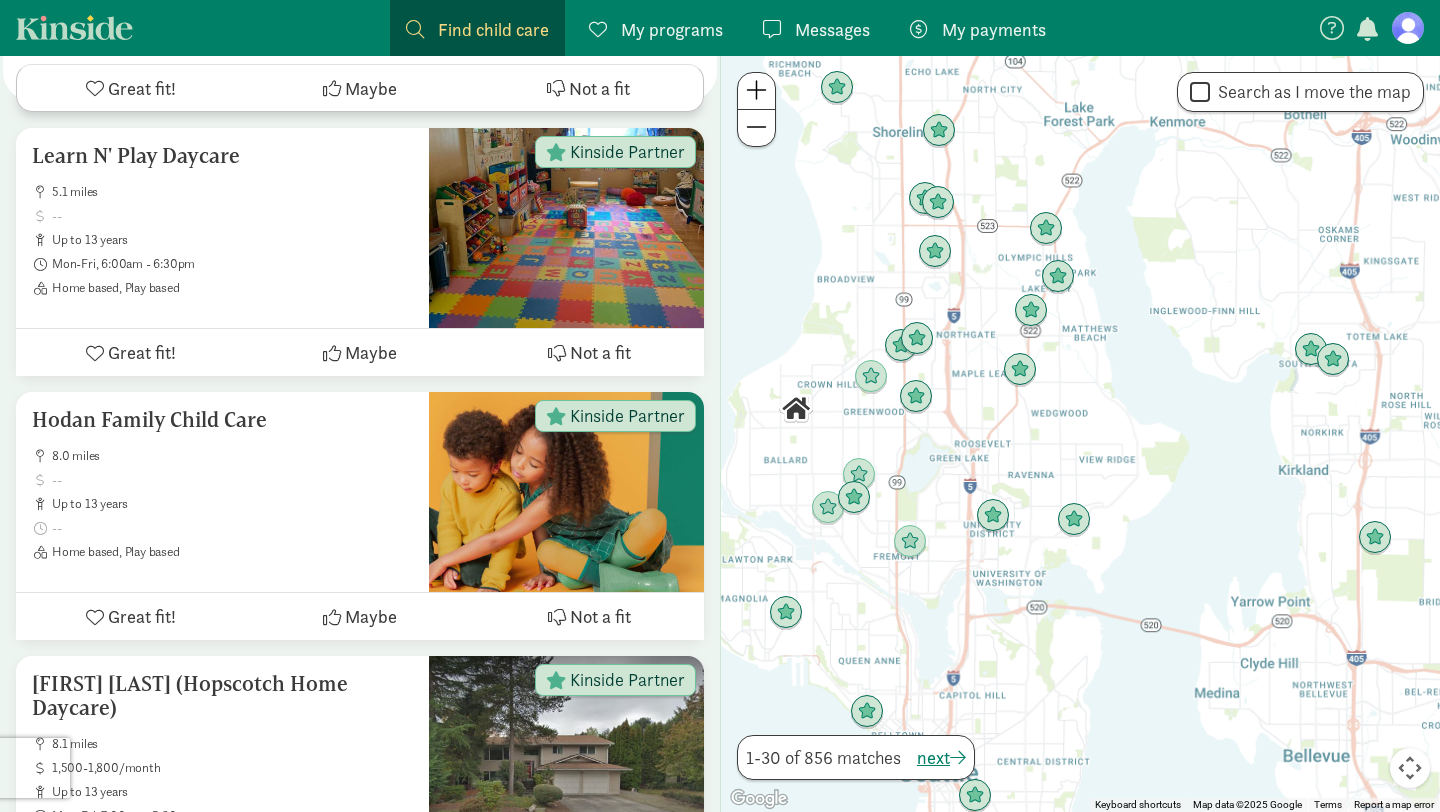 click at bounding box center [756, 90] 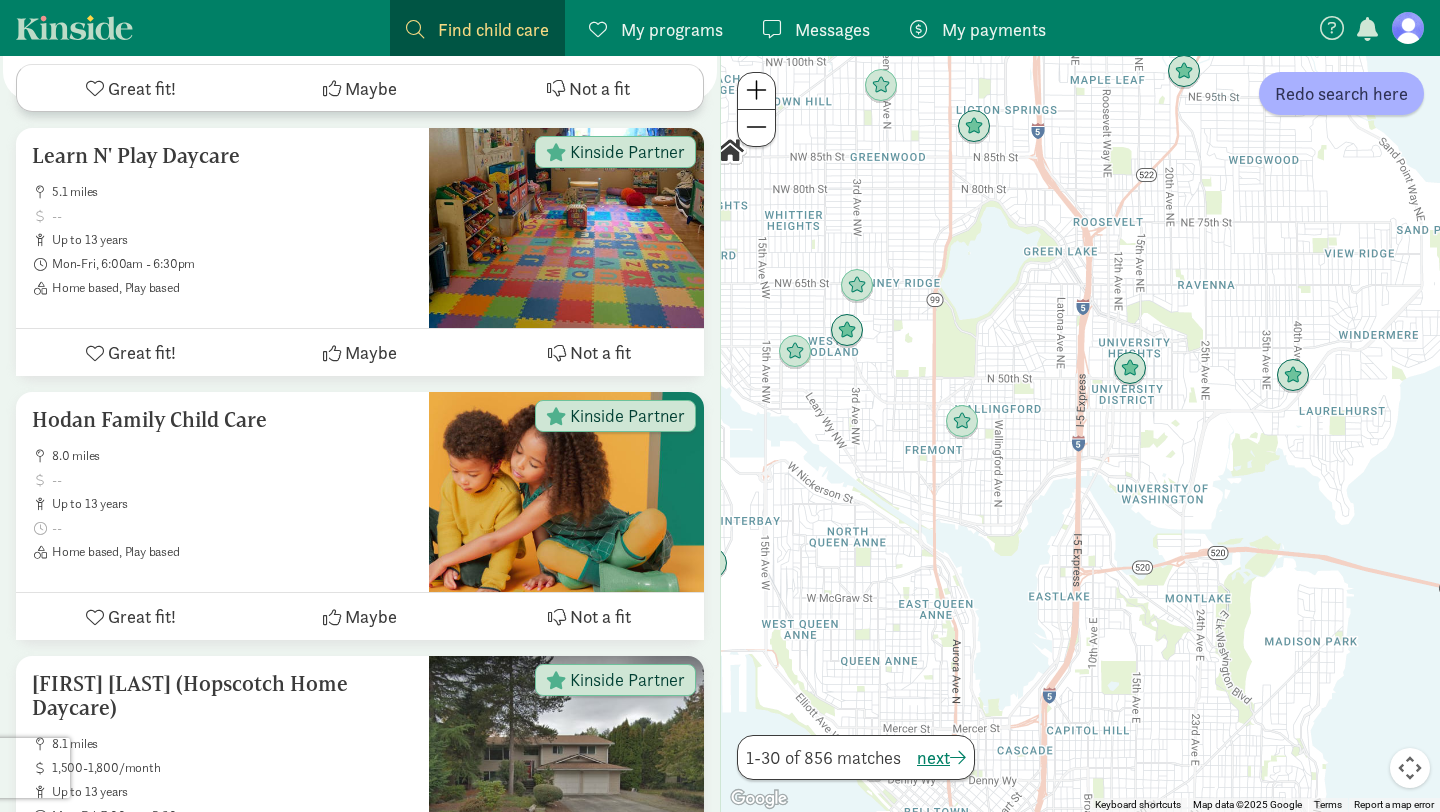 drag, startPoint x: 932, startPoint y: 533, endPoint x: 1158, endPoint y: 288, distance: 333.31818 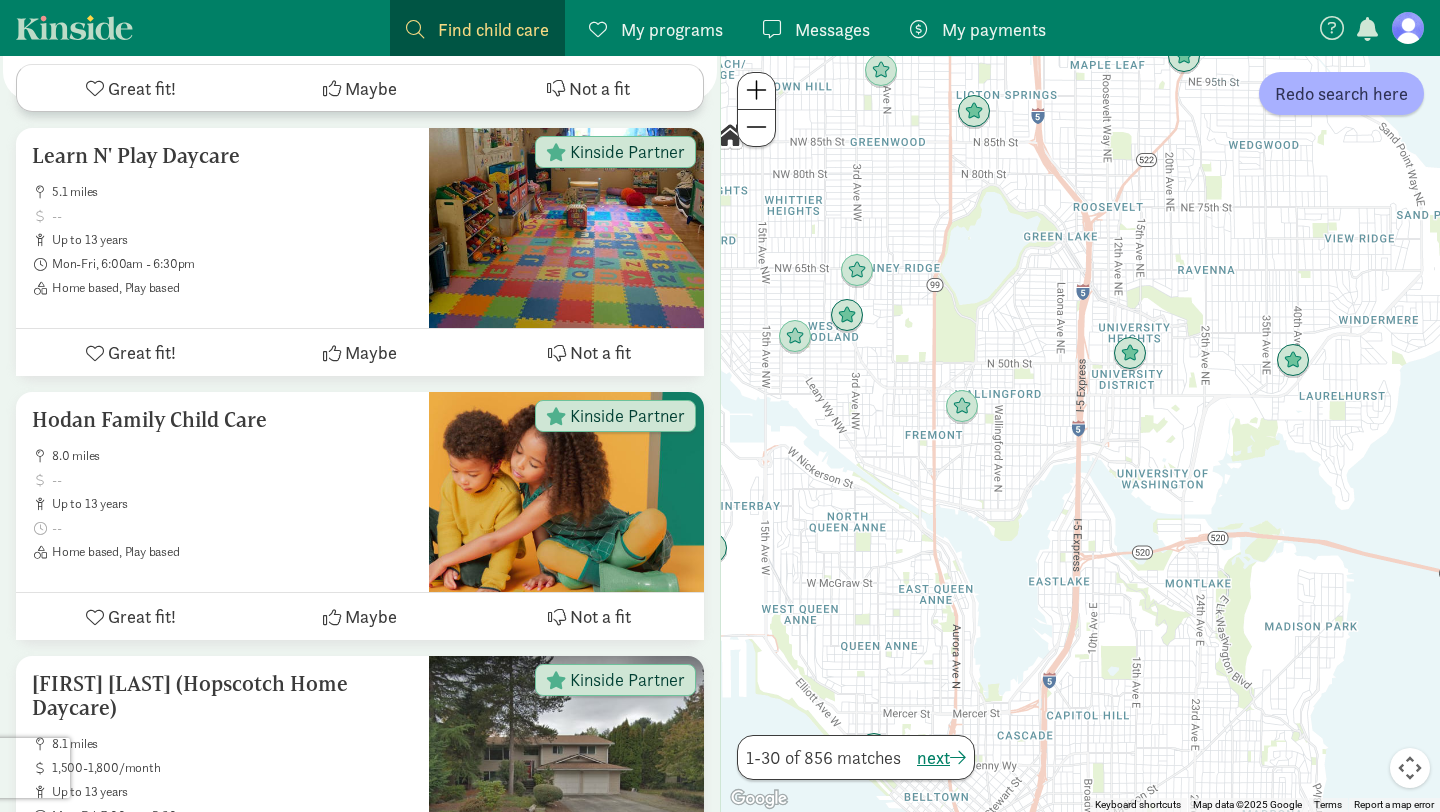 click at bounding box center (756, 90) 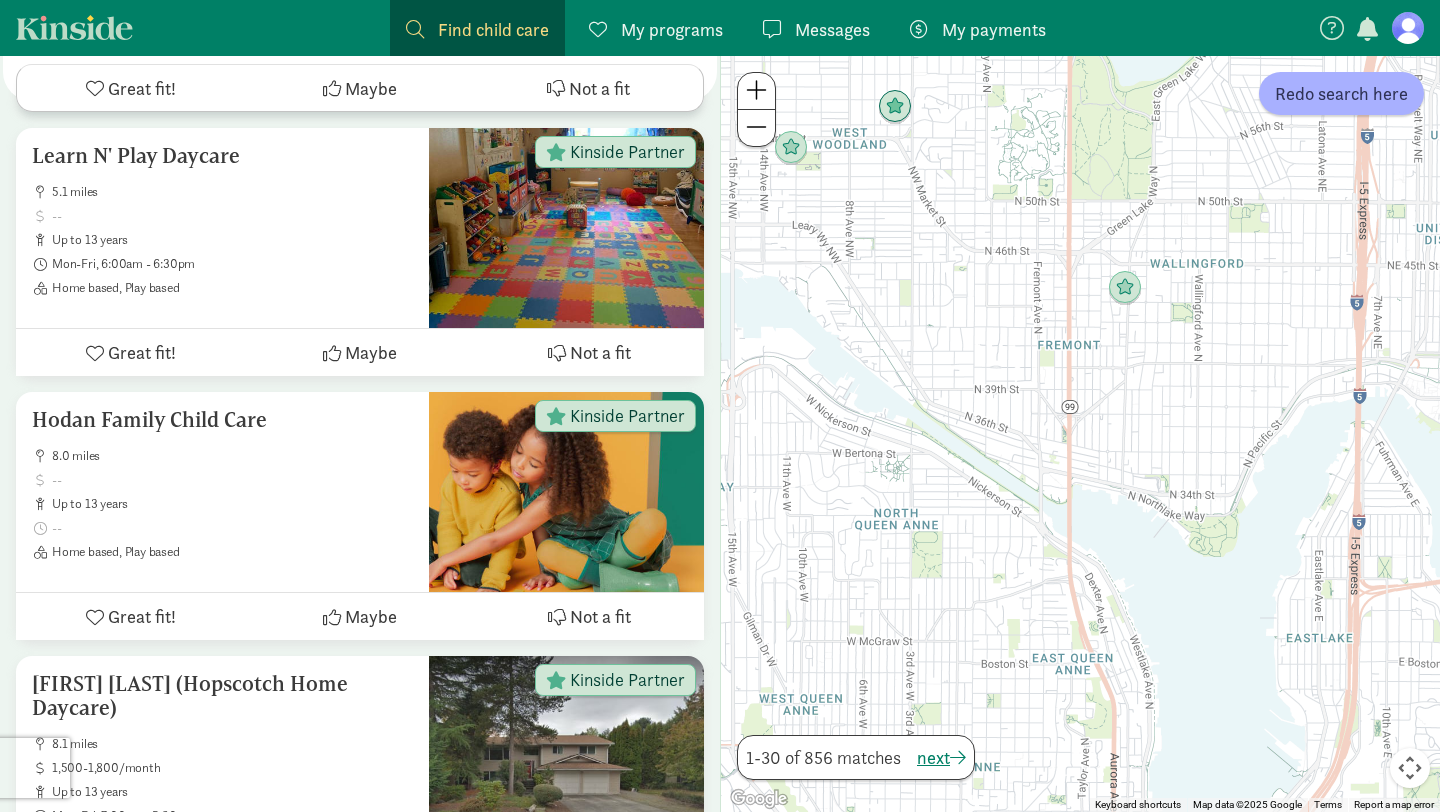 drag, startPoint x: 853, startPoint y: 335, endPoint x: 1154, endPoint y: 251, distance: 312.5012 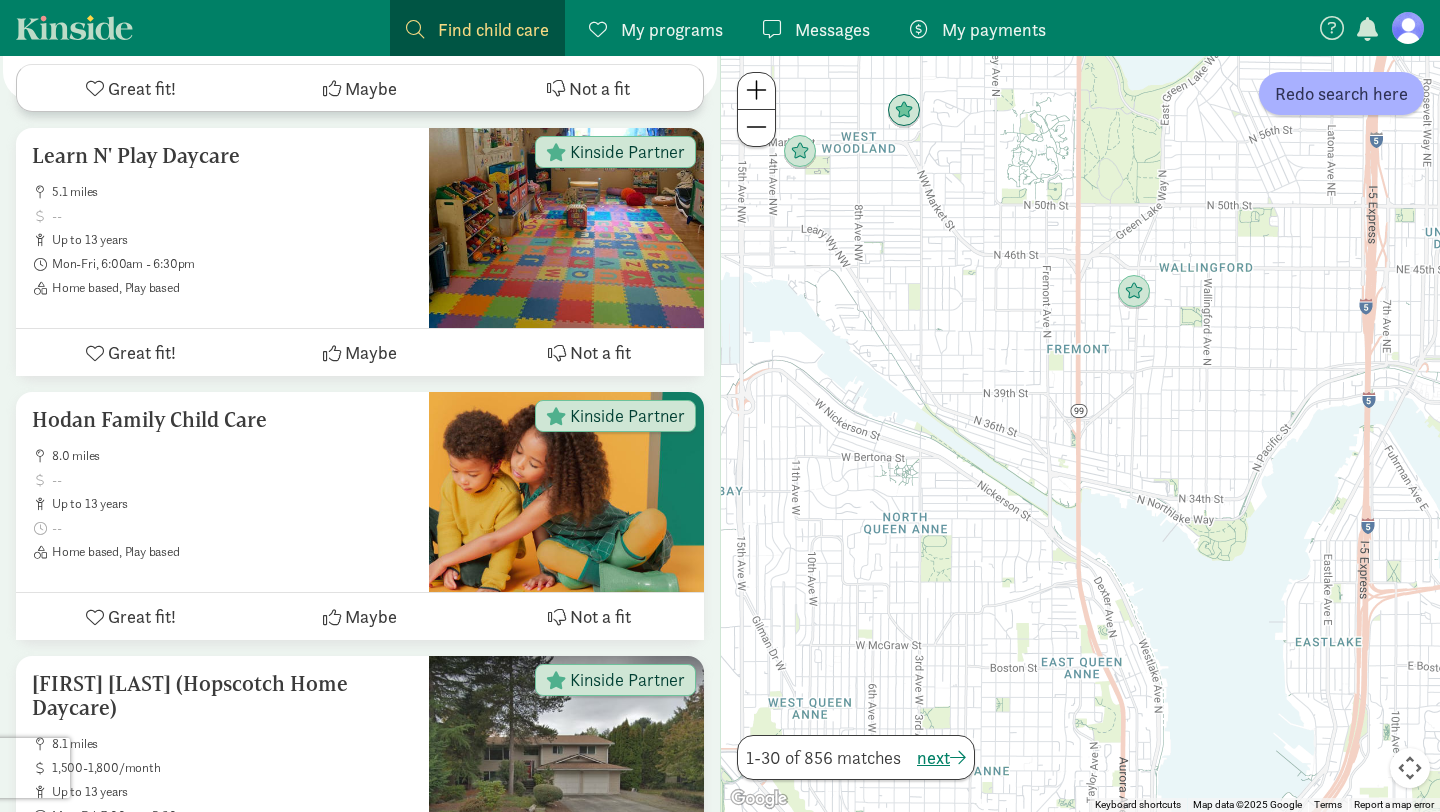 click at bounding box center (1080, 434) 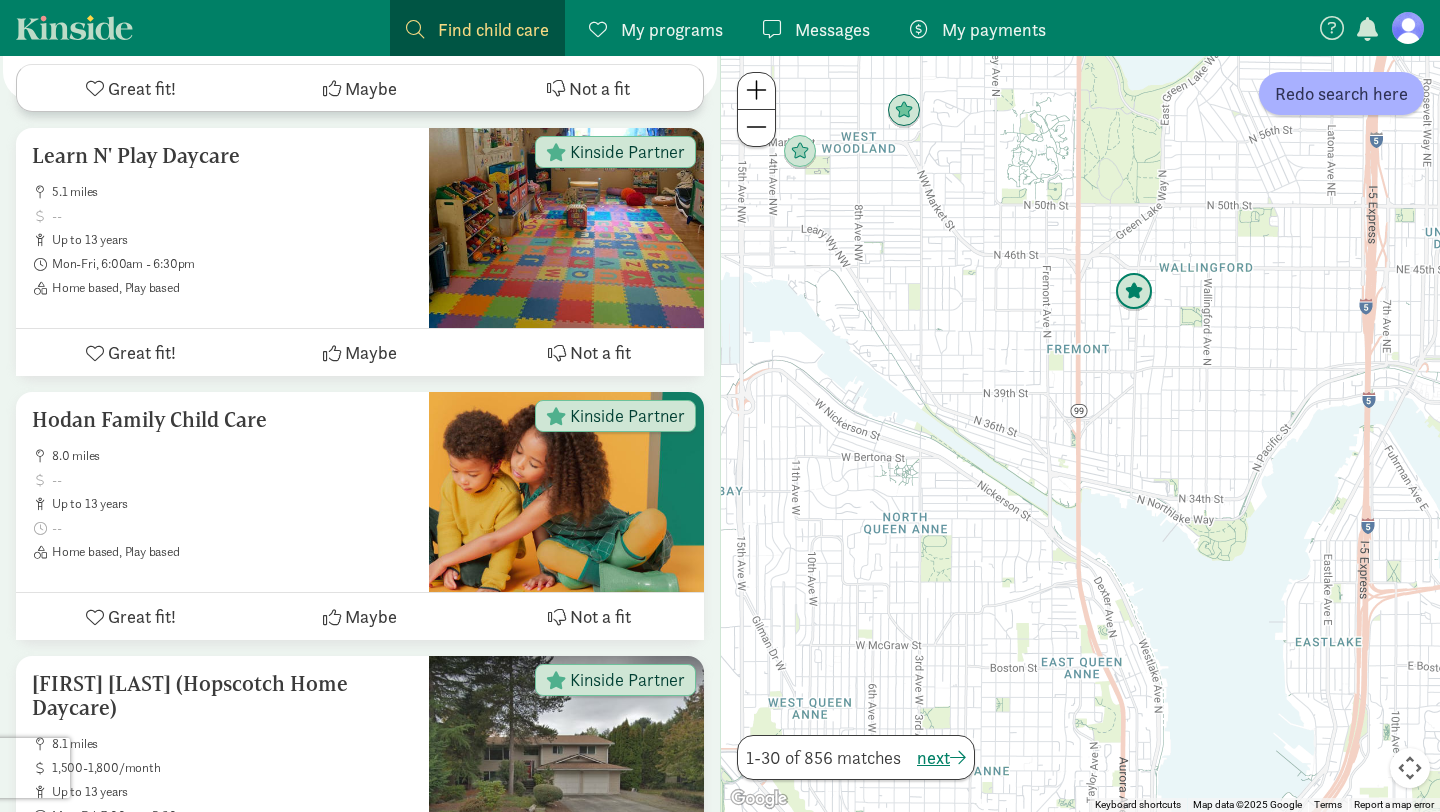 click at bounding box center (1134, 292) 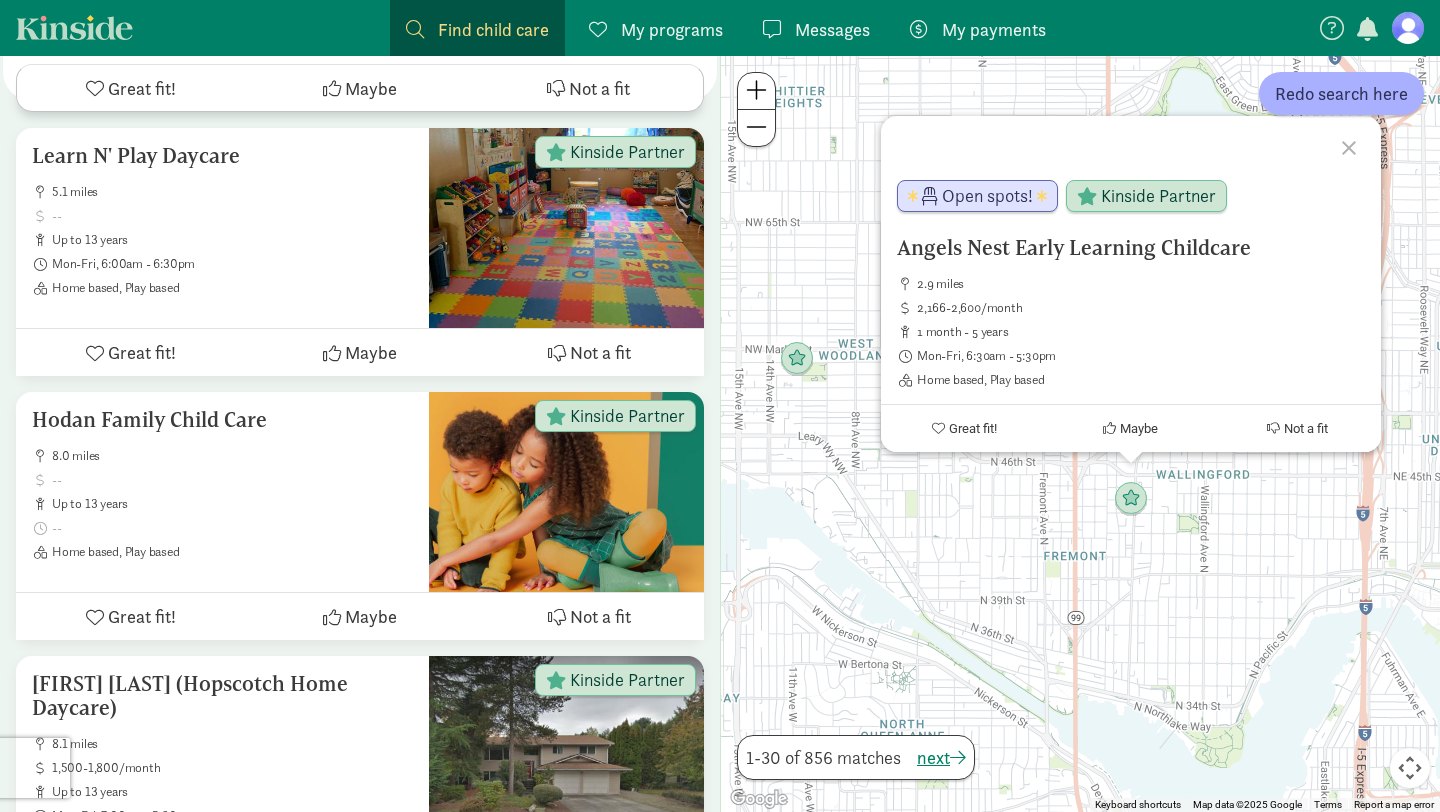 click on "Angels Nest Early Learning Childcare           2.9 miles   2,166-2,600/month   1 month - 5 years   Mon-Fri,  6:30am -  5:30pm   Home based, Play based         Open spots!         Kinside Partner               Great fit!       Maybe       Not a fit" at bounding box center (1080, 434) 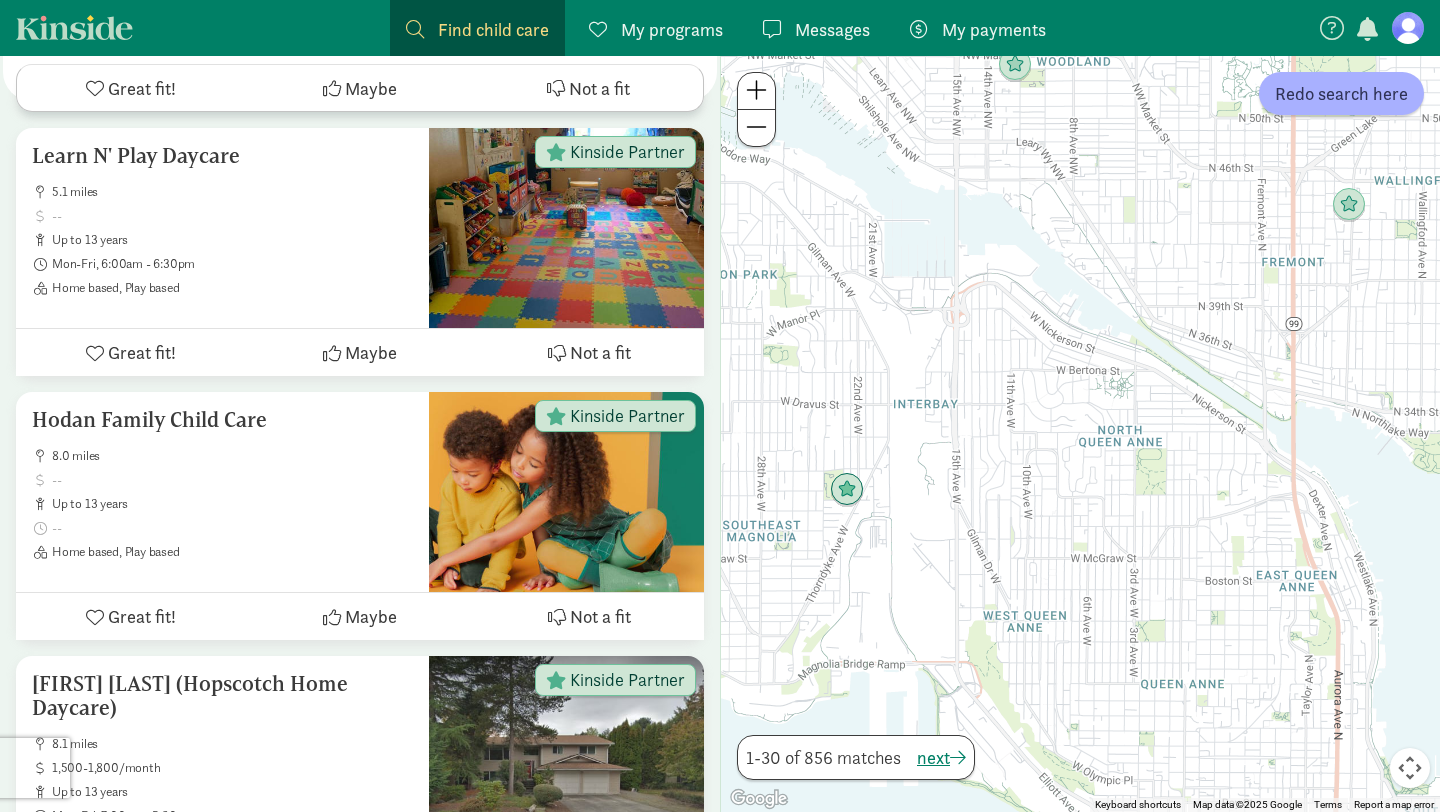 drag, startPoint x: 1073, startPoint y: 557, endPoint x: 1291, endPoint y: 257, distance: 370.8423 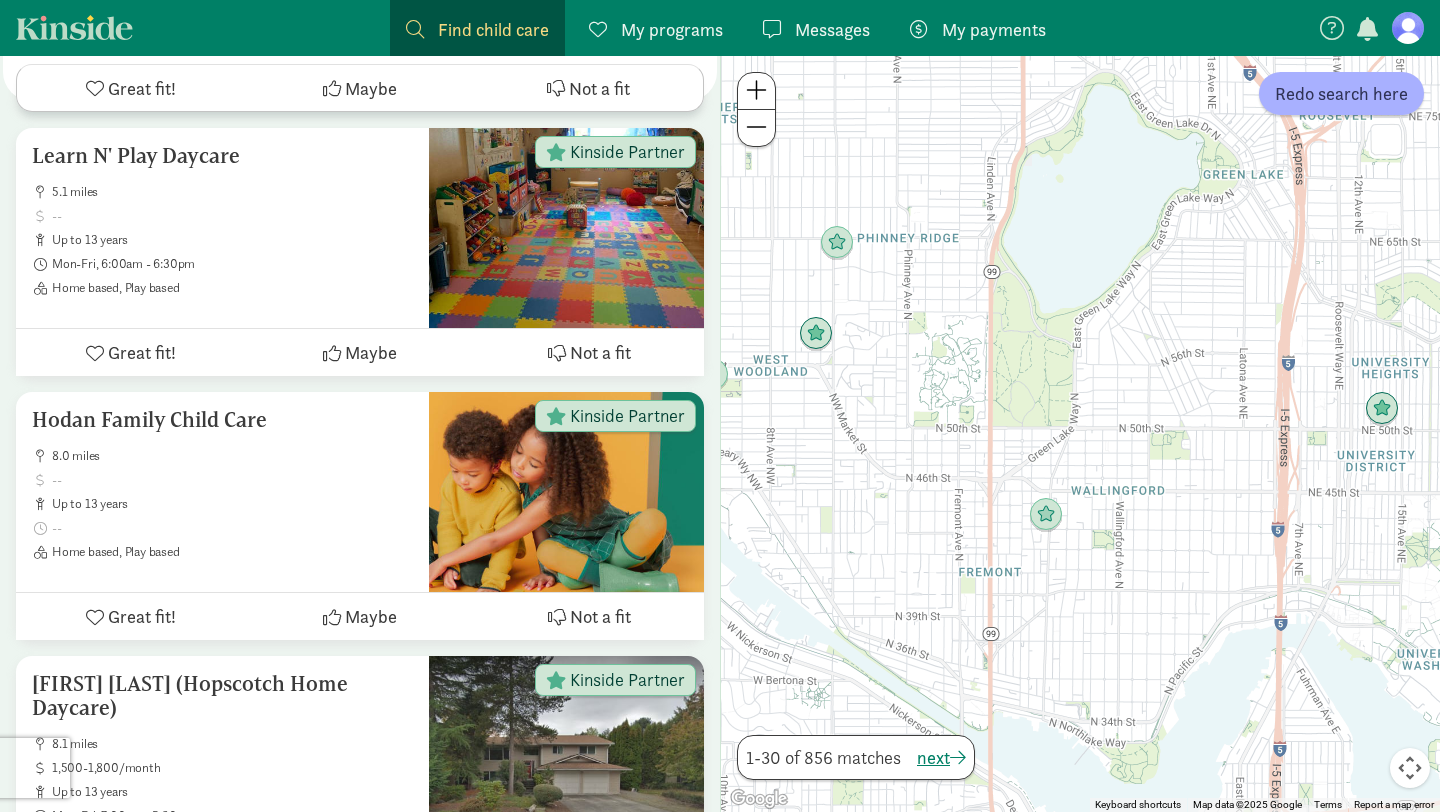 drag, startPoint x: 1150, startPoint y: 336, endPoint x: 846, endPoint y: 647, distance: 434.89883 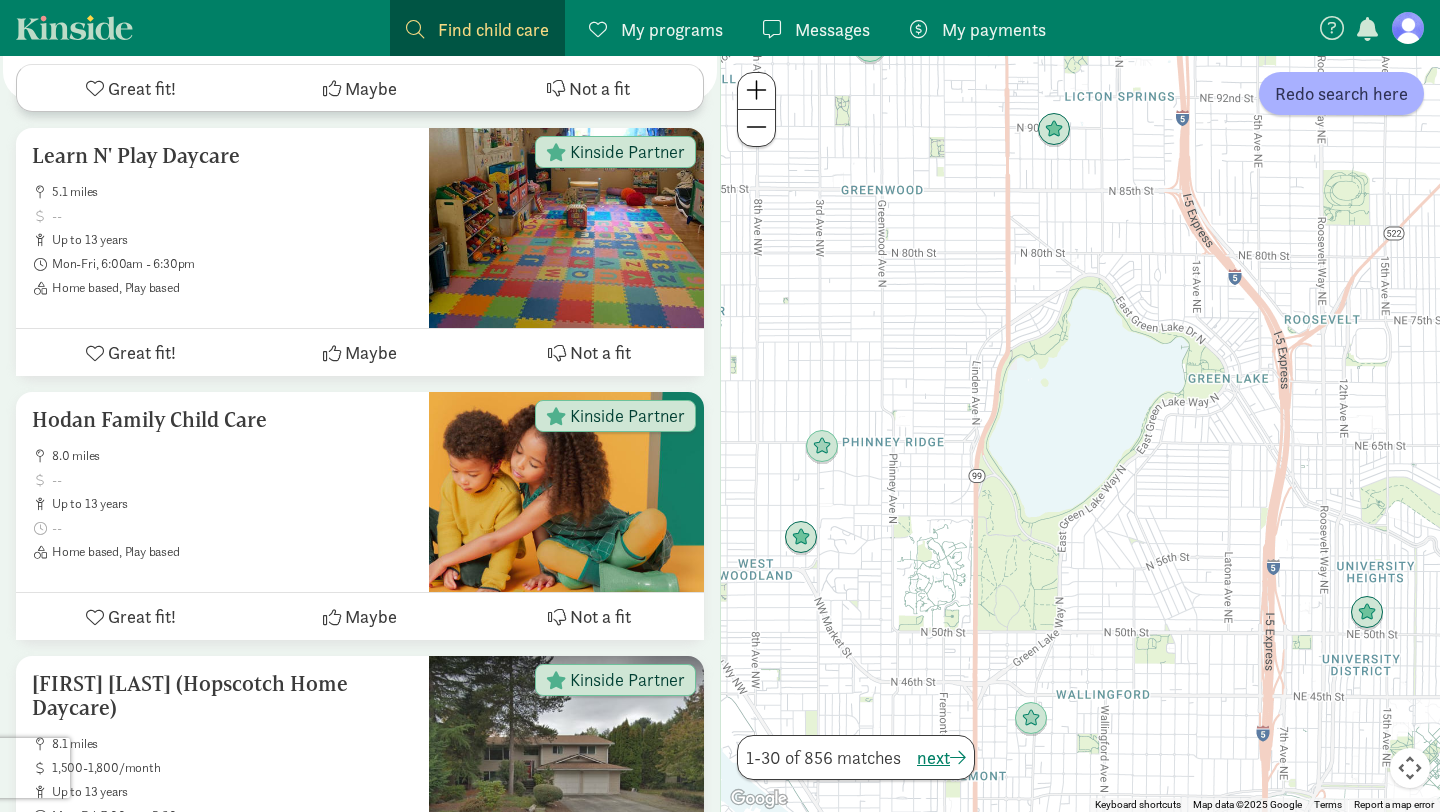 drag, startPoint x: 1277, startPoint y: 438, endPoint x: 1246, endPoint y: 662, distance: 226.13492 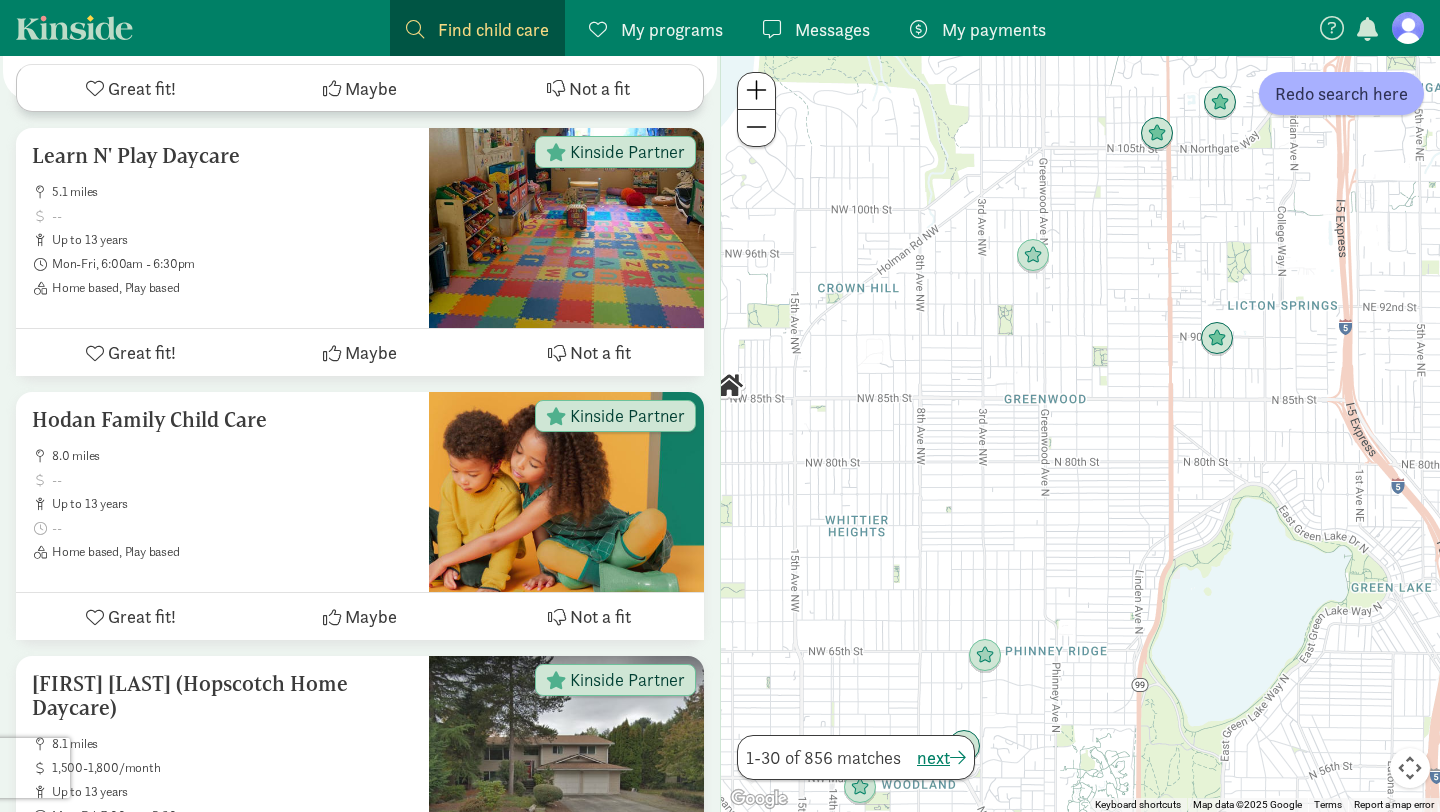 drag, startPoint x: 1084, startPoint y: 241, endPoint x: 1250, endPoint y: 433, distance: 253.81096 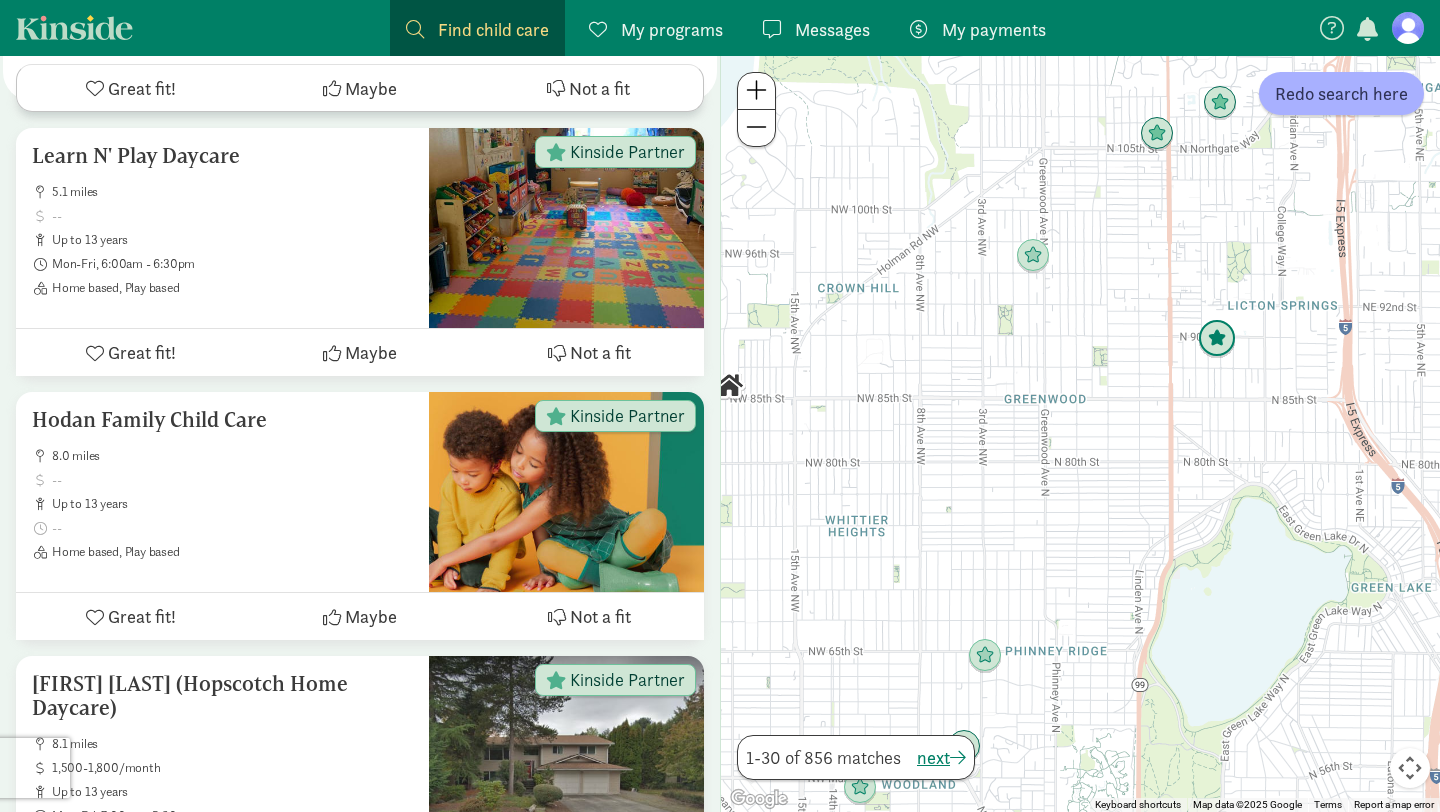 click at bounding box center (1217, 339) 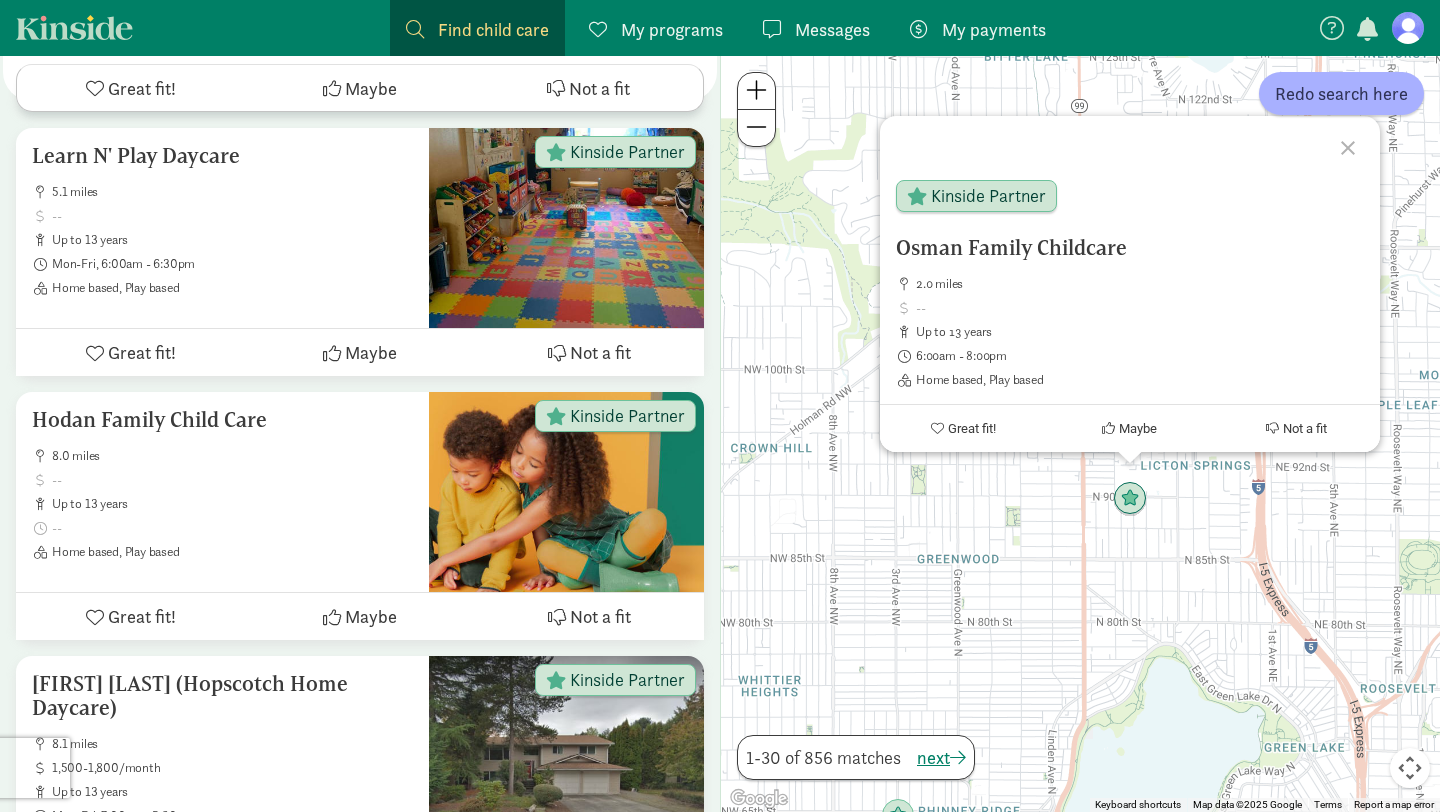 click on "Osman Family Childcare           2.0 miles     up to 13 years   6:00am - 8:00pm   Home based, Play based           Kinside Partner               Great fit!       Maybe       Not a fit" at bounding box center (1080, 434) 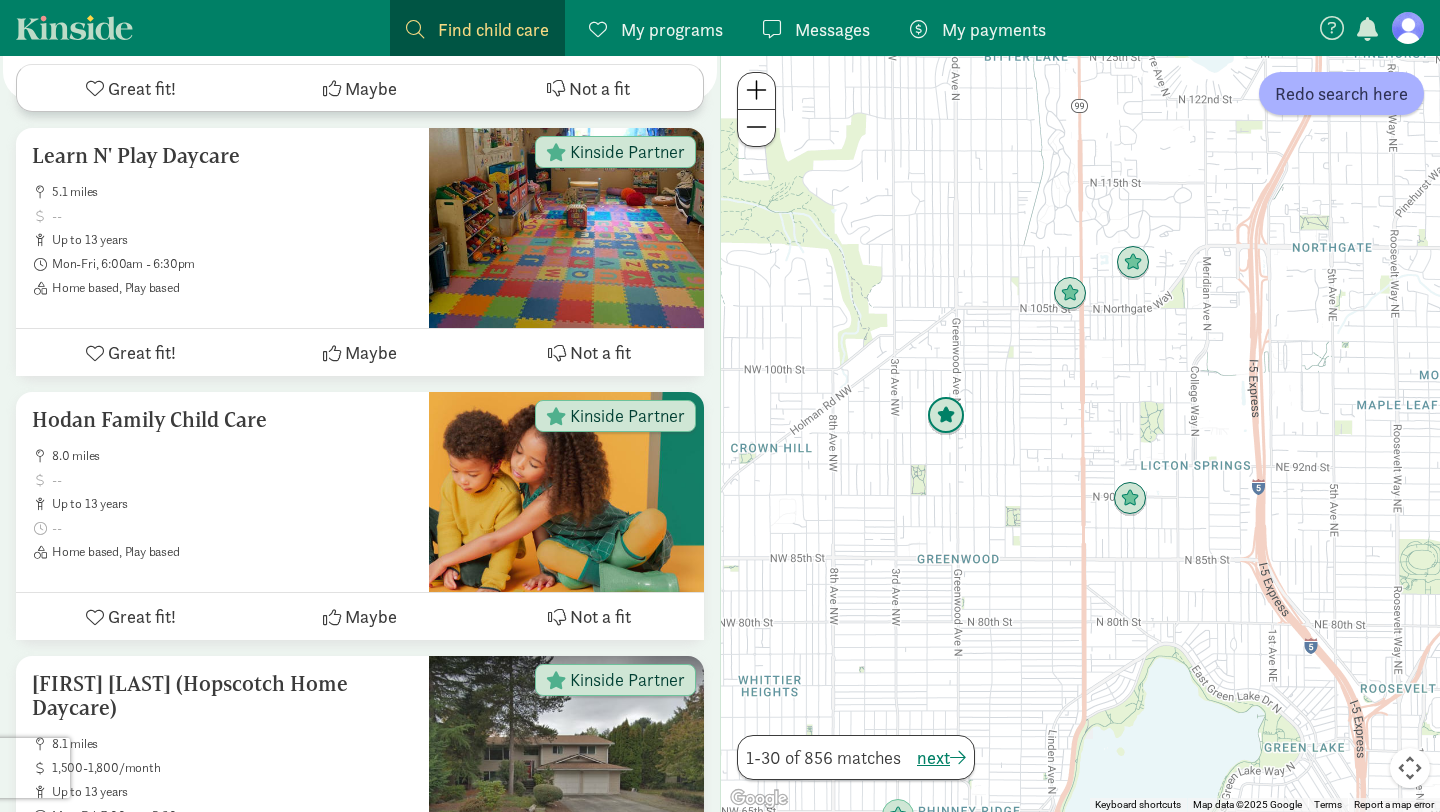 click at bounding box center [946, 416] 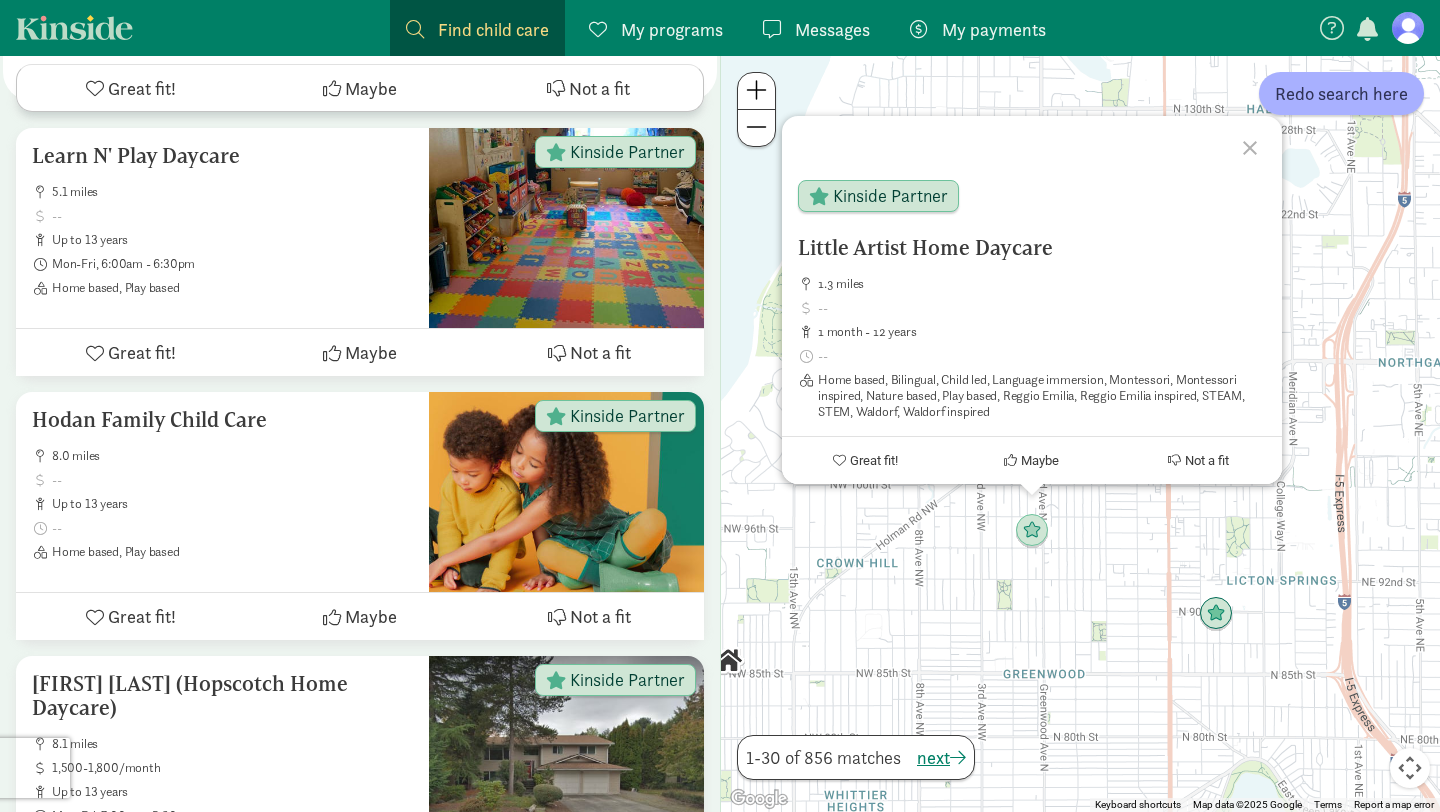 click on "Little Artist Home Daycare           1.3 miles     1 month - 12 years     Home based, Bilingual, Child led, Language immersion, Montessori, Montessori inspired, Nature based, Play based, Reggio Emilia, Reggio Emilia inspired, STEAM, STEM, Waldorf, Waldorf inspired           Kinside Partner               Great fit!       Maybe       Not a fit" at bounding box center (1080, 434) 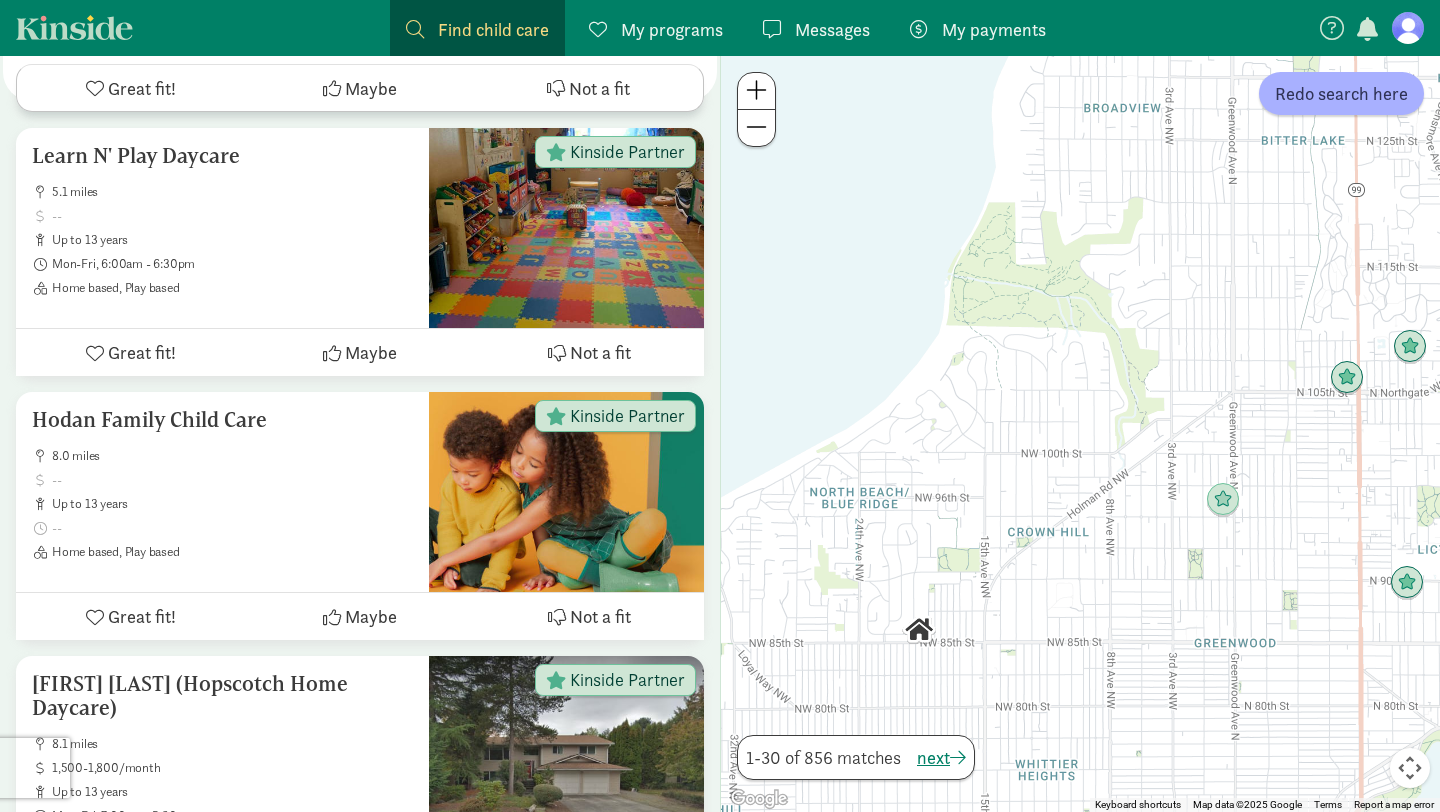 drag, startPoint x: 920, startPoint y: 601, endPoint x: 1110, endPoint y: 570, distance: 192.51234 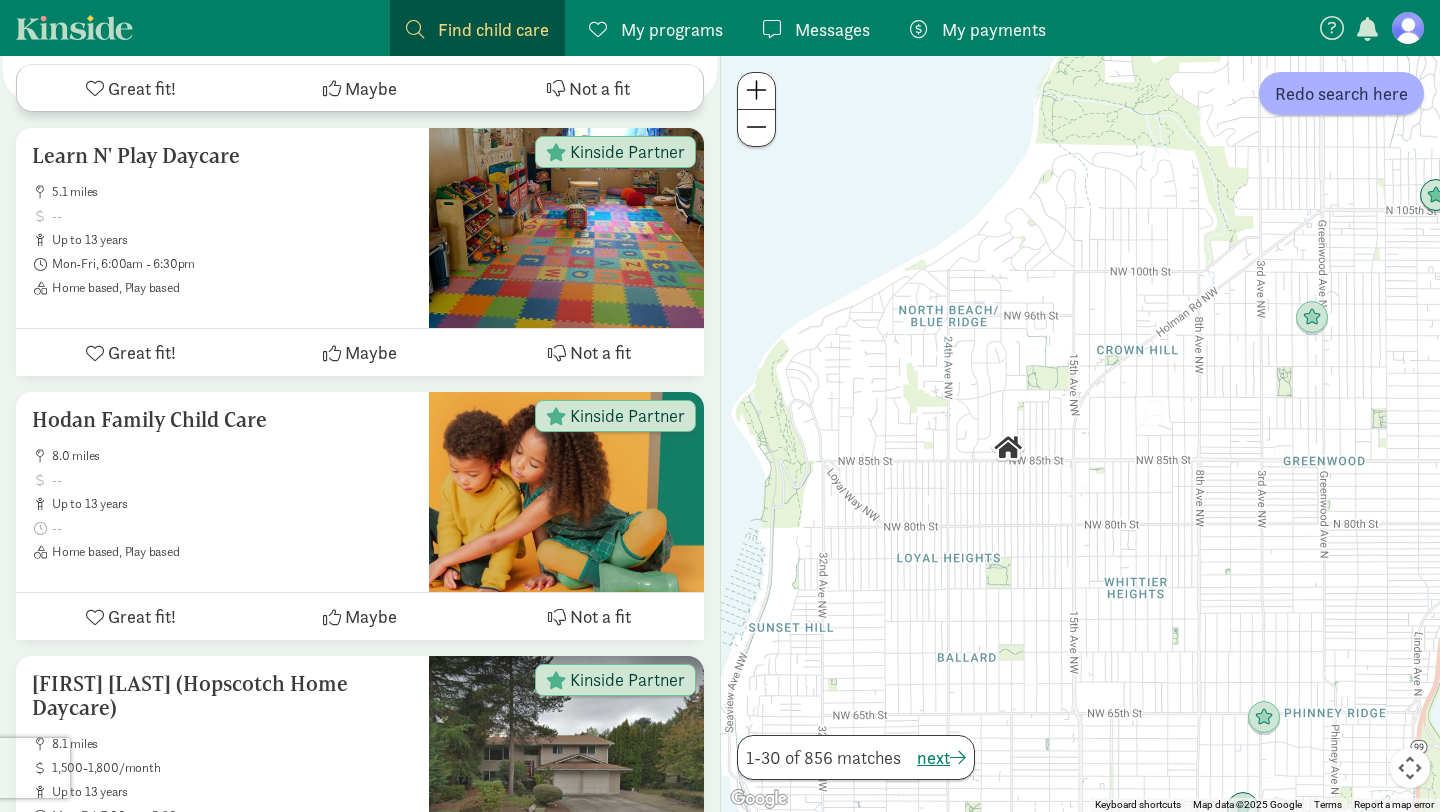 drag, startPoint x: 1051, startPoint y: 594, endPoint x: 1160, endPoint y: 405, distance: 218.17883 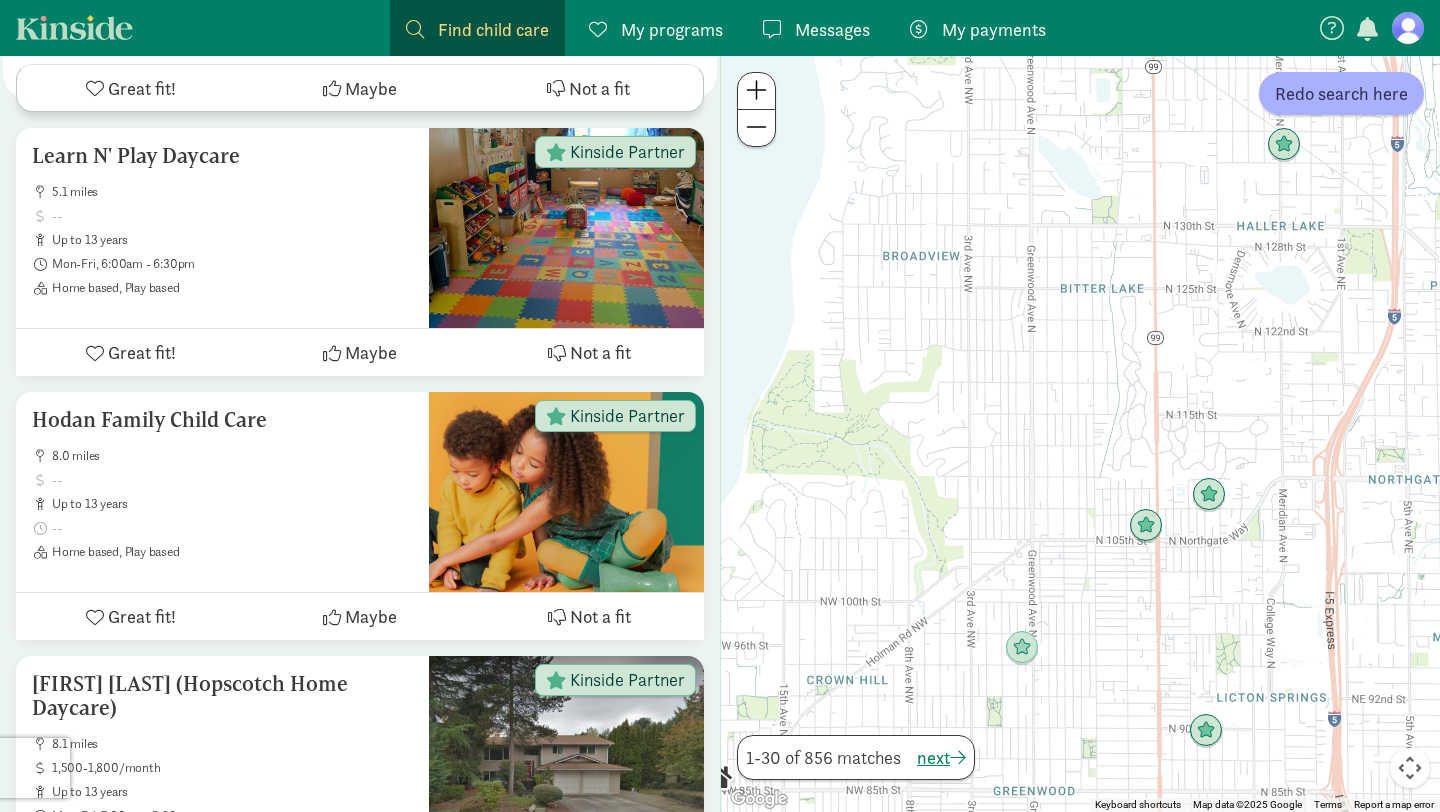 drag, startPoint x: 1153, startPoint y: 363, endPoint x: 840, endPoint y: 685, distance: 449.0579 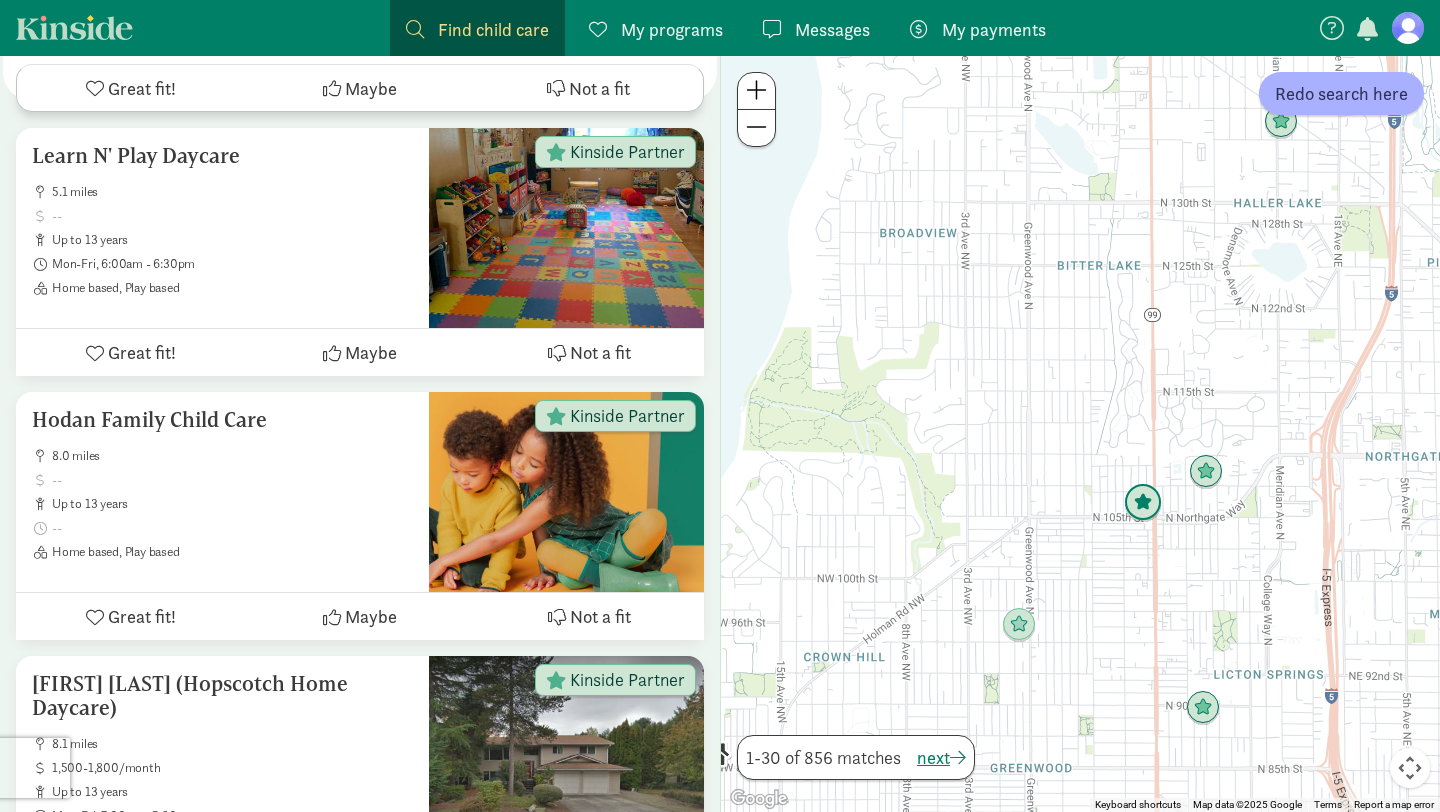 click at bounding box center (1143, 503) 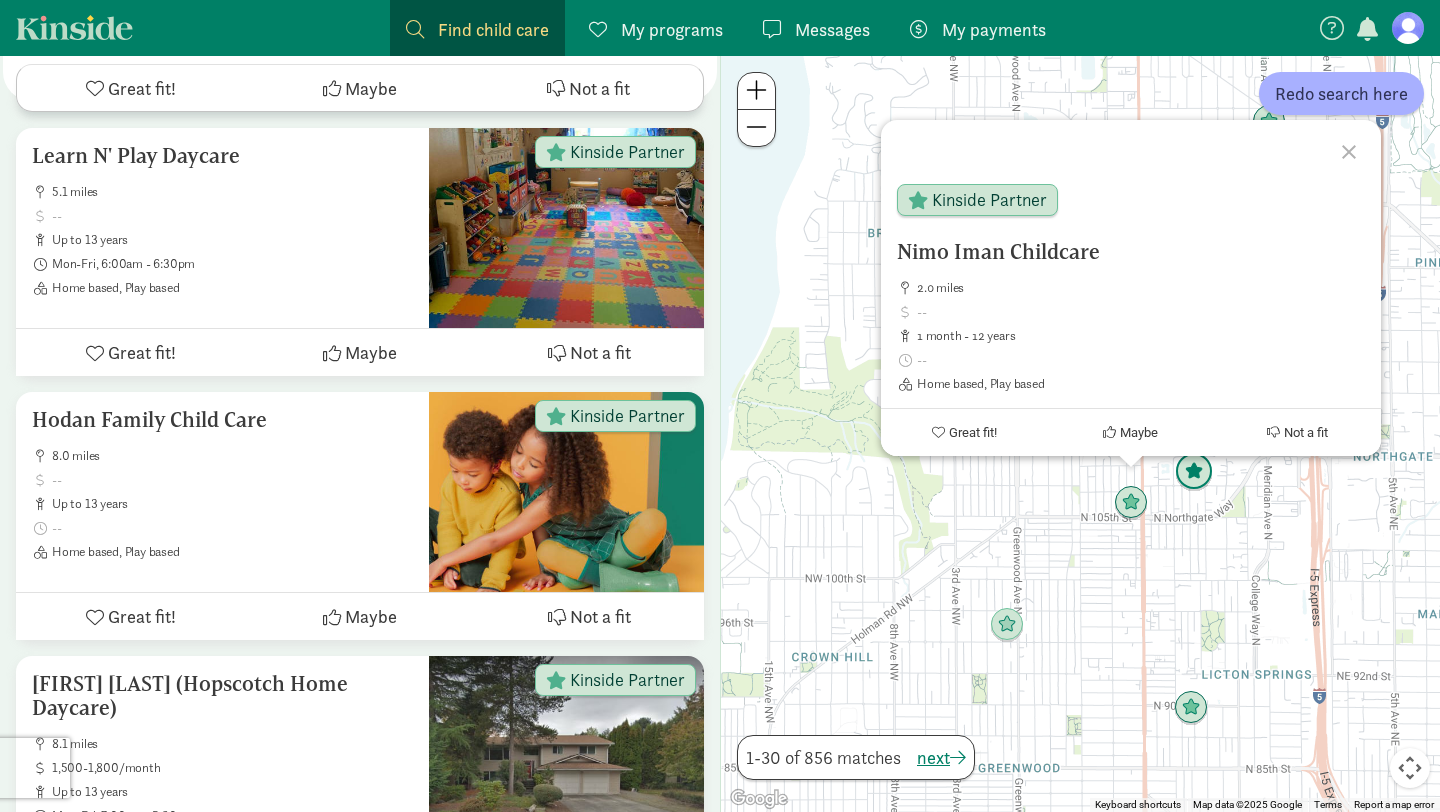click at bounding box center [1194, 472] 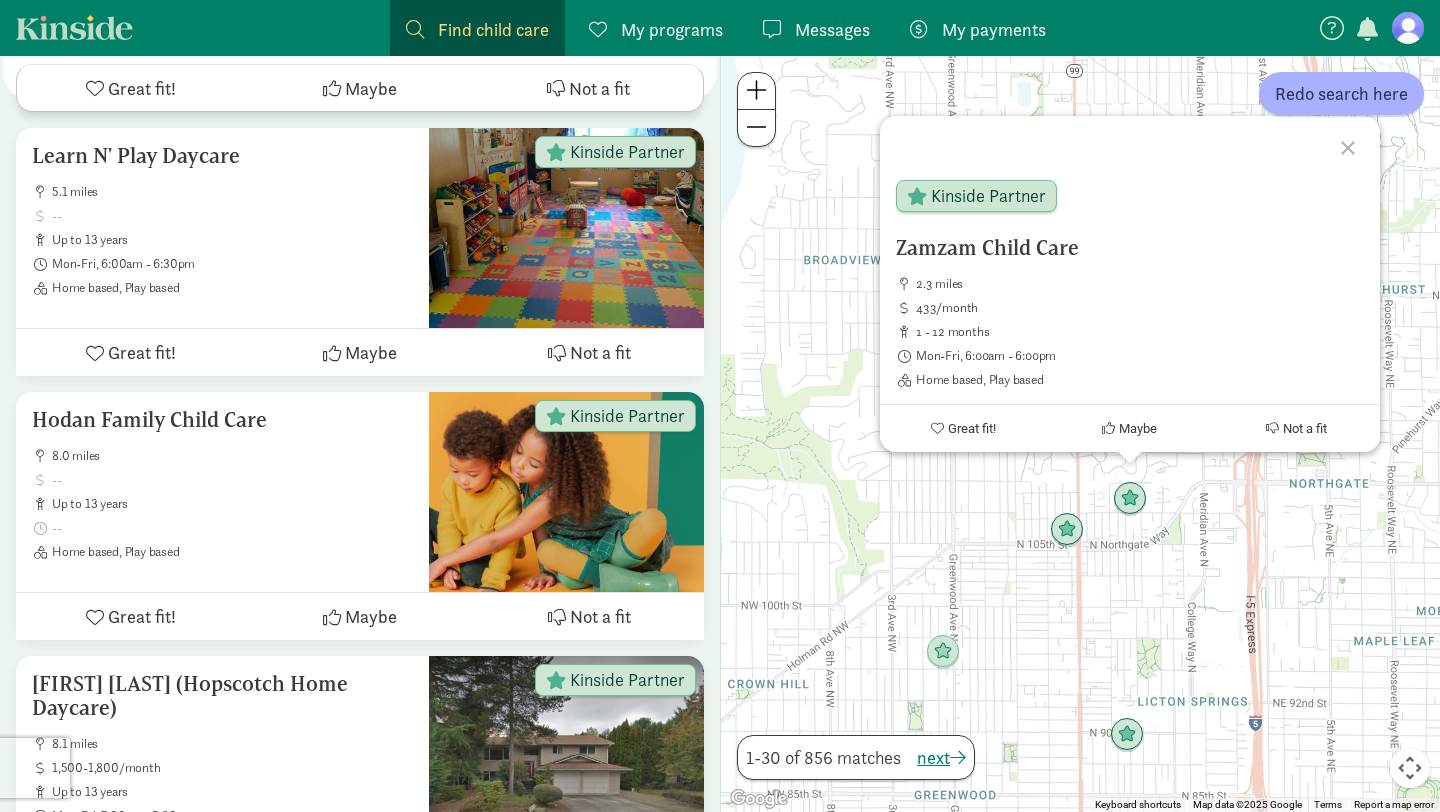 click on "To navigate, press the arrow keys.   Zamzam Child Care           2.3 miles   433/month   1 - 12 months   Mon-Fri,  6:00am -  6:00pm   Home based, Play based           Kinside Partner               Great fit!       Maybe       Not a fit" at bounding box center [1080, 434] 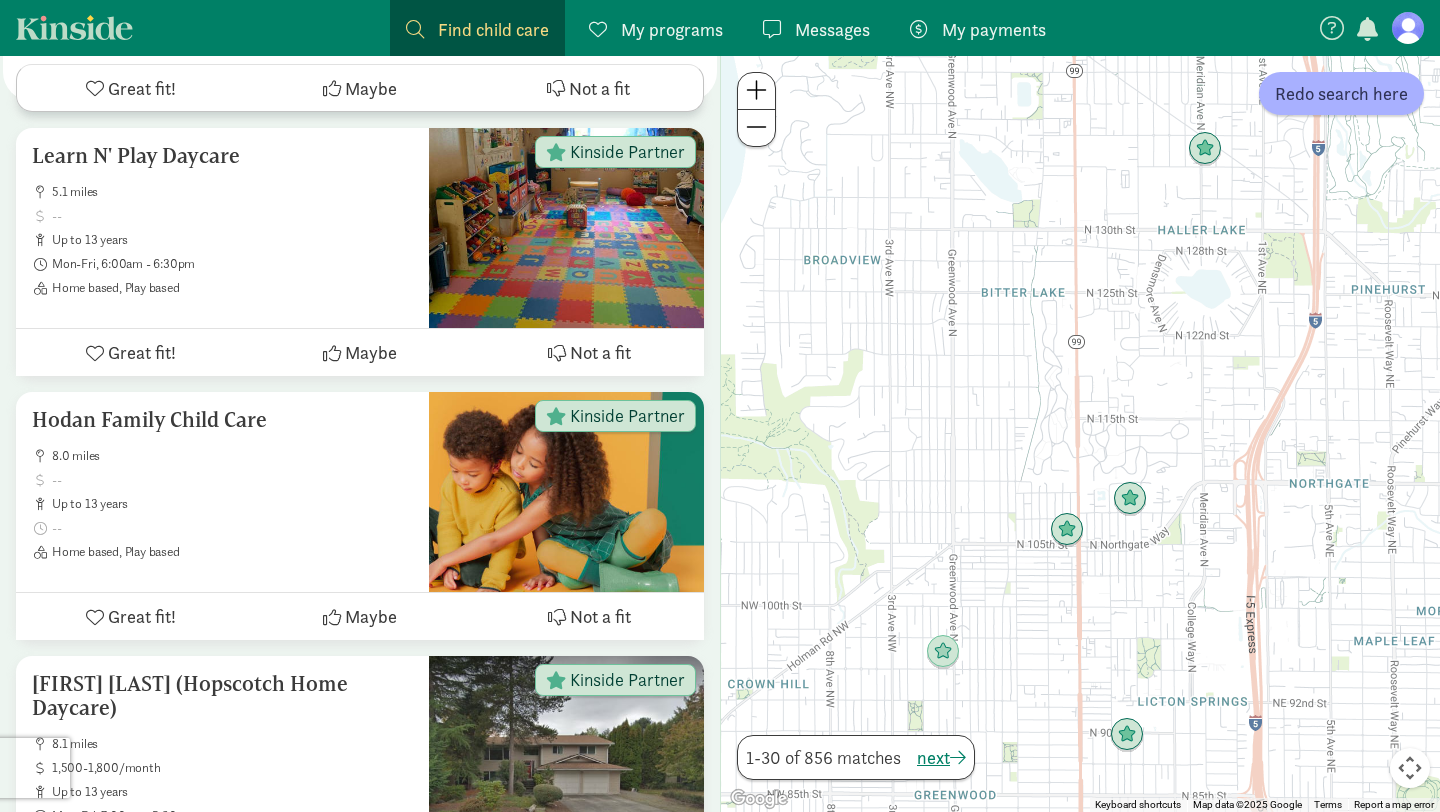 drag, startPoint x: 987, startPoint y: 551, endPoint x: 931, endPoint y: 249, distance: 307.14816 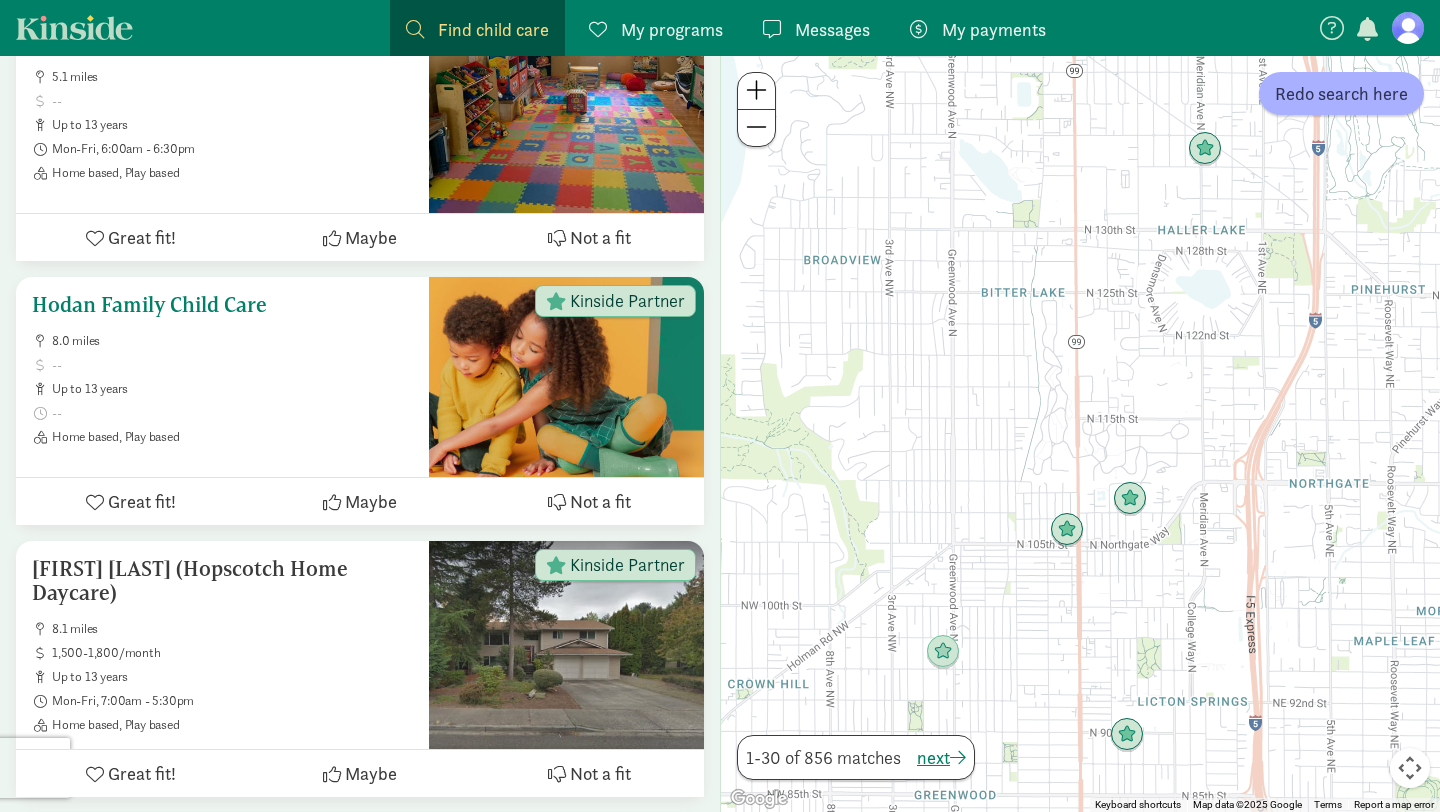 scroll, scrollTop: 1783, scrollLeft: 0, axis: vertical 